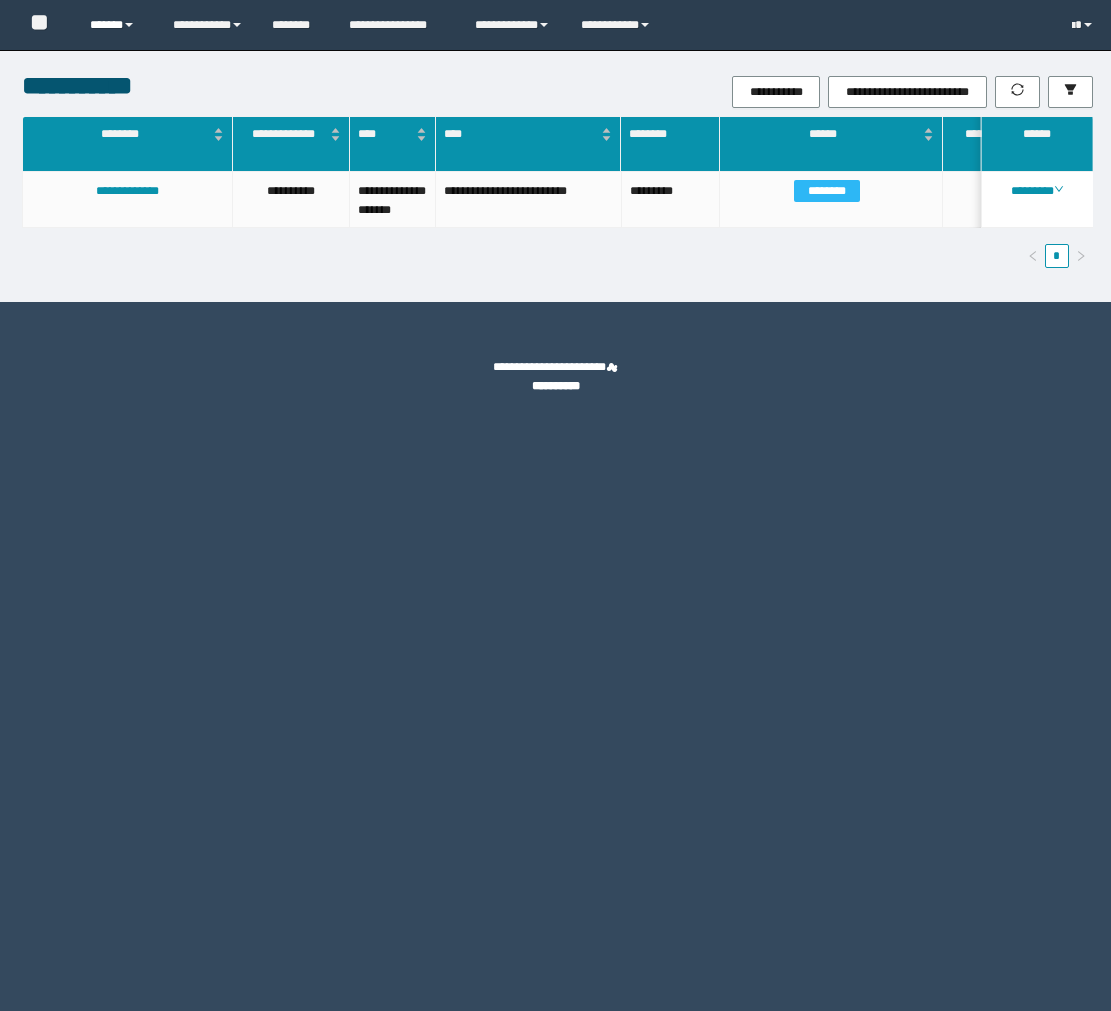 scroll, scrollTop: 0, scrollLeft: 0, axis: both 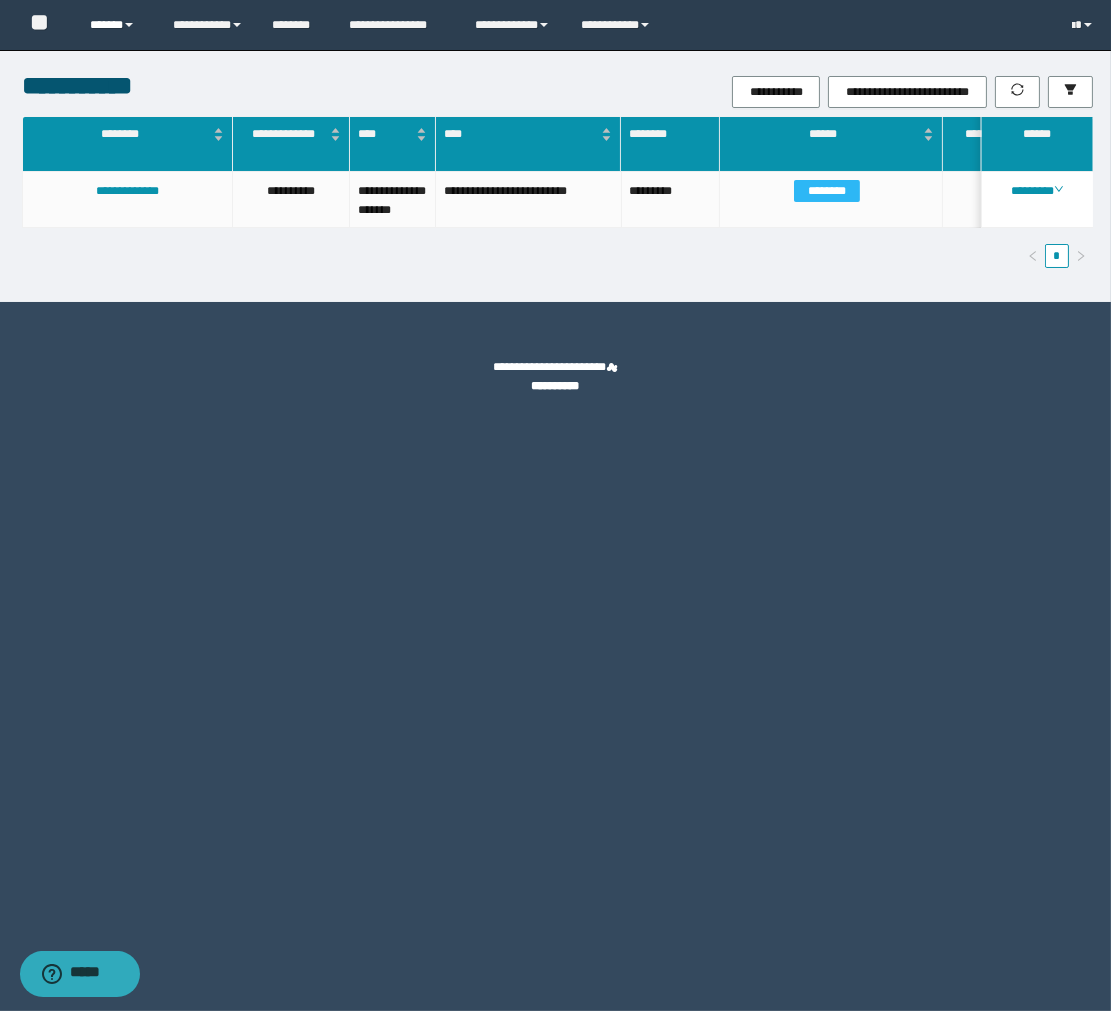 click on "******" at bounding box center (116, 25) 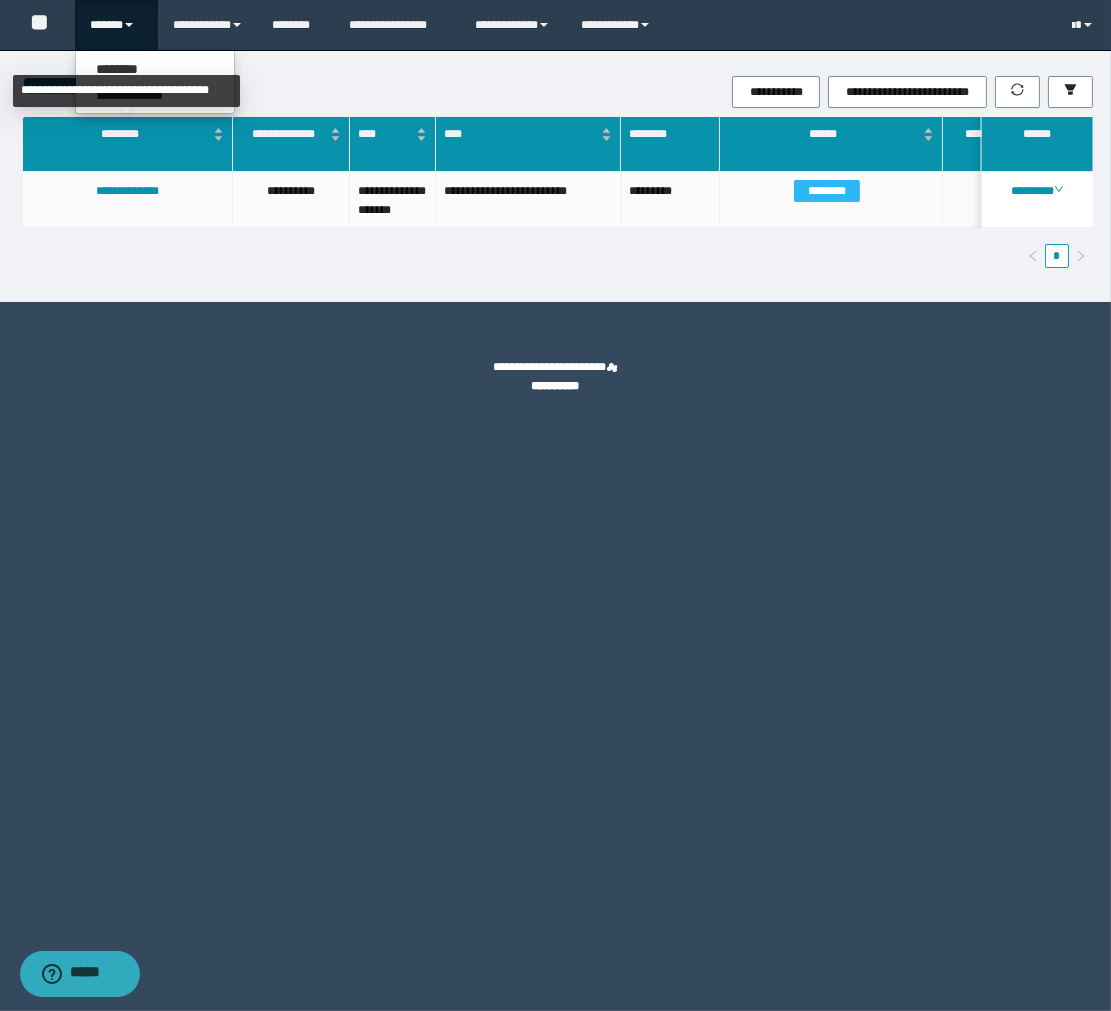 click on "**********" at bounding box center (126, 91) 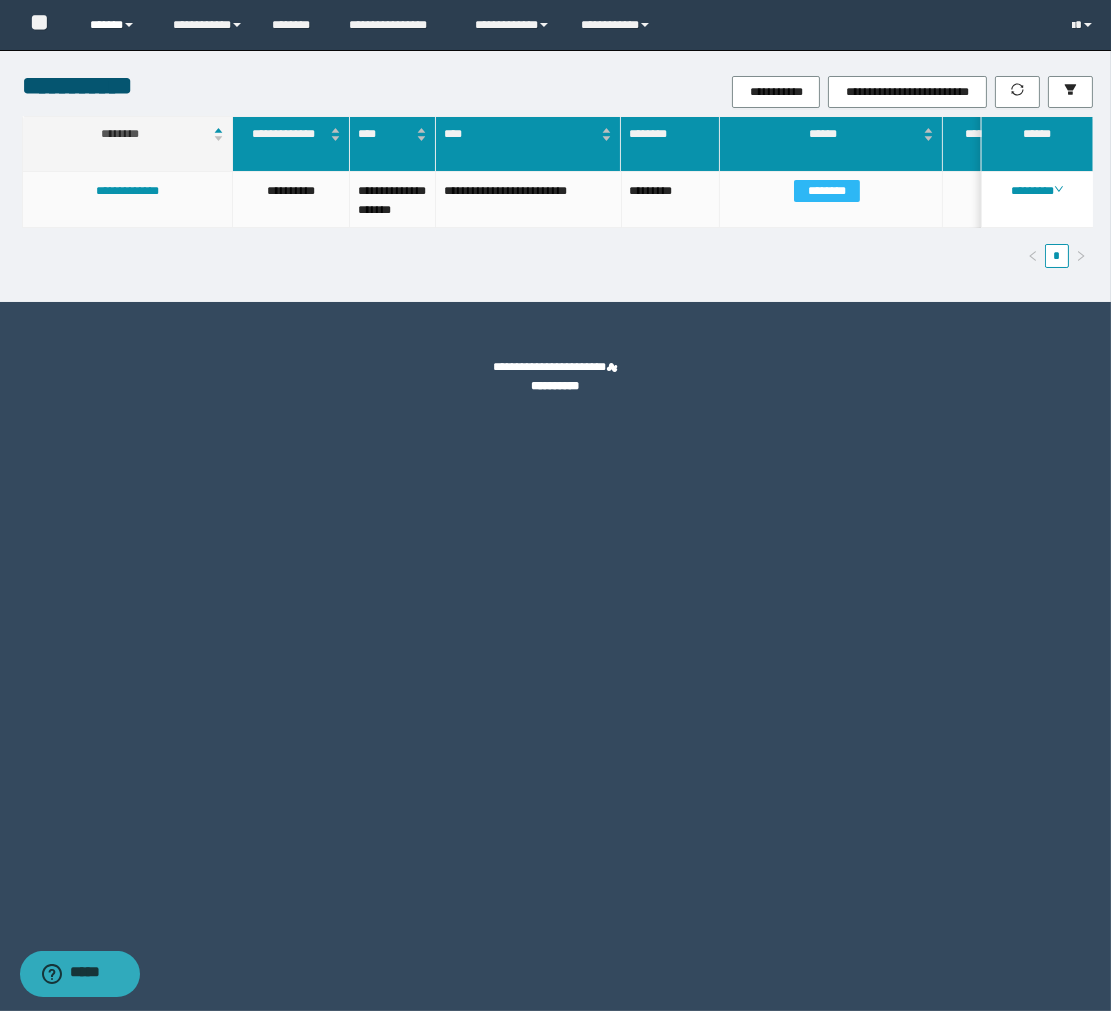click on "******" at bounding box center (116, 25) 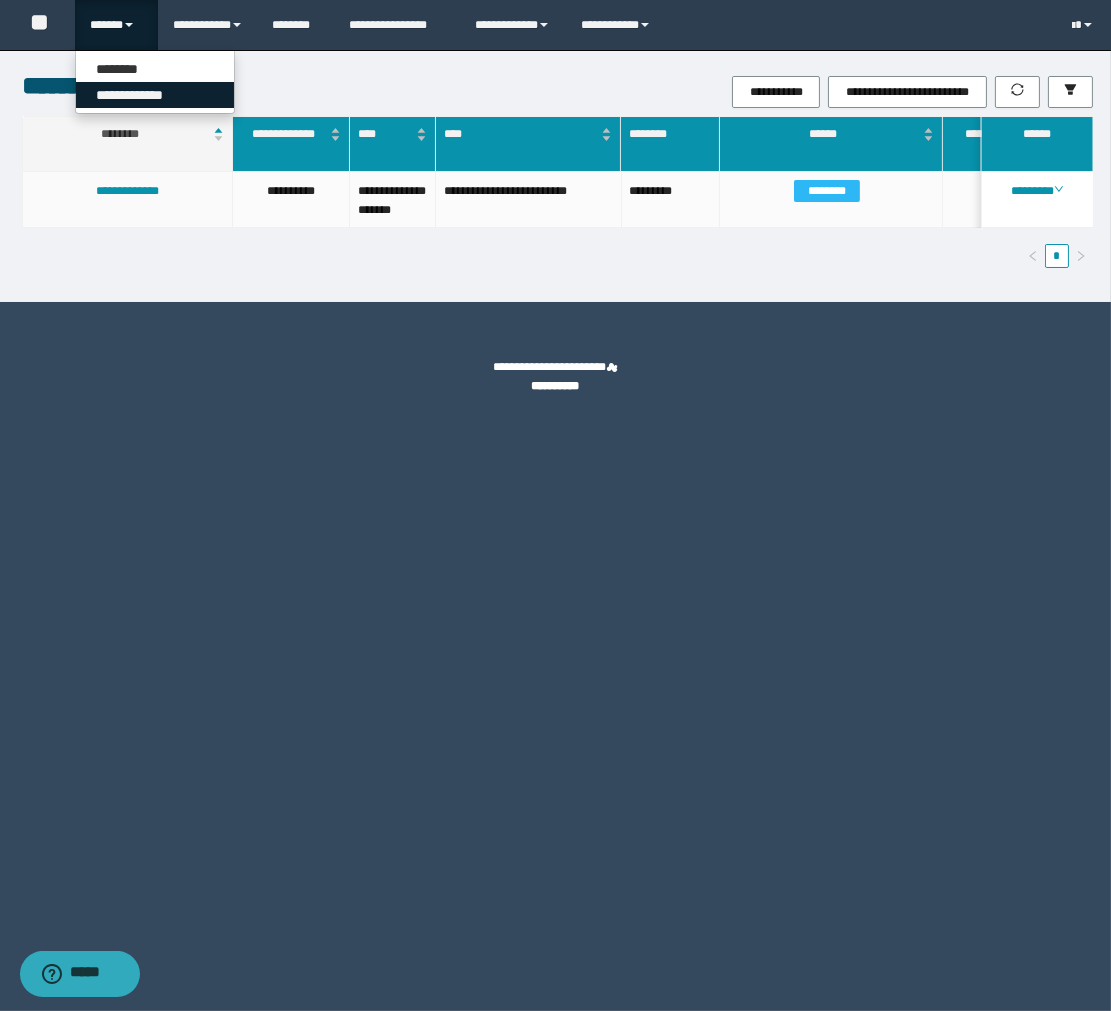 click on "**********" at bounding box center [155, 95] 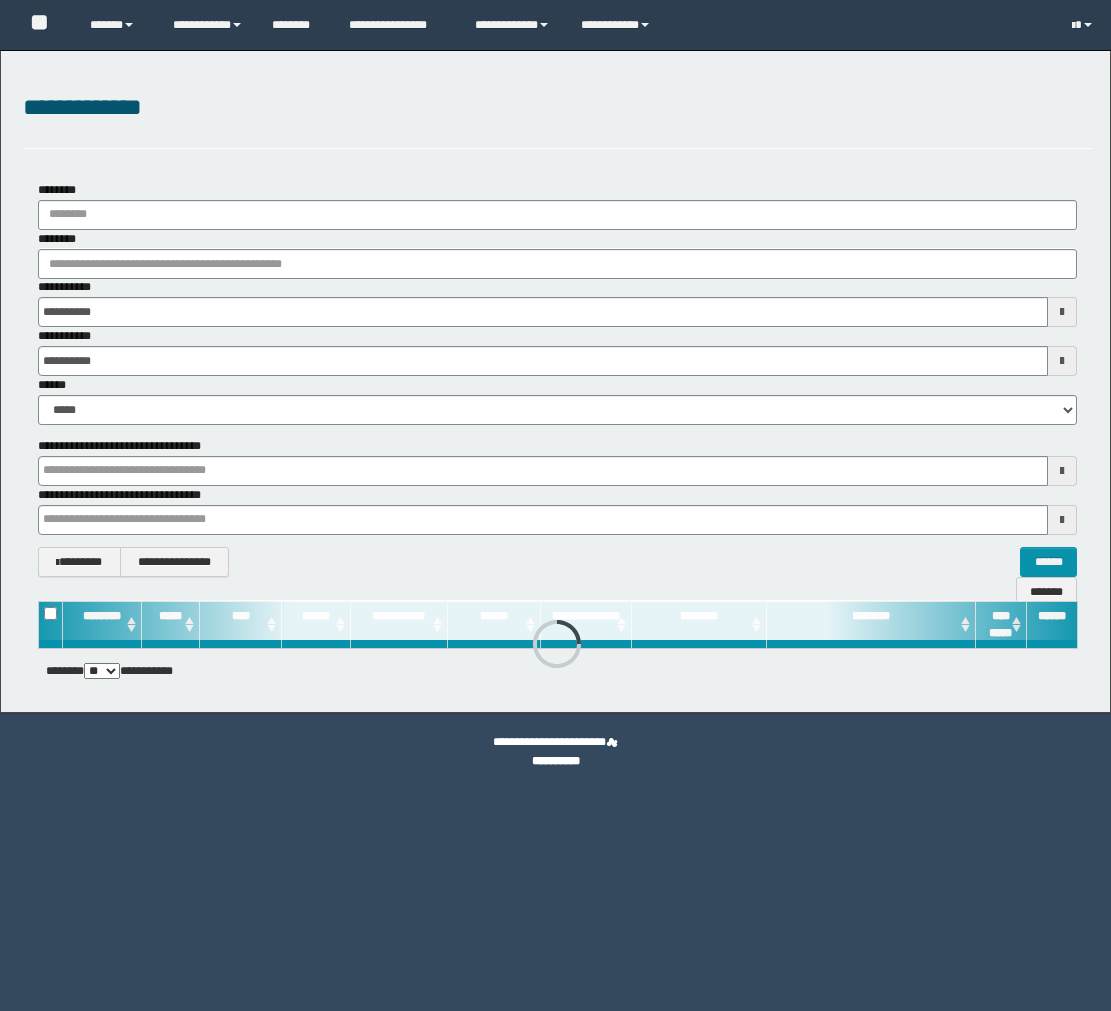 scroll, scrollTop: 0, scrollLeft: 0, axis: both 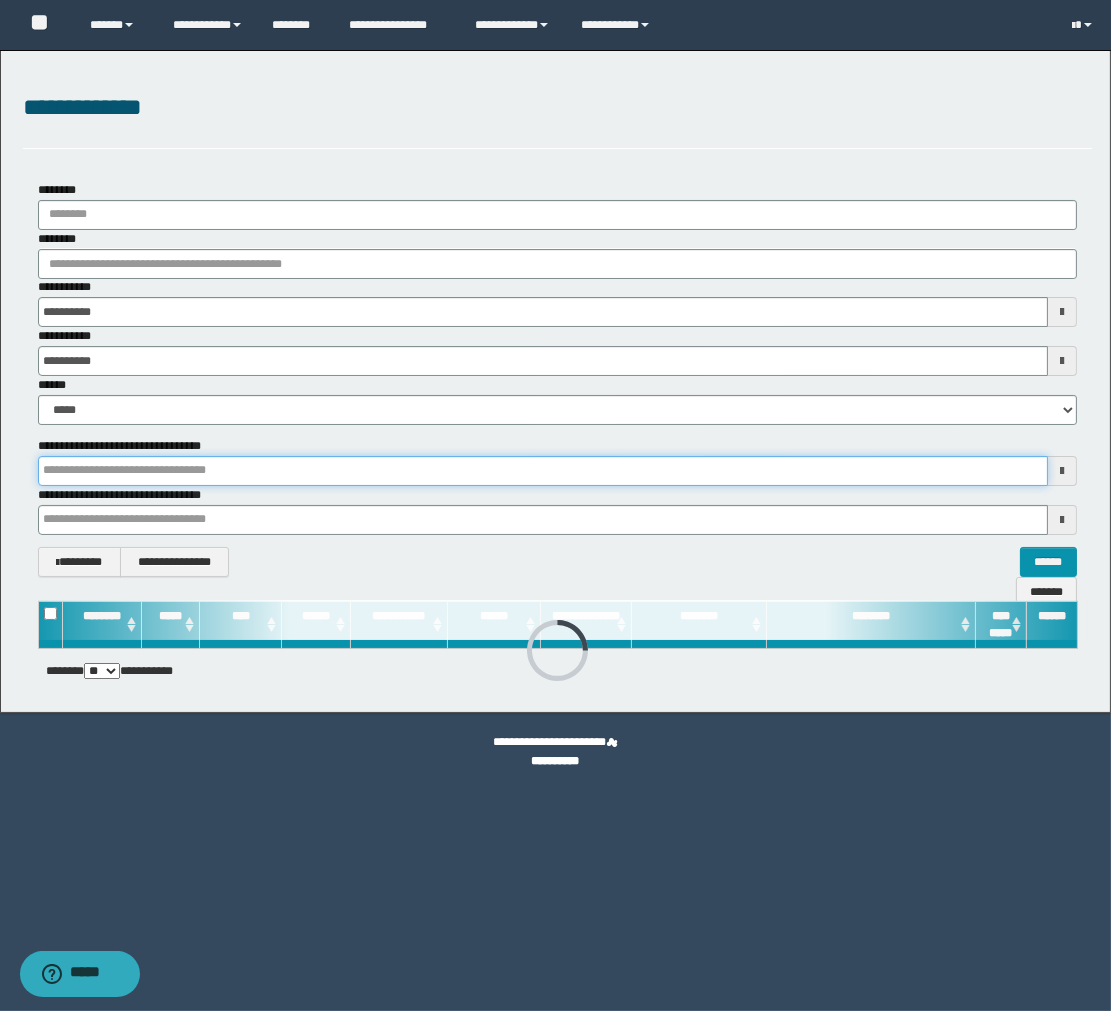 click at bounding box center (543, 471) 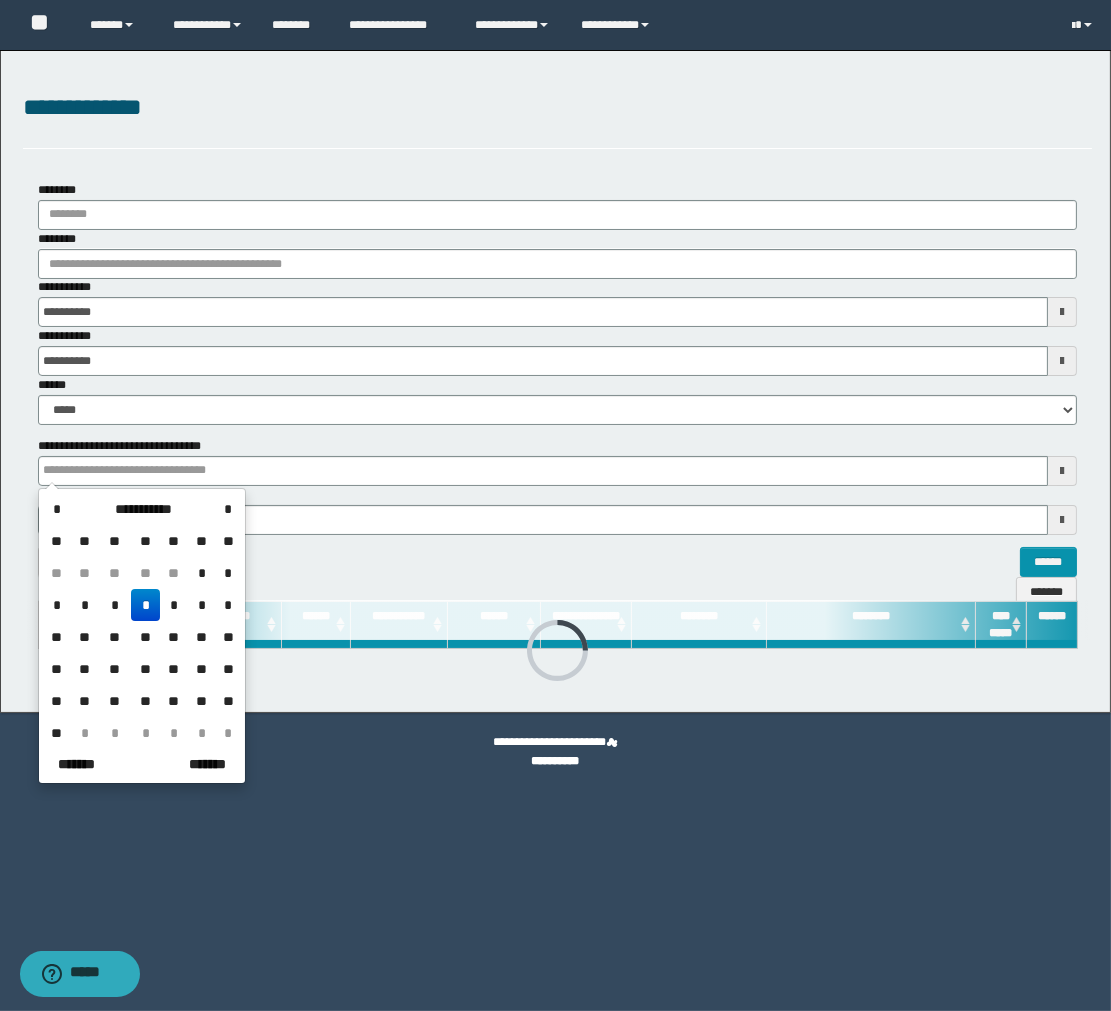 click on "*" at bounding box center (145, 605) 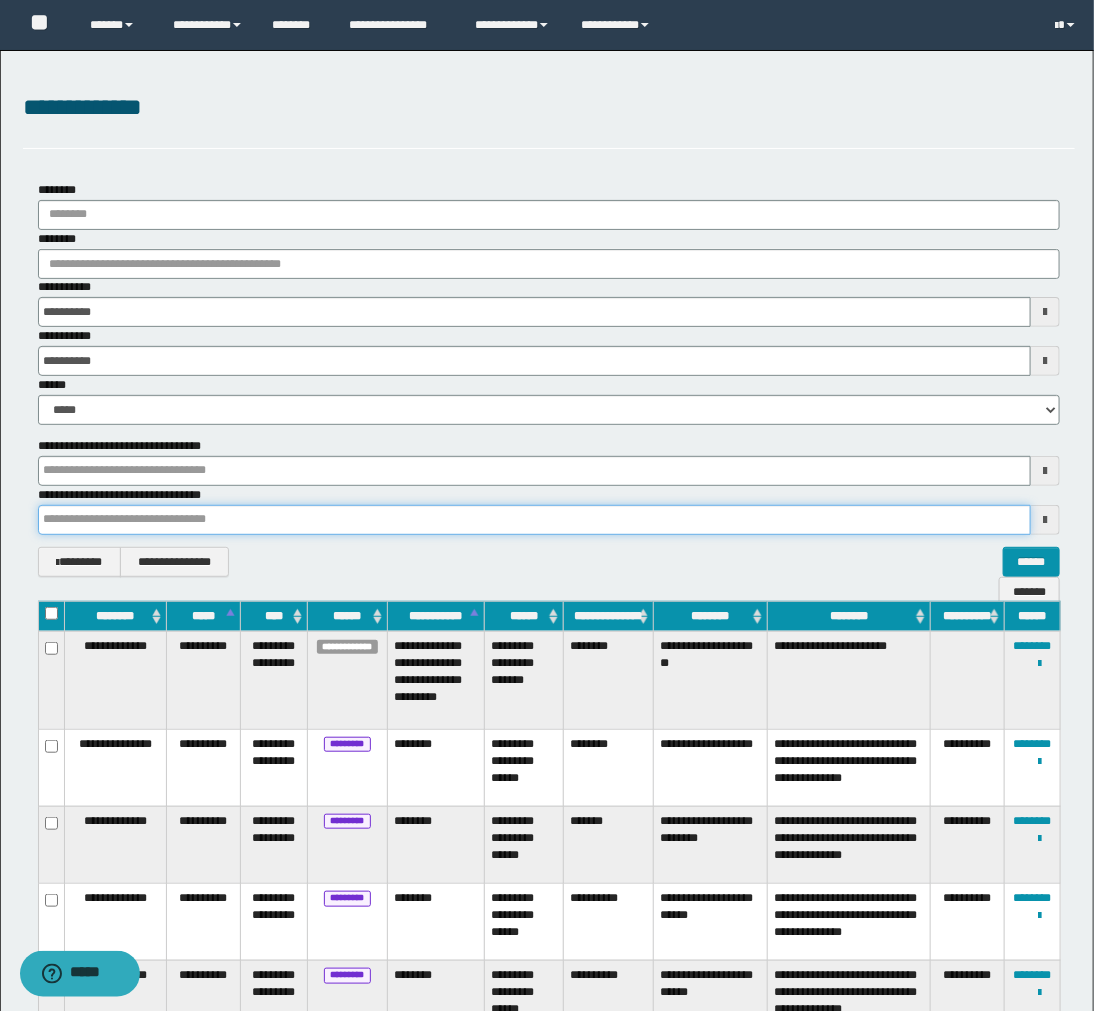 click on "**********" at bounding box center (547, 505) 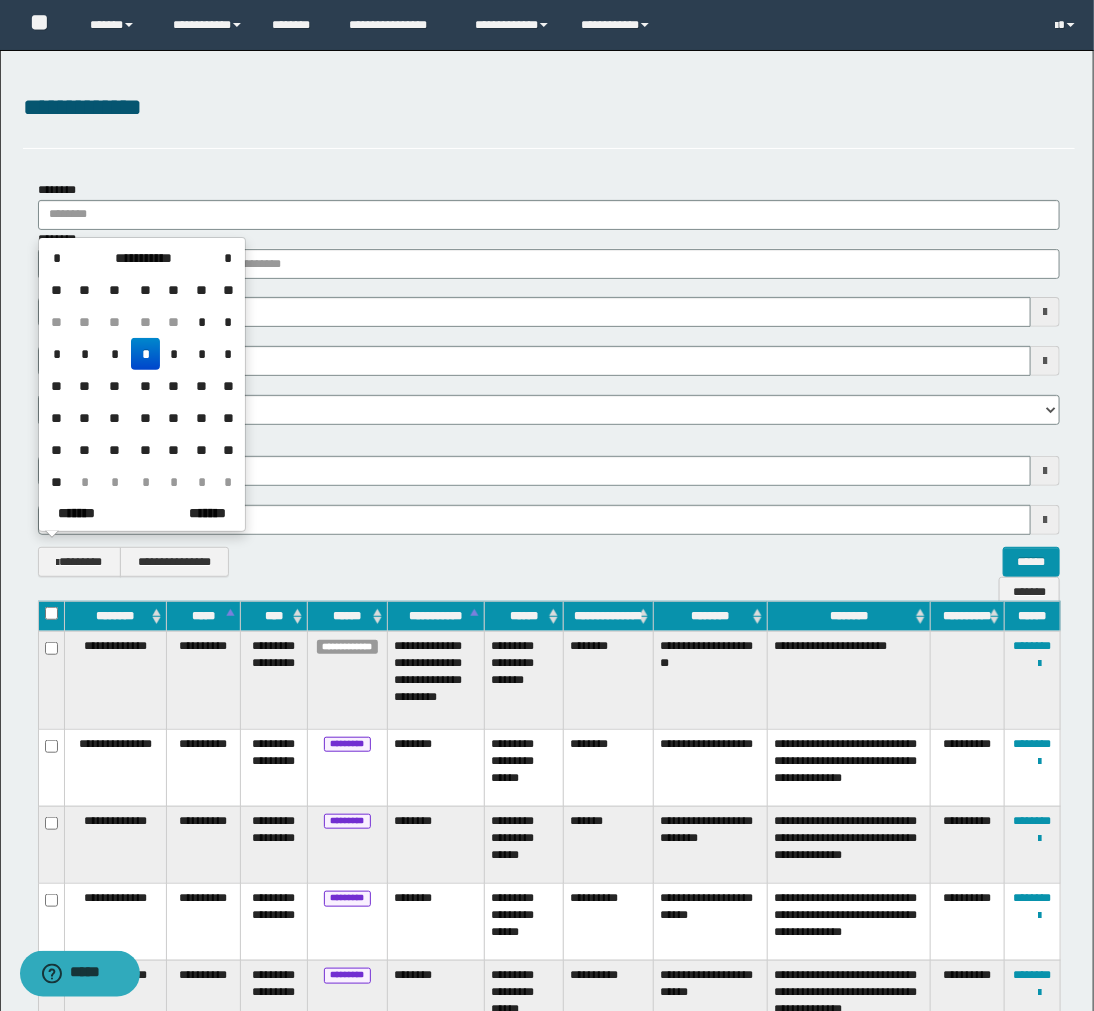 click on "*" at bounding box center (145, 354) 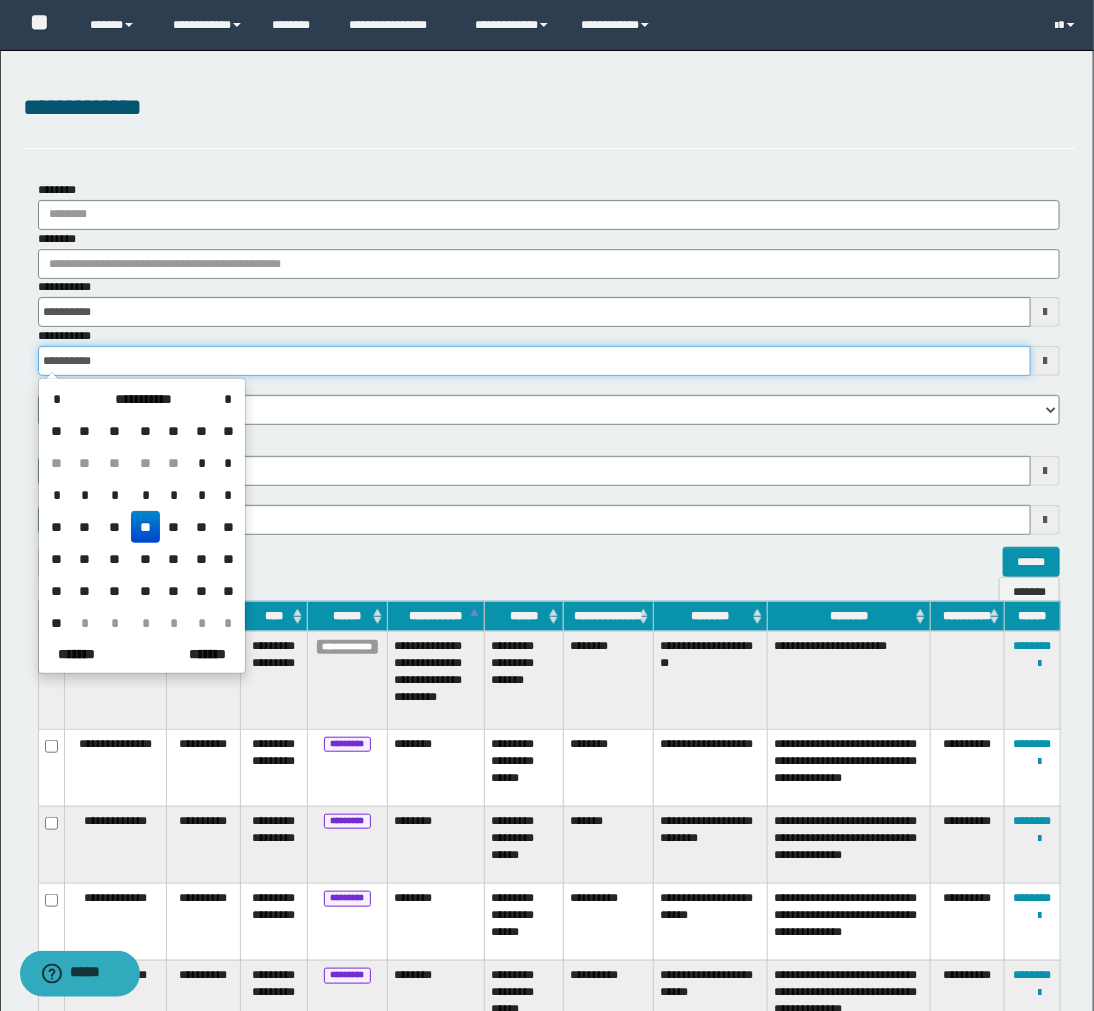 drag, startPoint x: 144, startPoint y: 360, endPoint x: -2, endPoint y: 355, distance: 146.08559 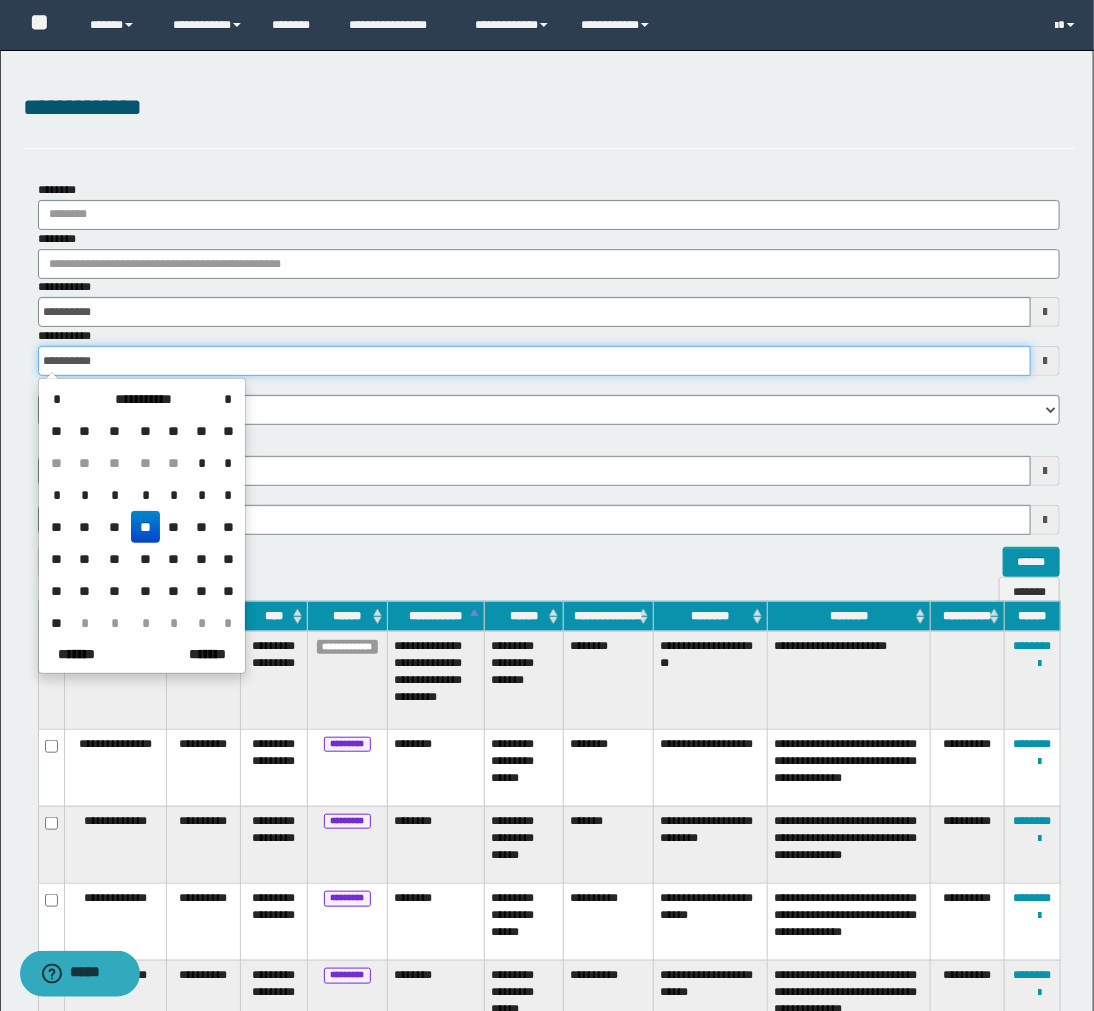 click on "**********" at bounding box center [547, 505] 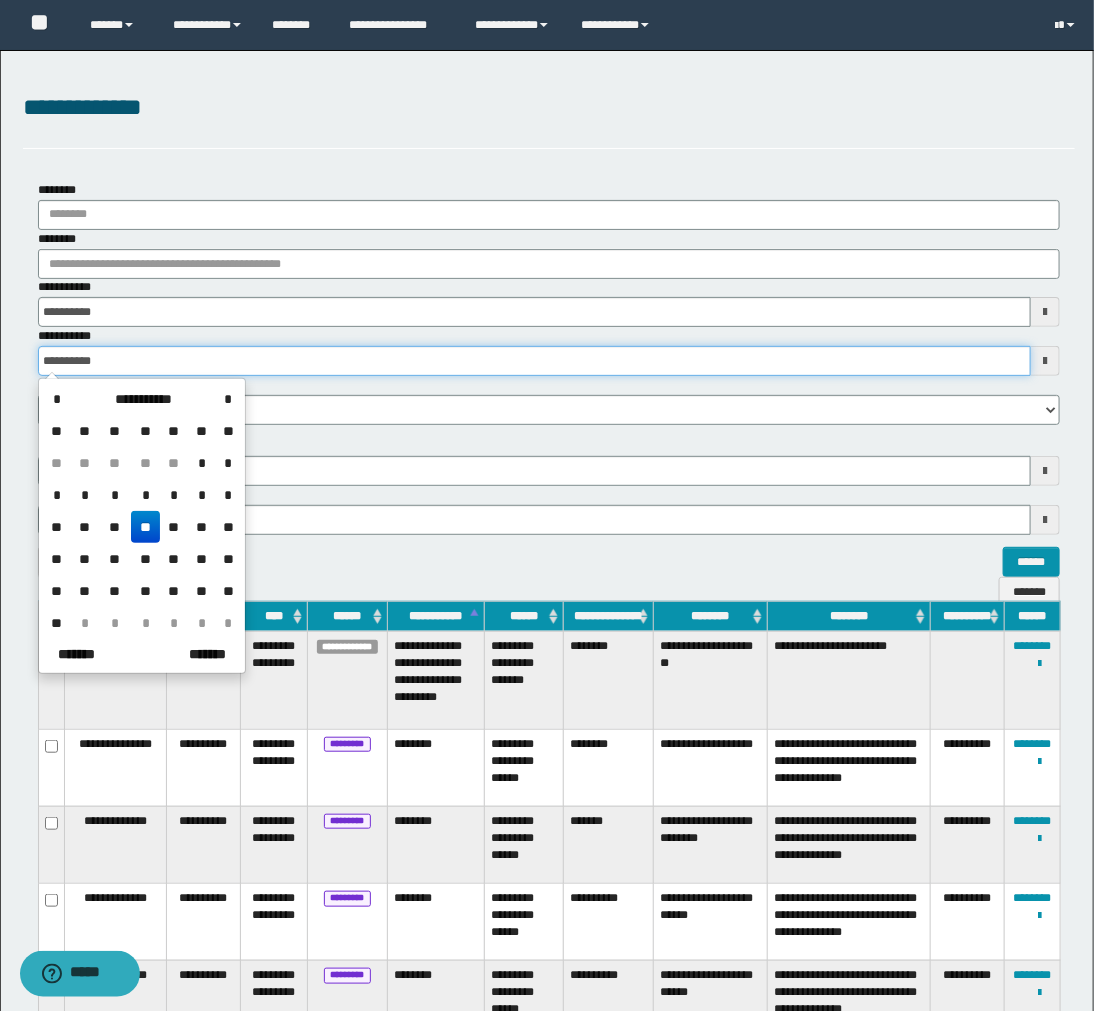 type 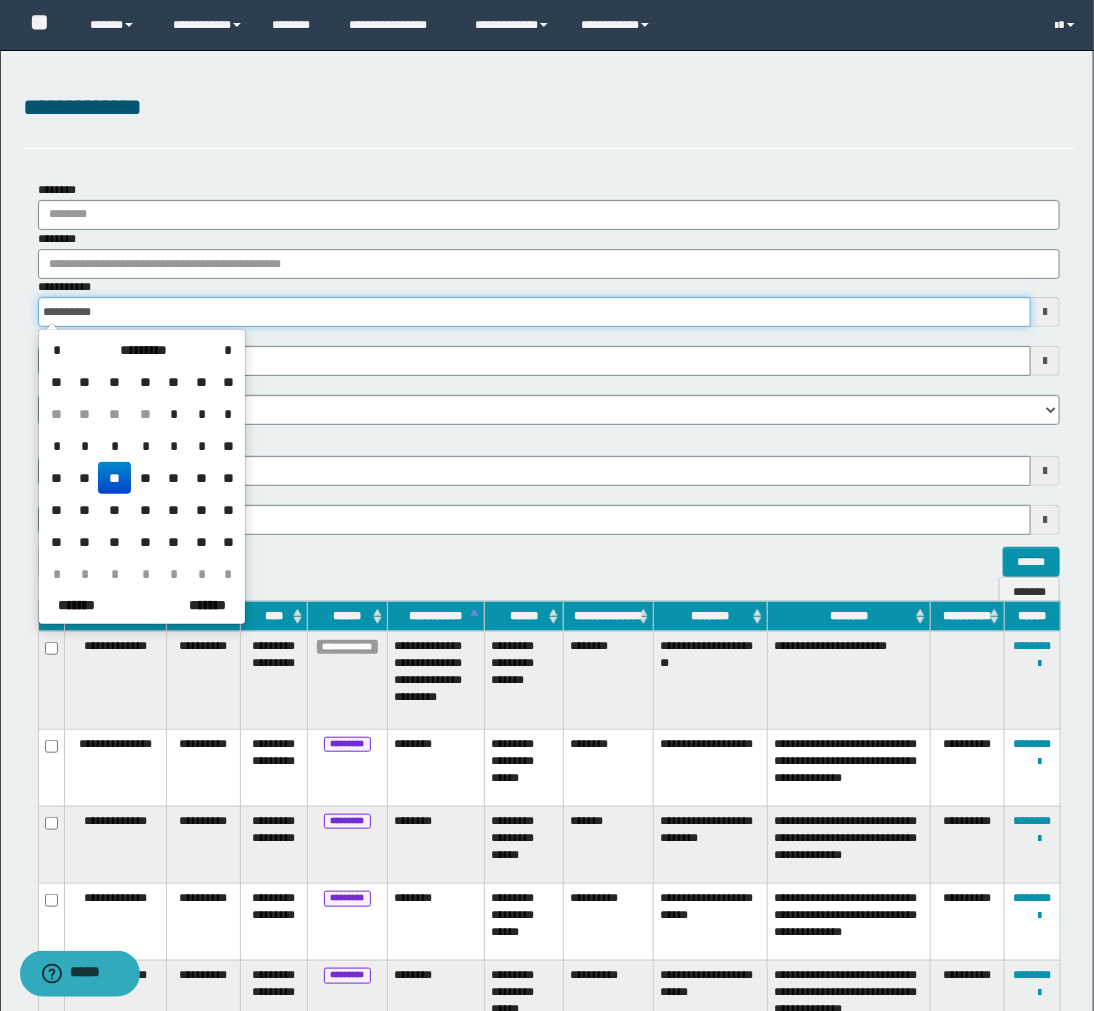 drag, startPoint x: 176, startPoint y: 297, endPoint x: -2, endPoint y: 300, distance: 178.02528 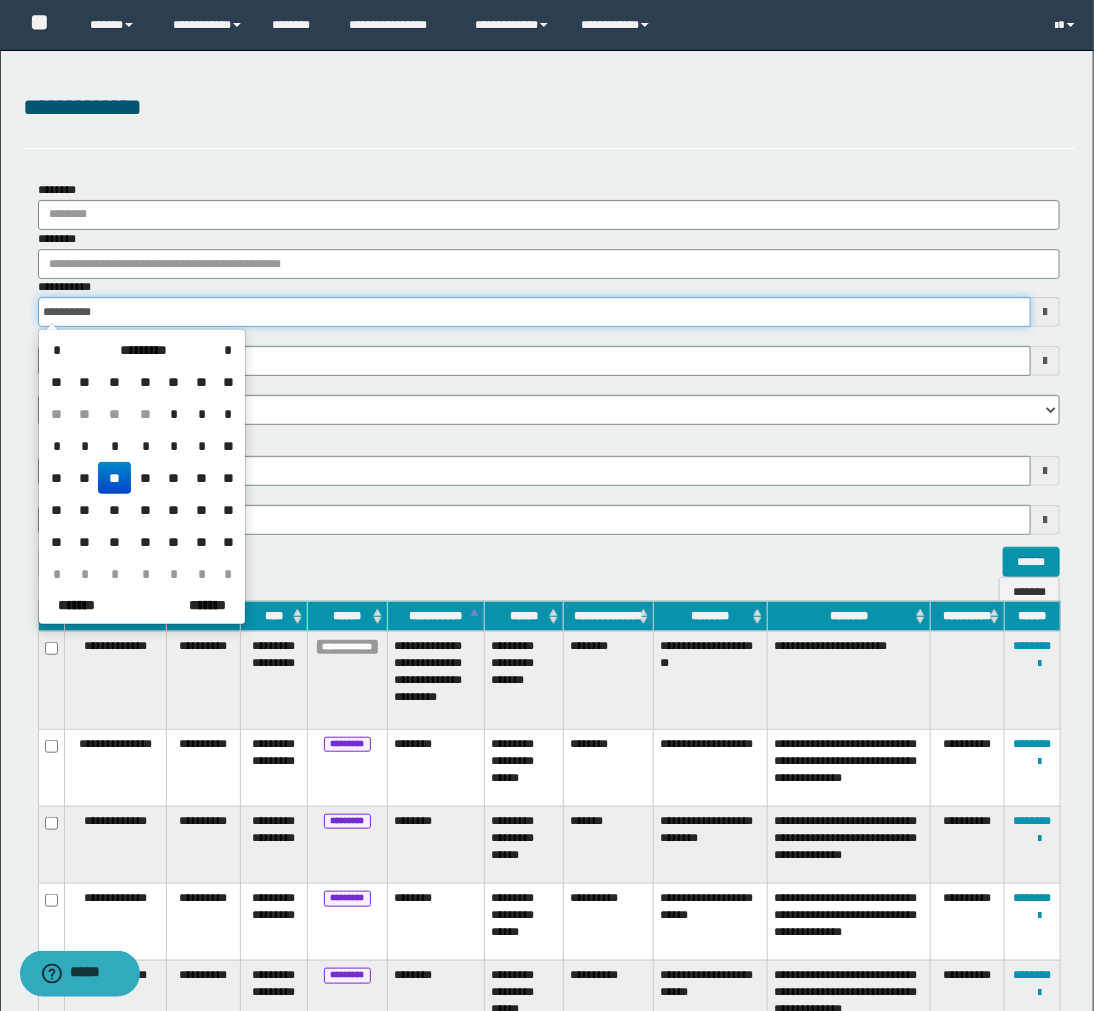 click on "**********" at bounding box center (547, 505) 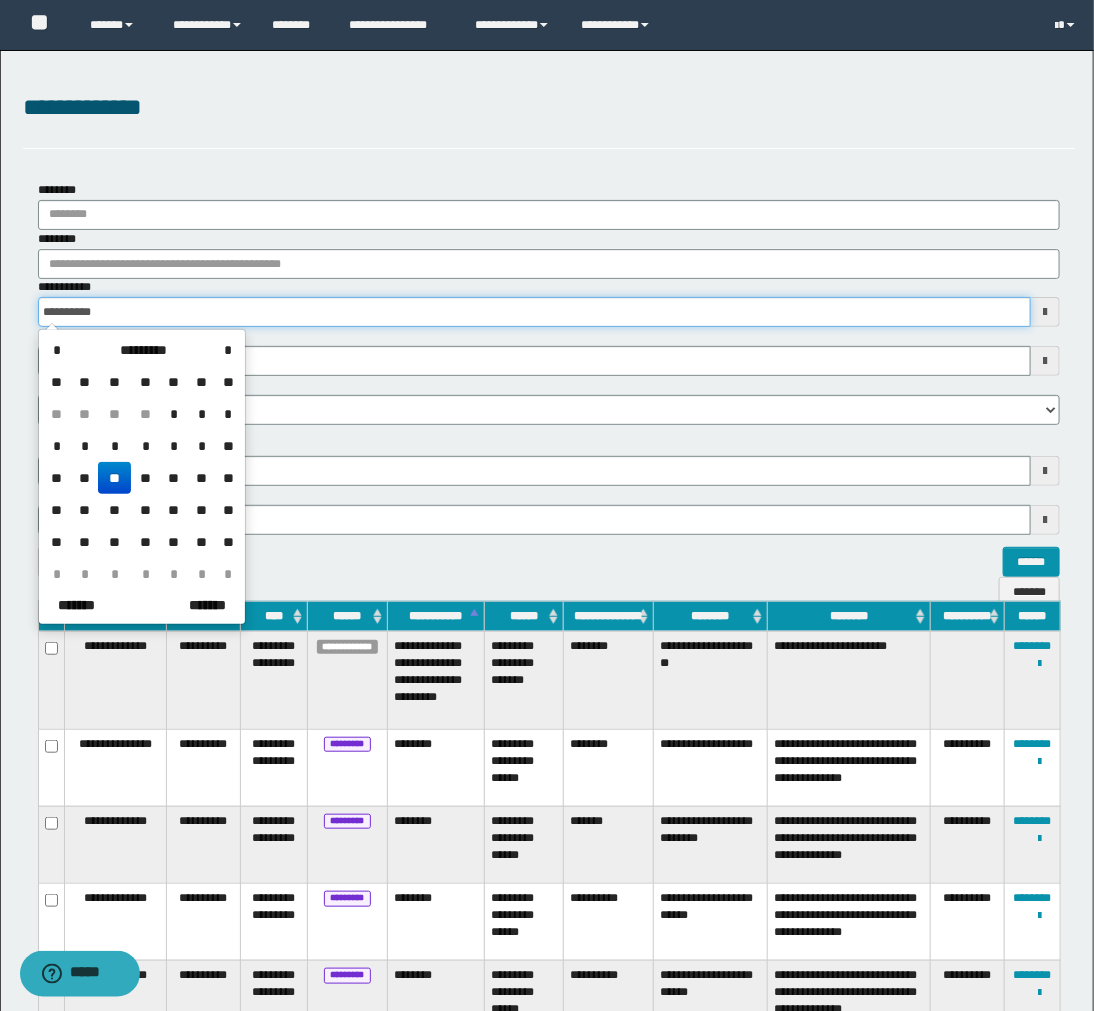 type 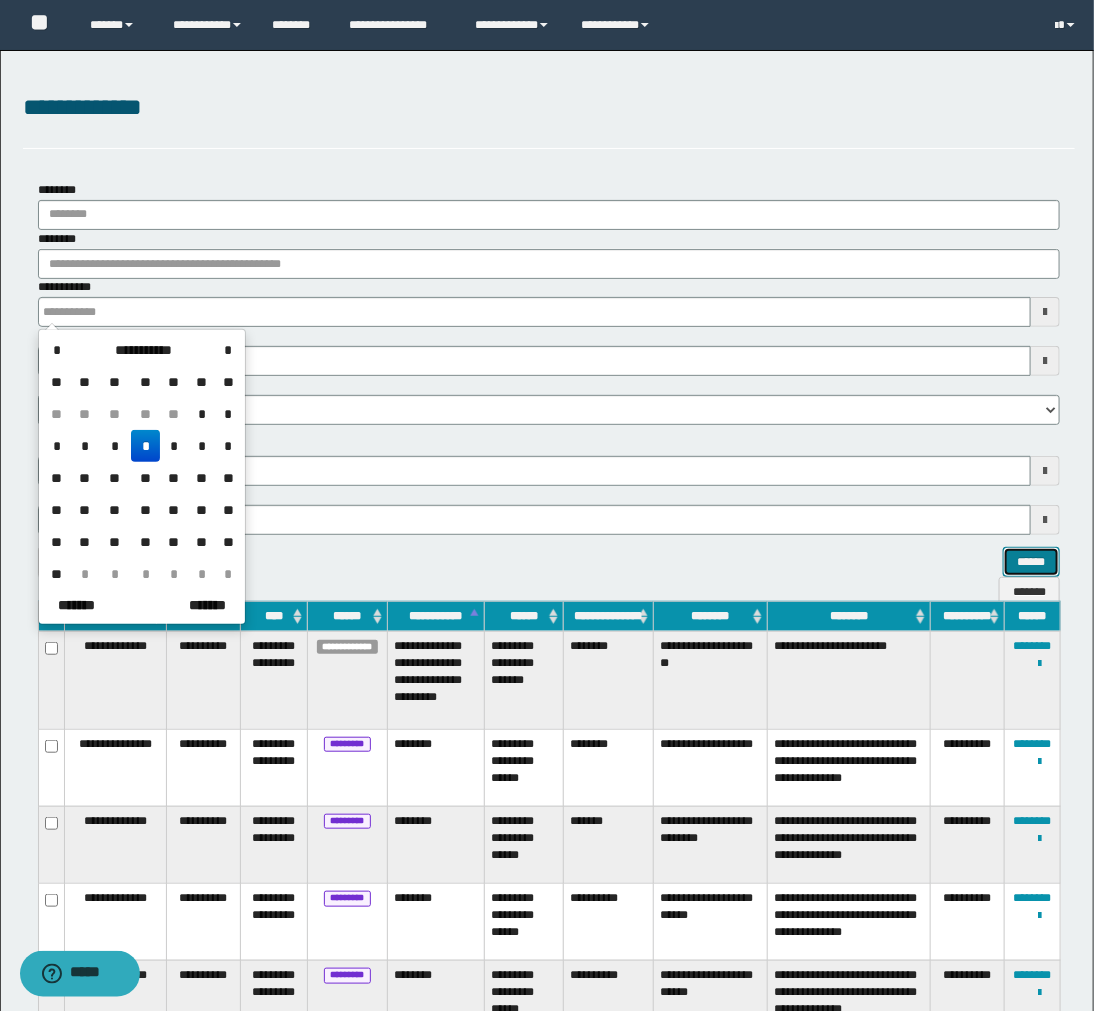 click on "******" at bounding box center [1031, 562] 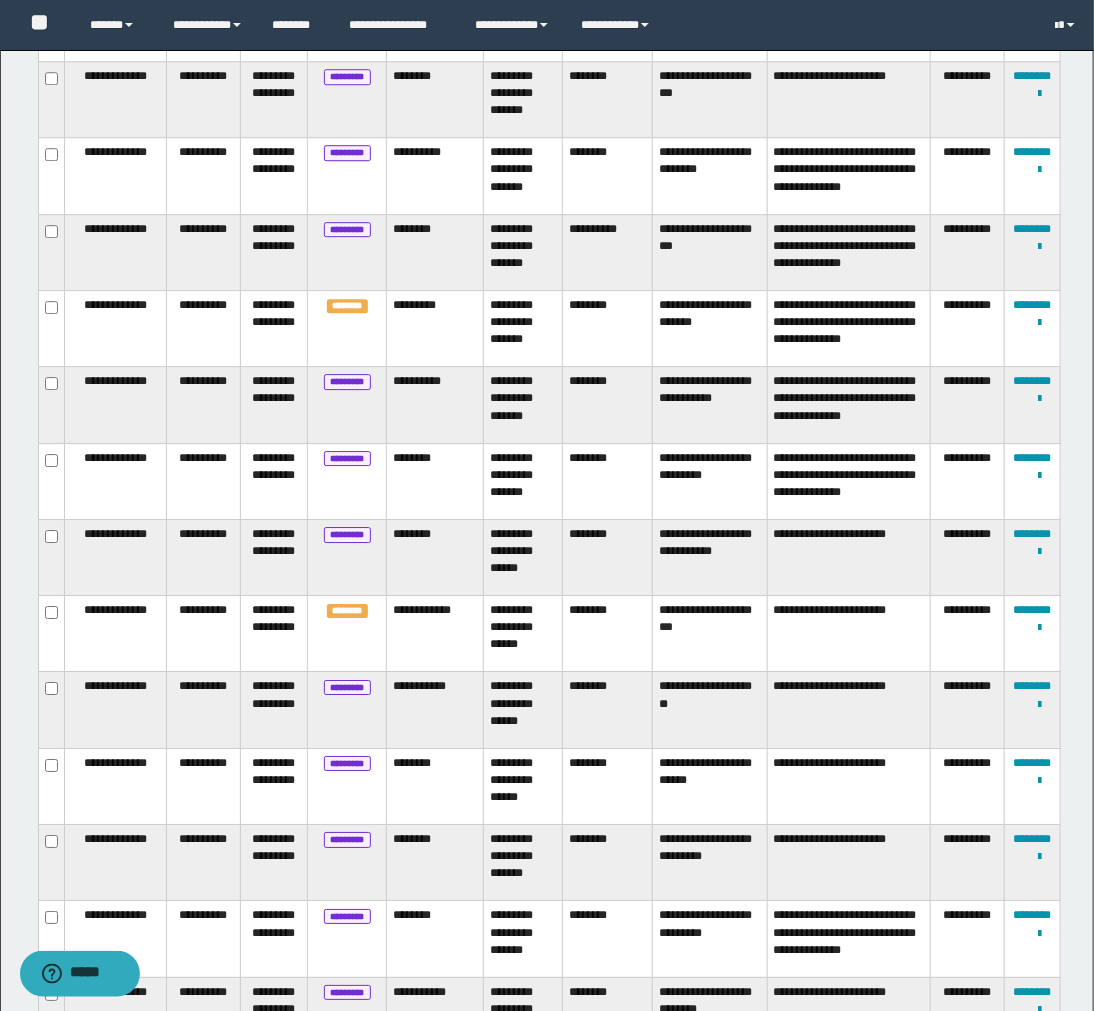 scroll, scrollTop: 1437, scrollLeft: 0, axis: vertical 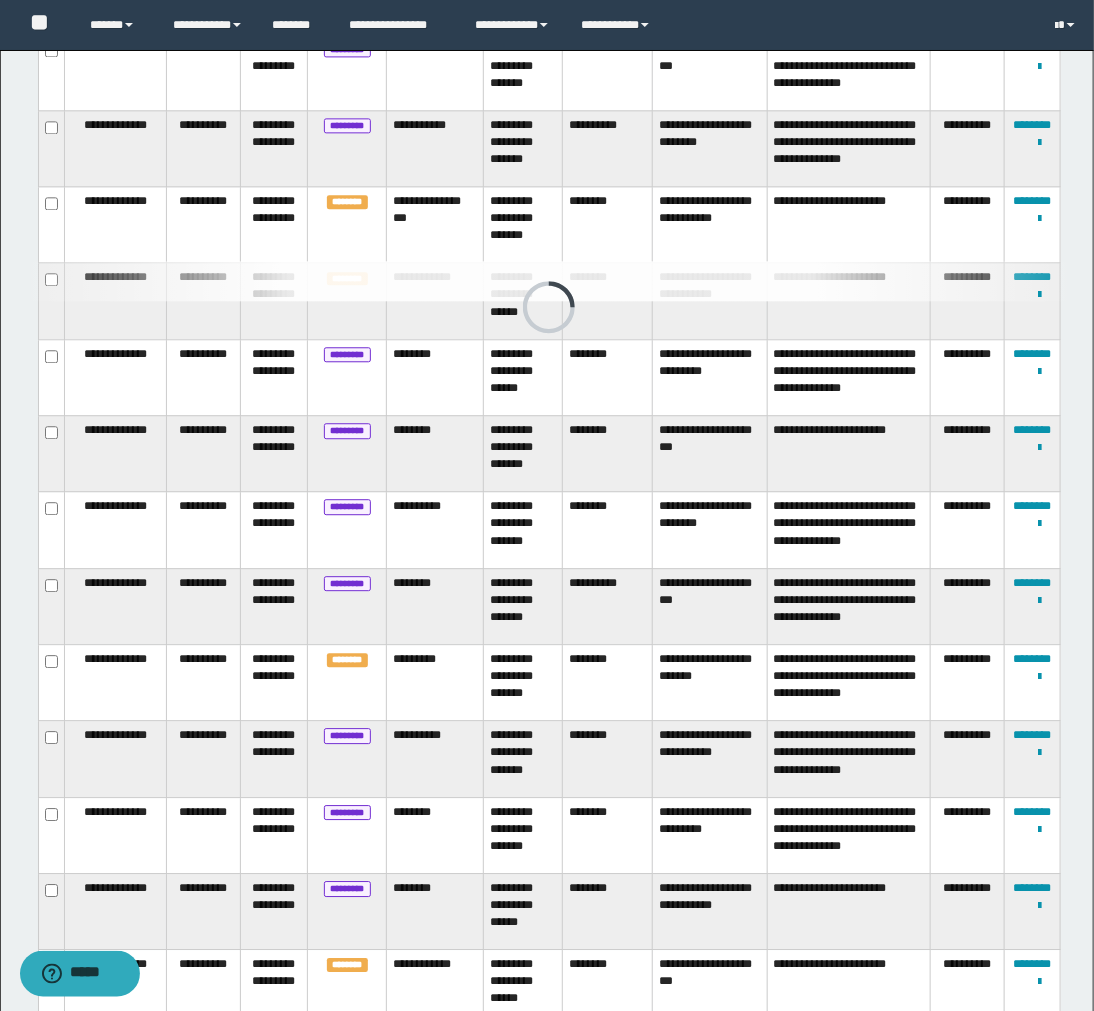 click on "**********" at bounding box center [203, 530] 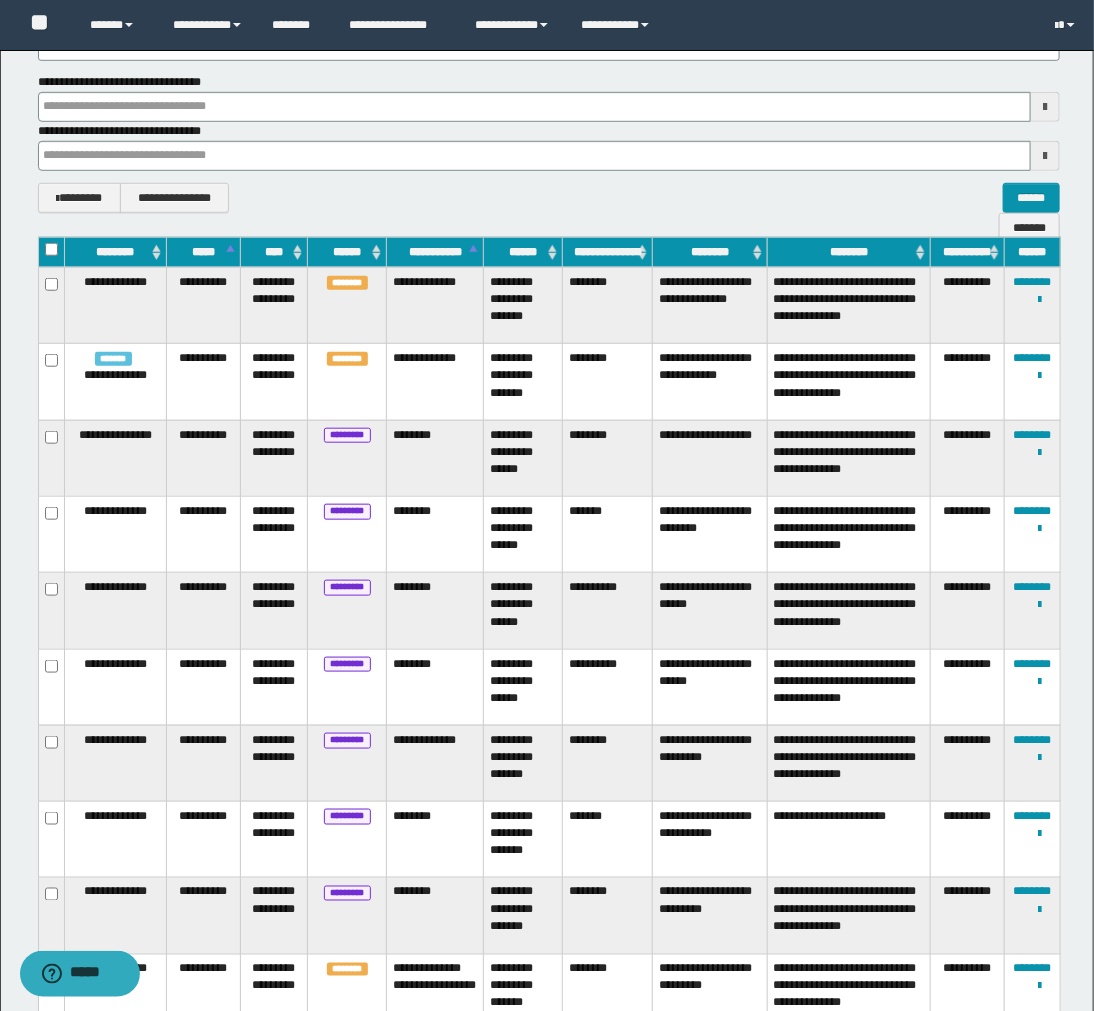 scroll, scrollTop: 104, scrollLeft: 0, axis: vertical 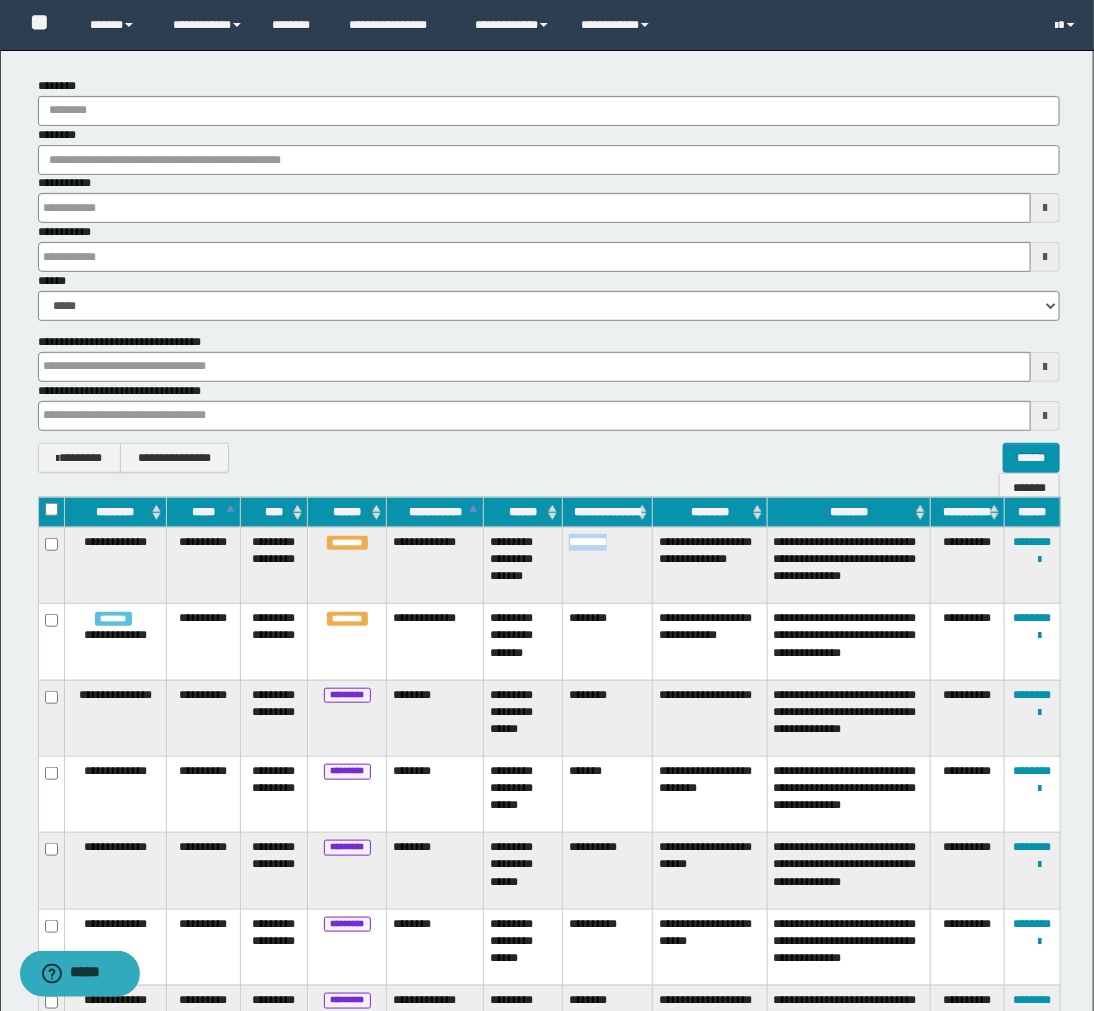 drag, startPoint x: 625, startPoint y: 545, endPoint x: 571, endPoint y: 548, distance: 54.08327 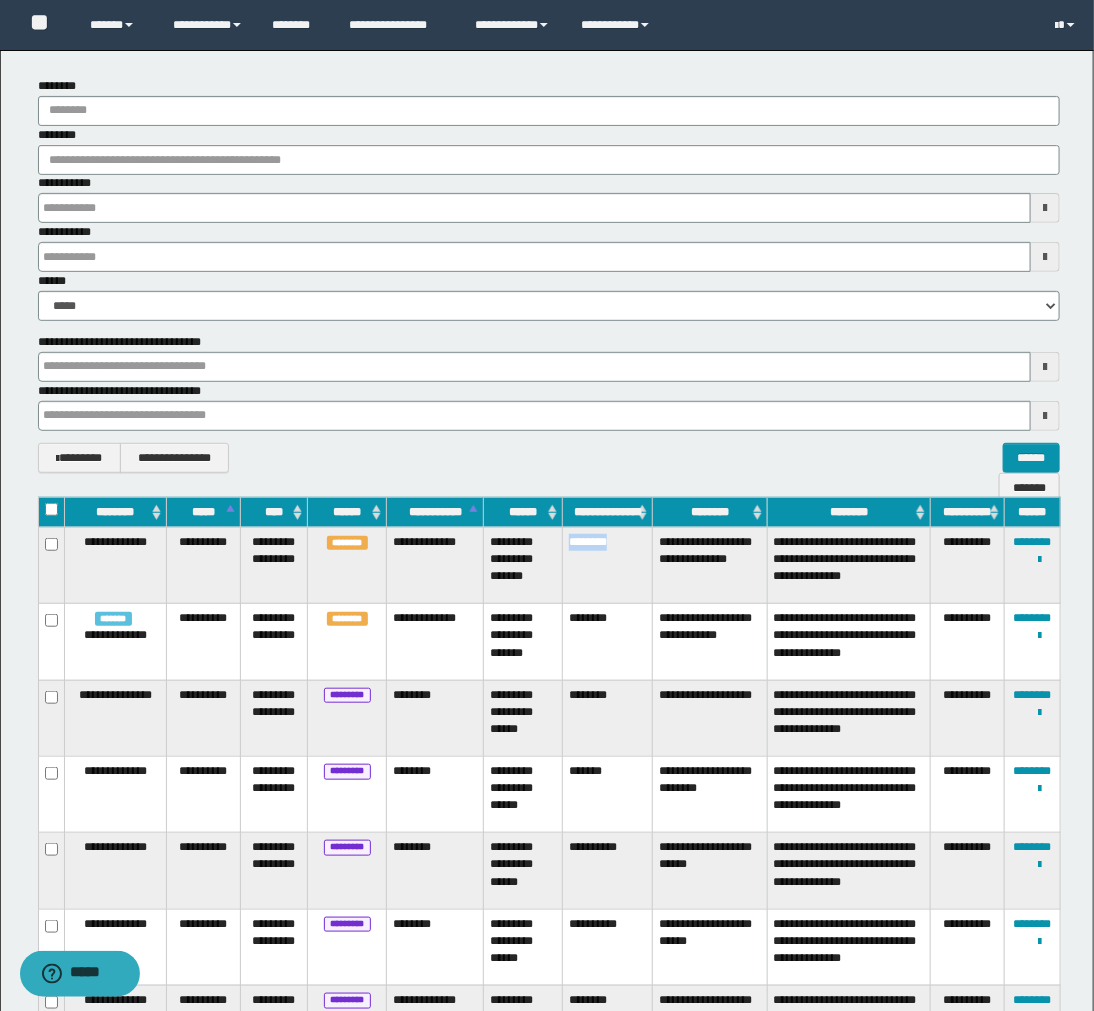 click on "********" at bounding box center [608, 565] 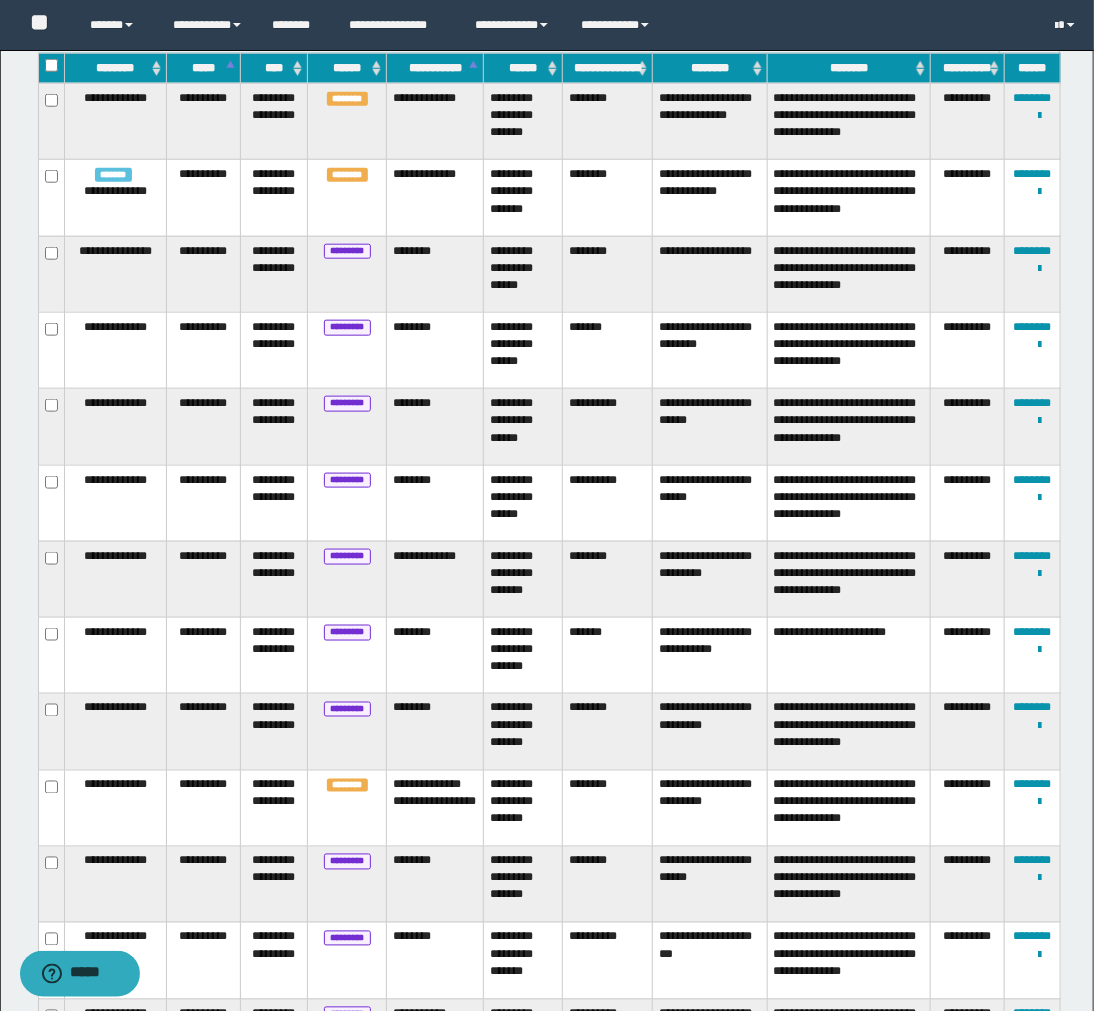 scroll, scrollTop: 0, scrollLeft: 0, axis: both 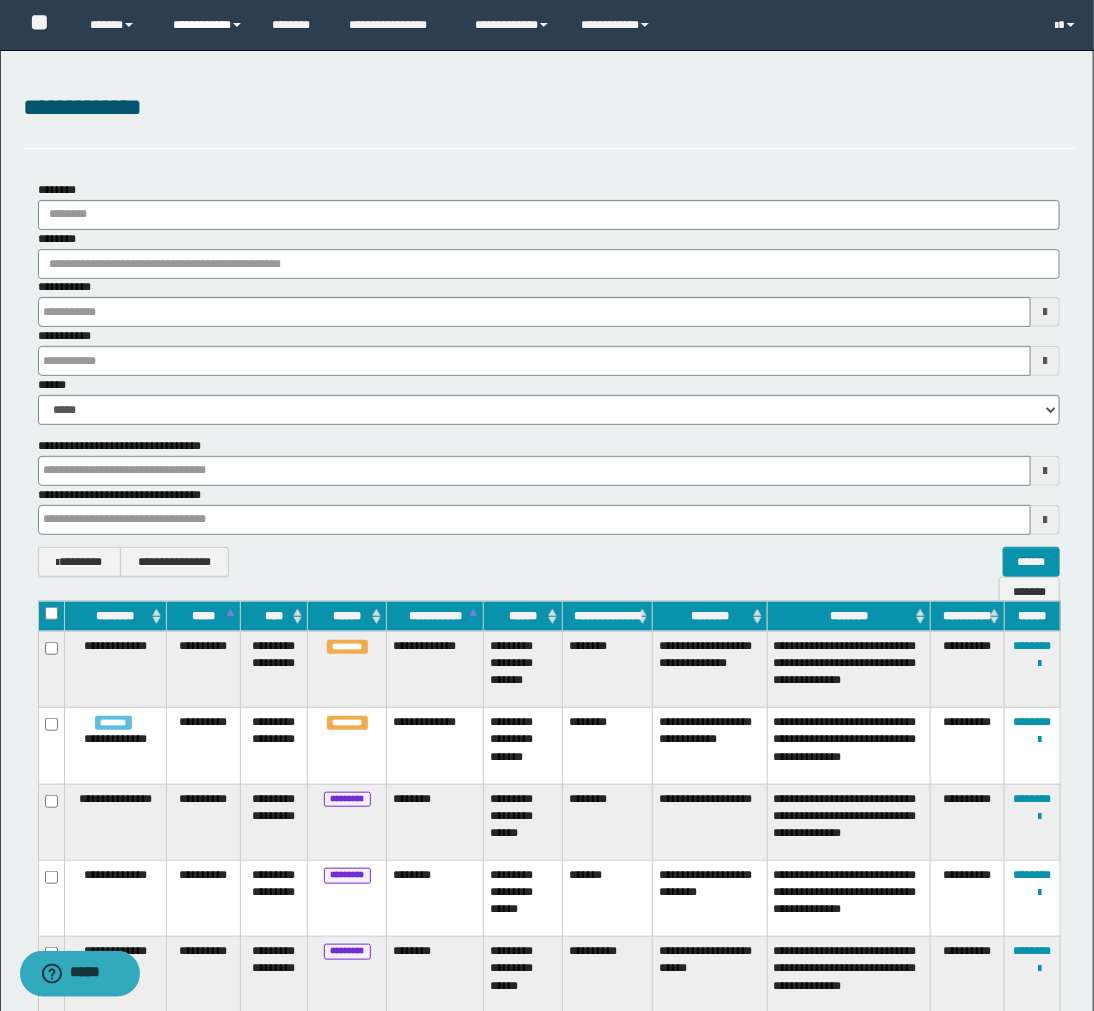 click on "**********" at bounding box center [207, 25] 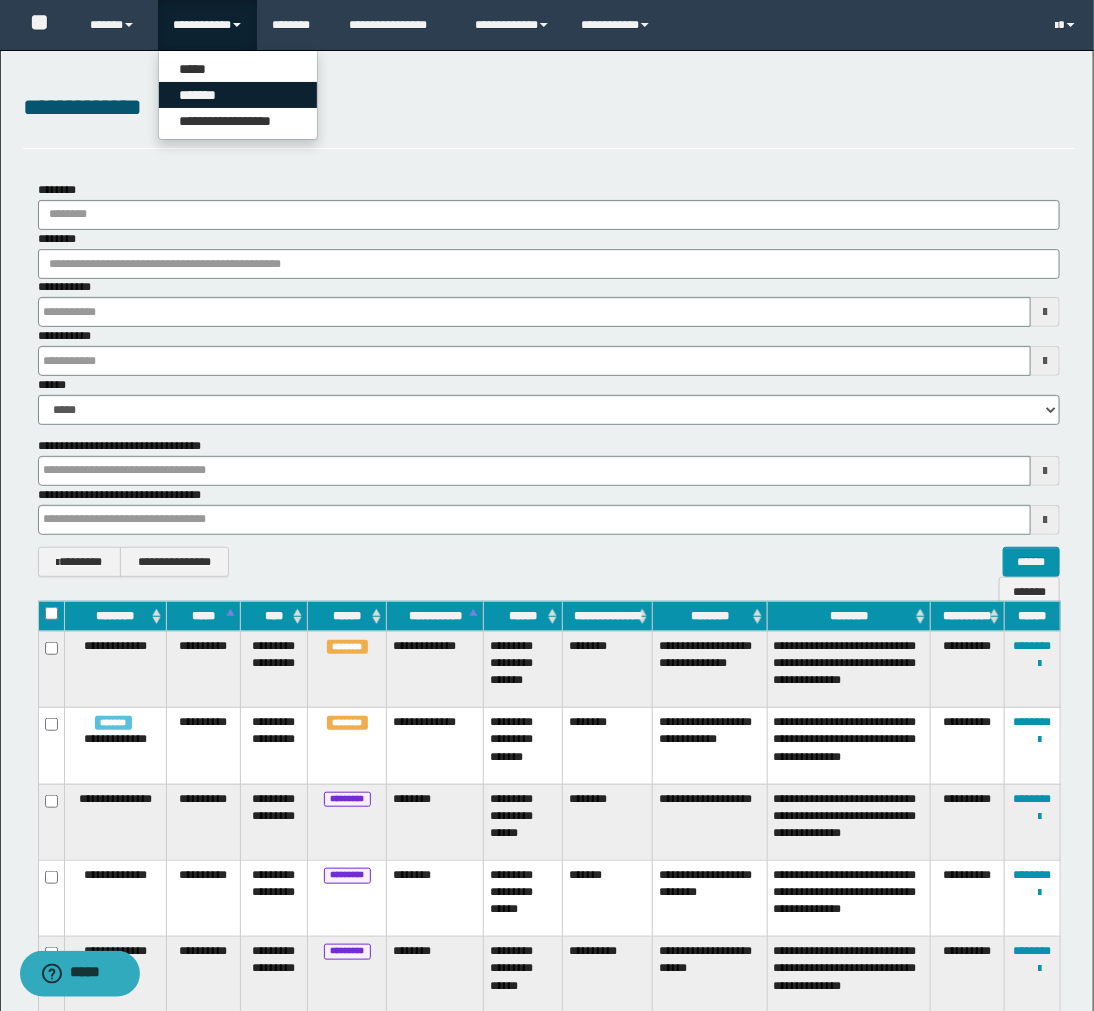 click on "*******" at bounding box center [238, 95] 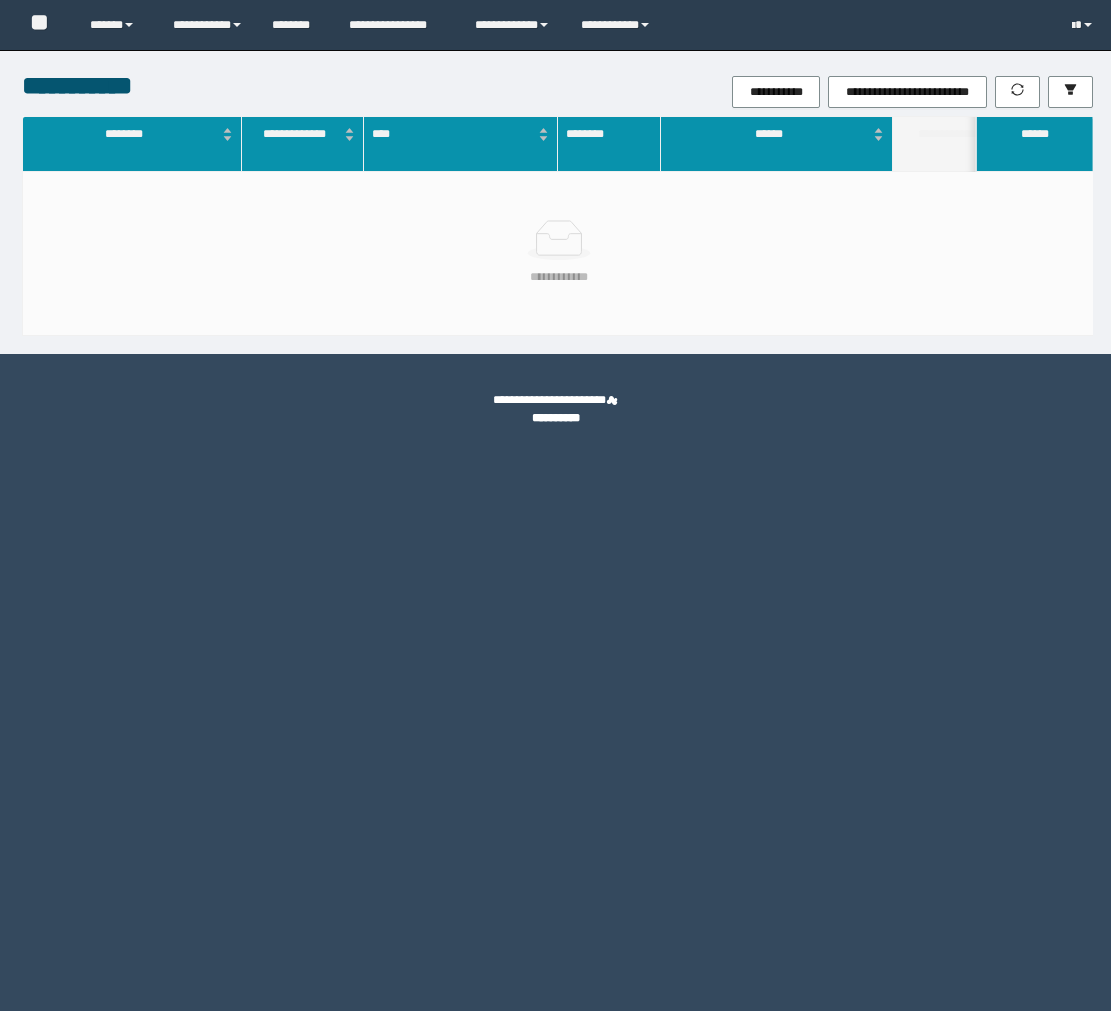 scroll, scrollTop: 0, scrollLeft: 0, axis: both 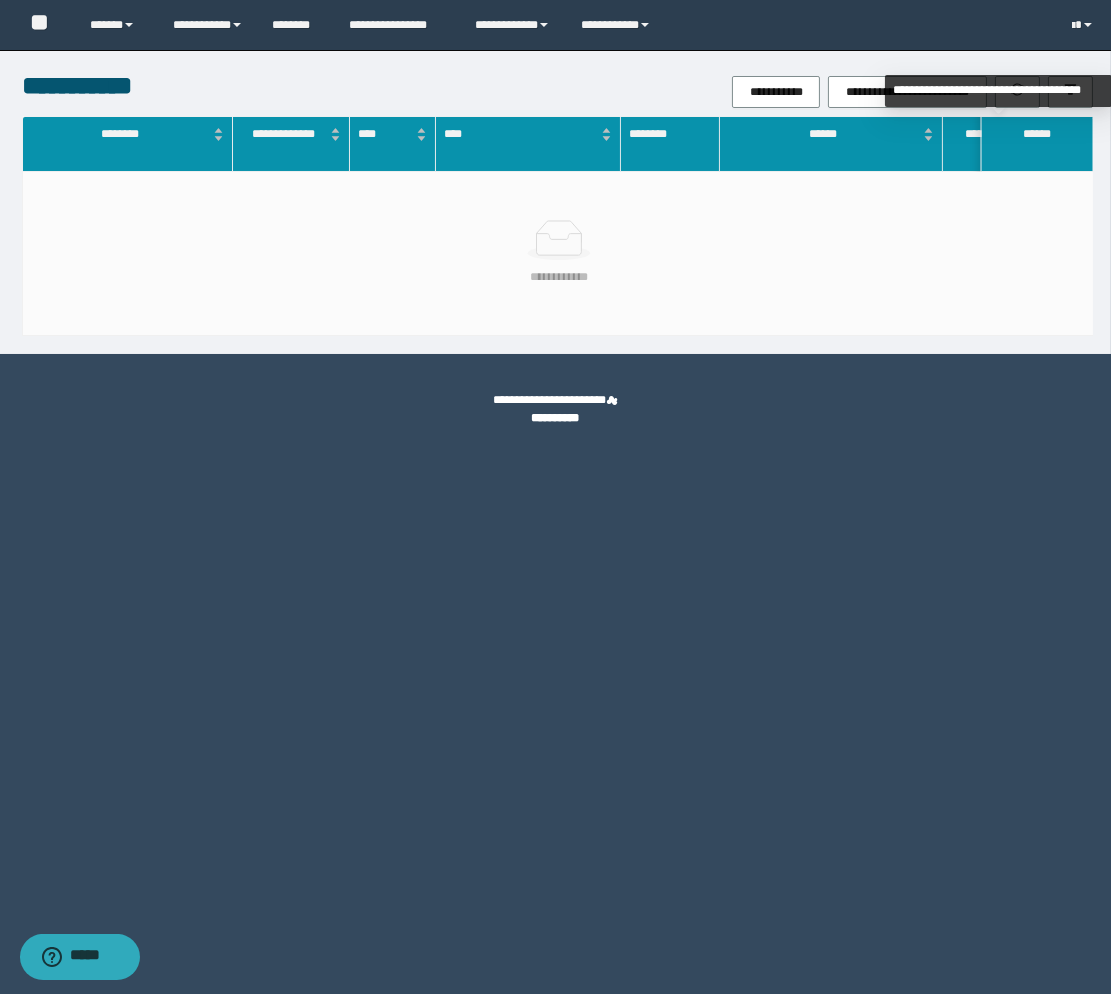 click on "**********" at bounding box center (998, 91) 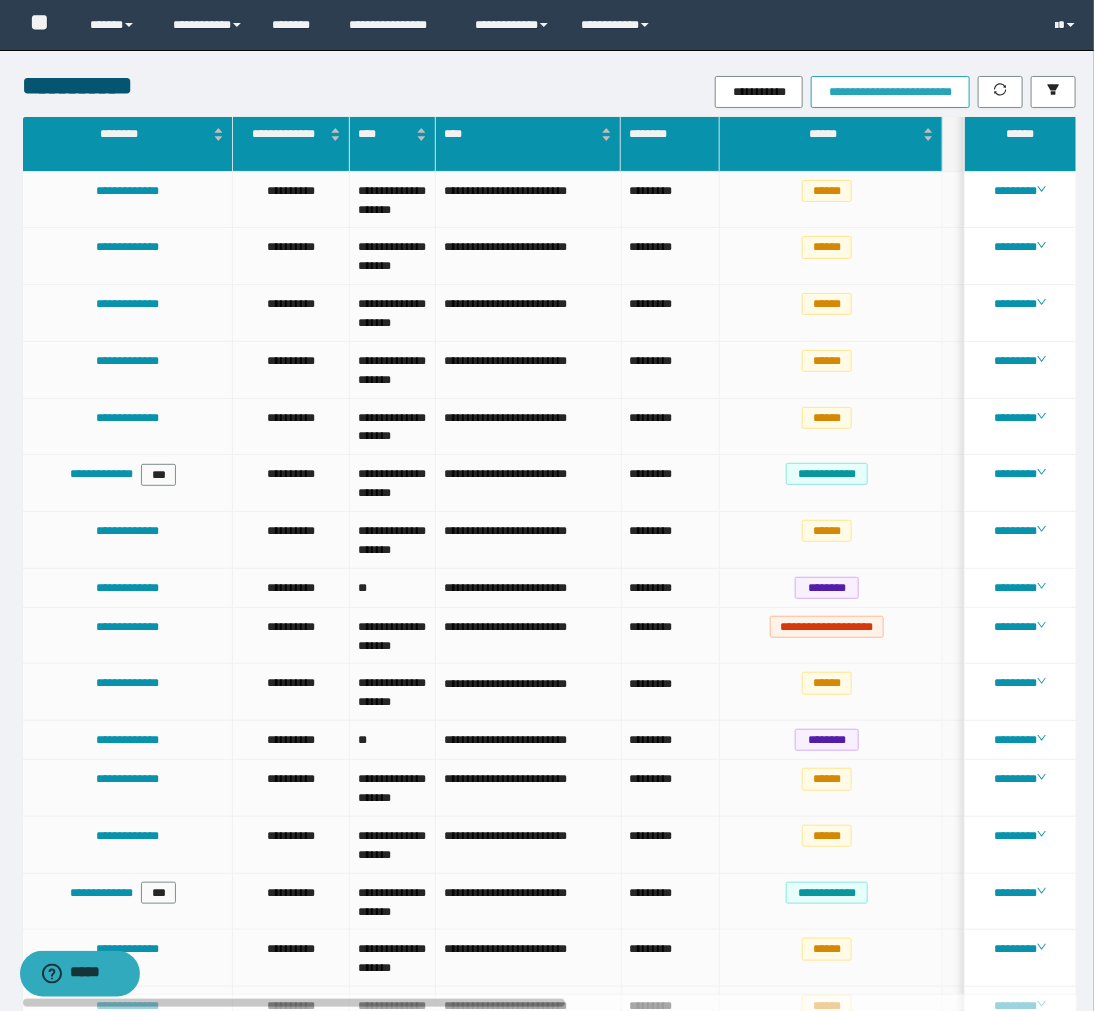 click on "**********" at bounding box center (890, 92) 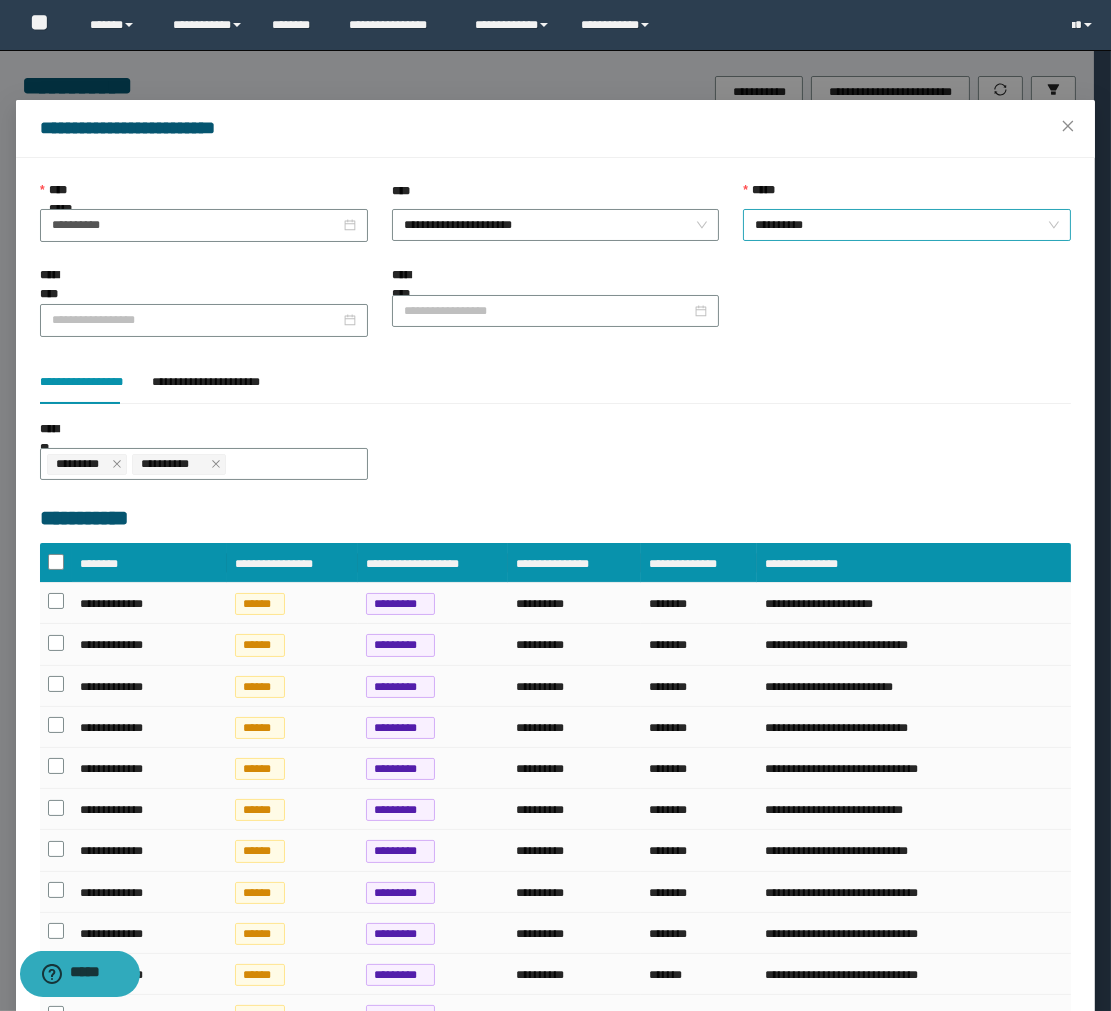 click on "**********" at bounding box center [906, 225] 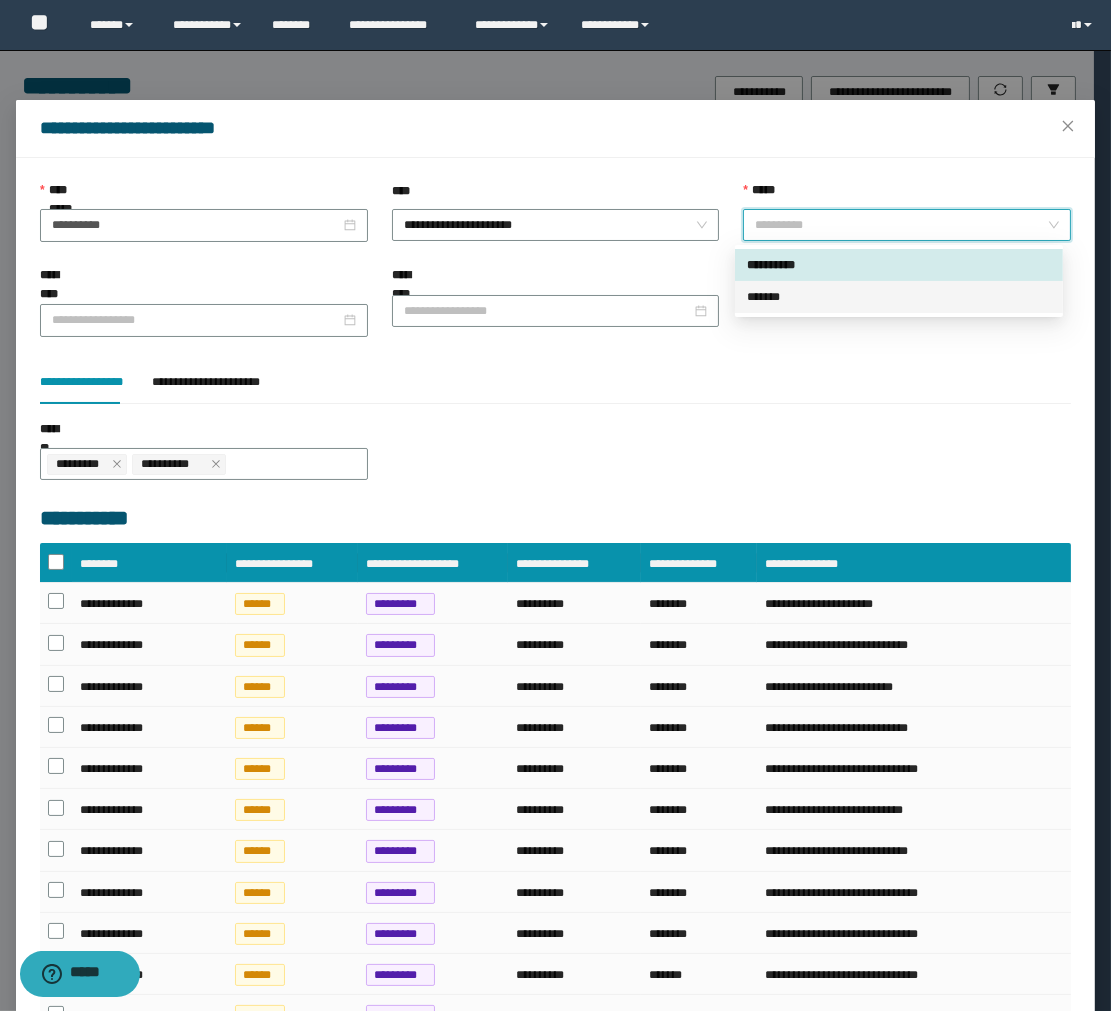 click on "*******" at bounding box center [899, 297] 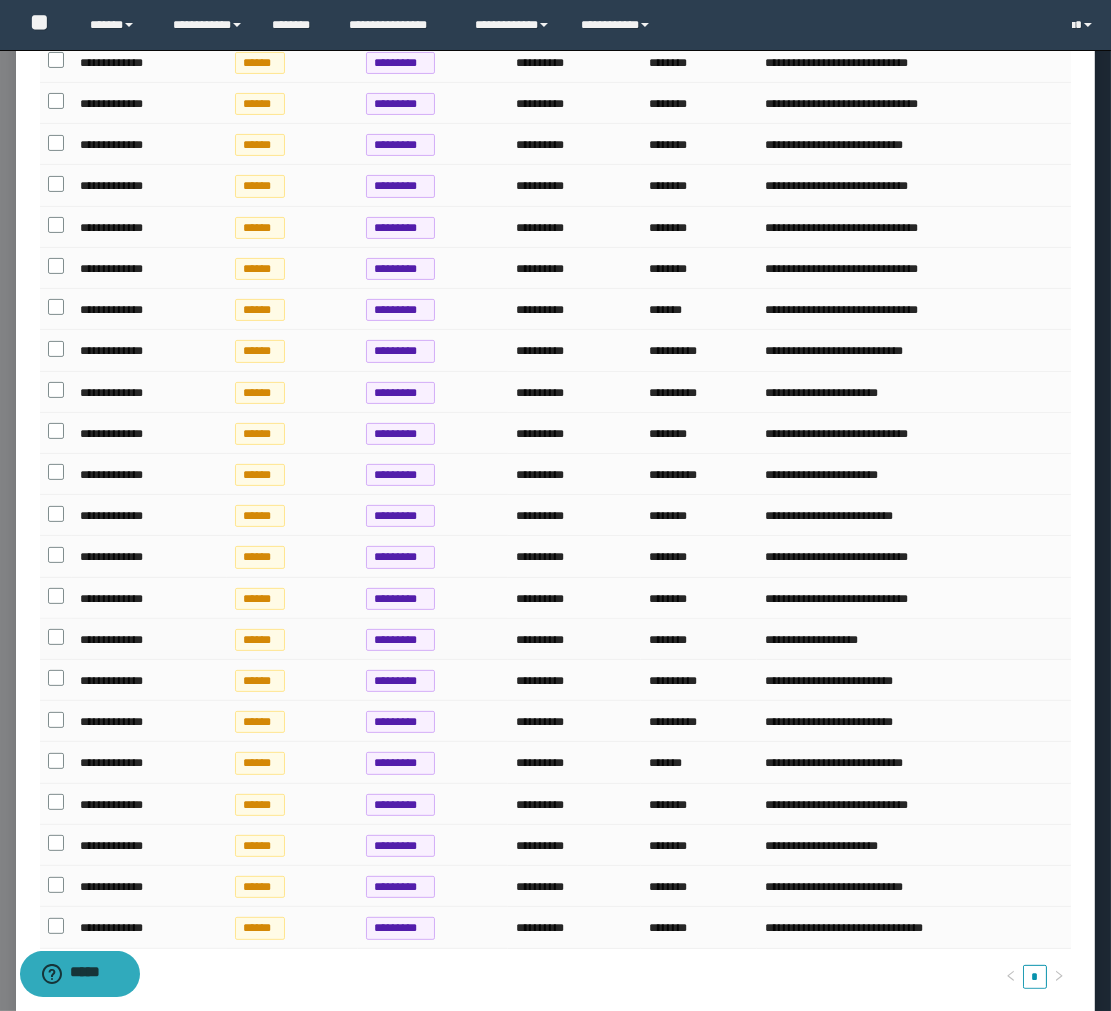 scroll, scrollTop: 666, scrollLeft: 0, axis: vertical 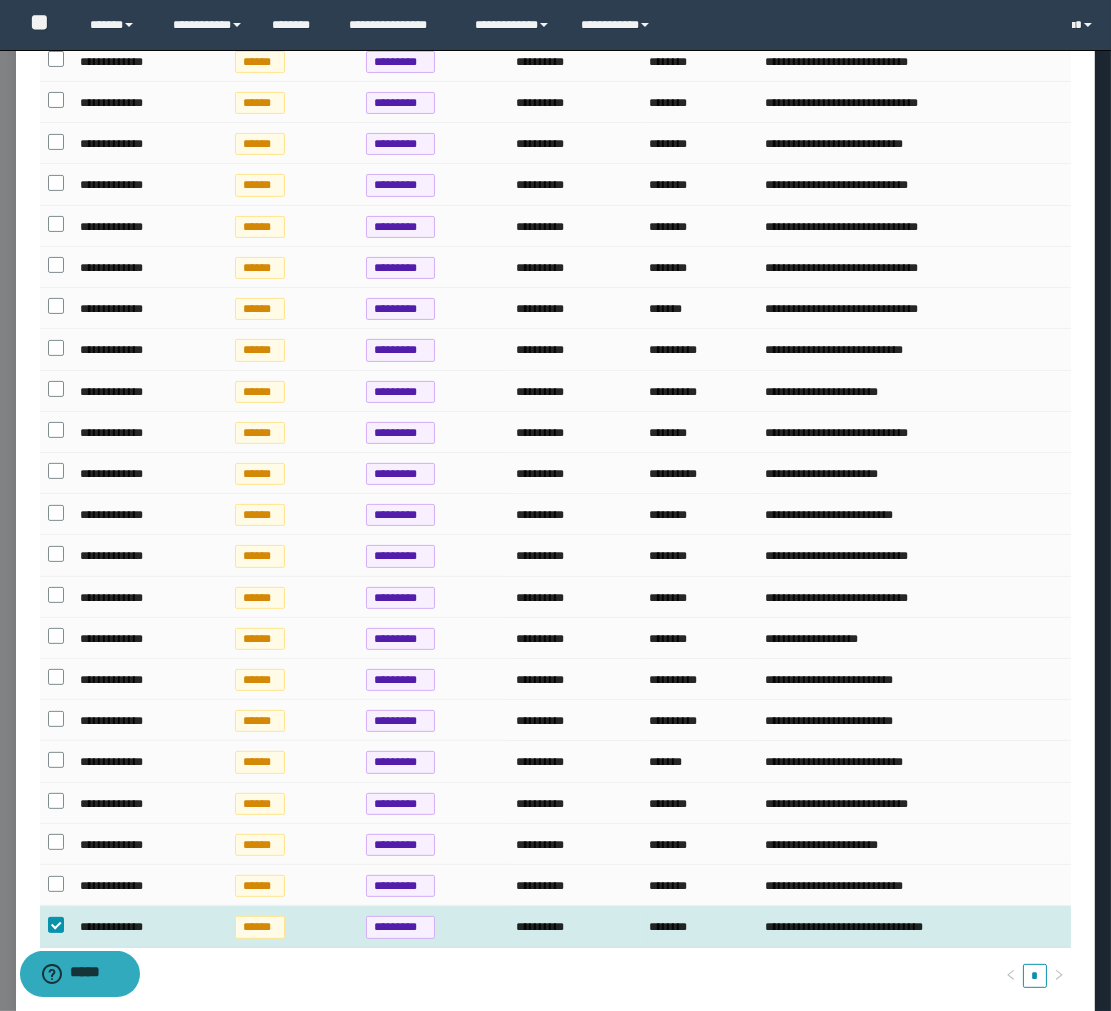 click on "*******" at bounding box center [1012, 1055] 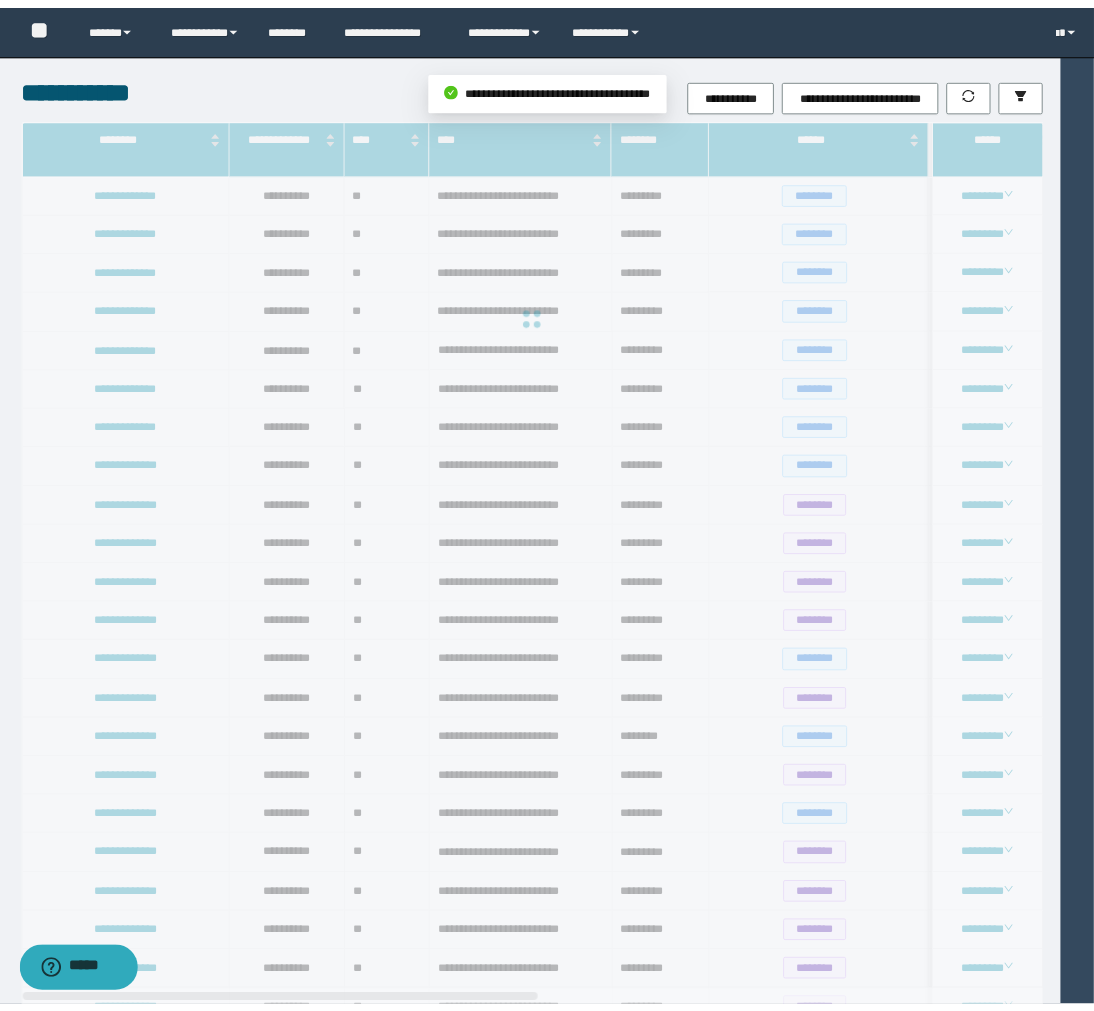 scroll, scrollTop: 610, scrollLeft: 0, axis: vertical 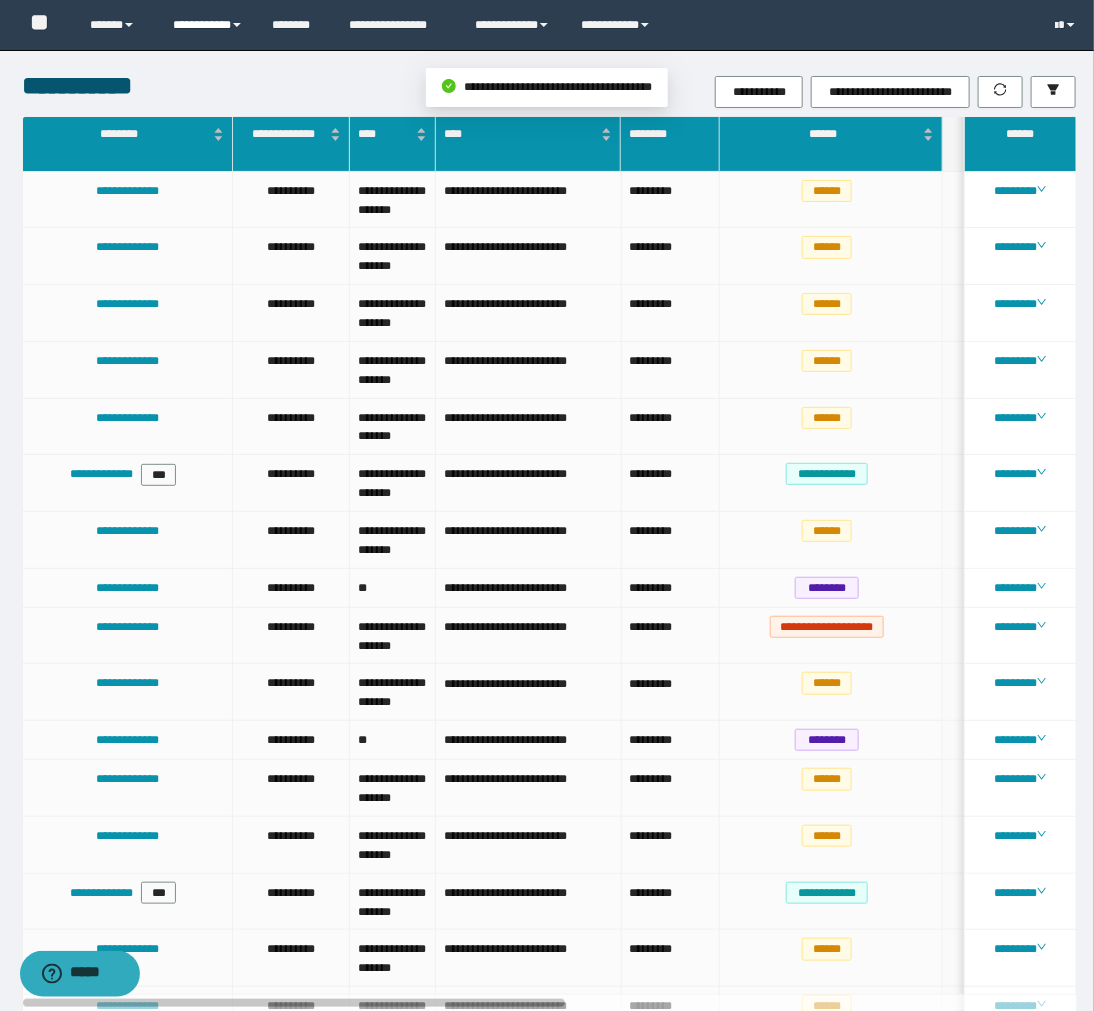 click on "**********" at bounding box center (207, 25) 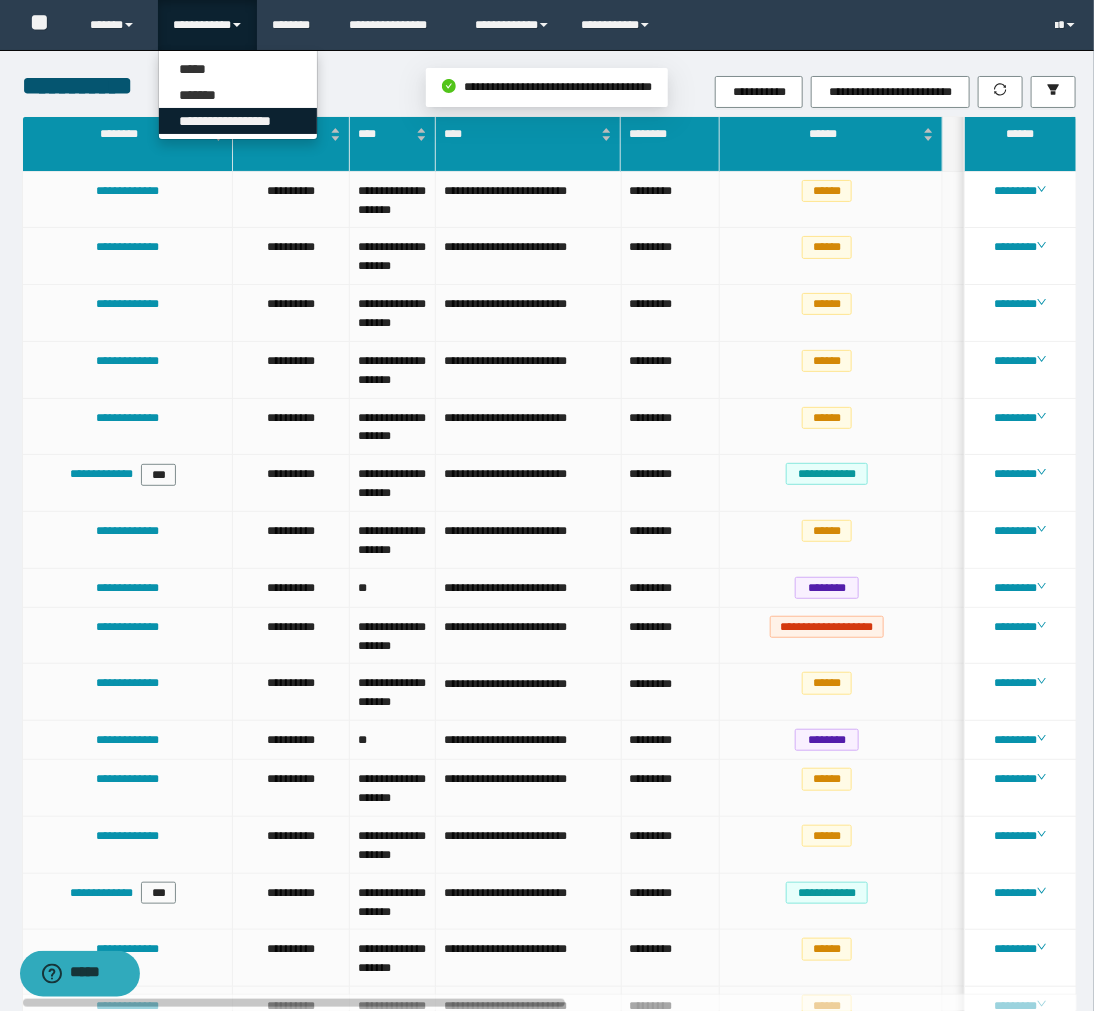 click on "**********" at bounding box center [238, 121] 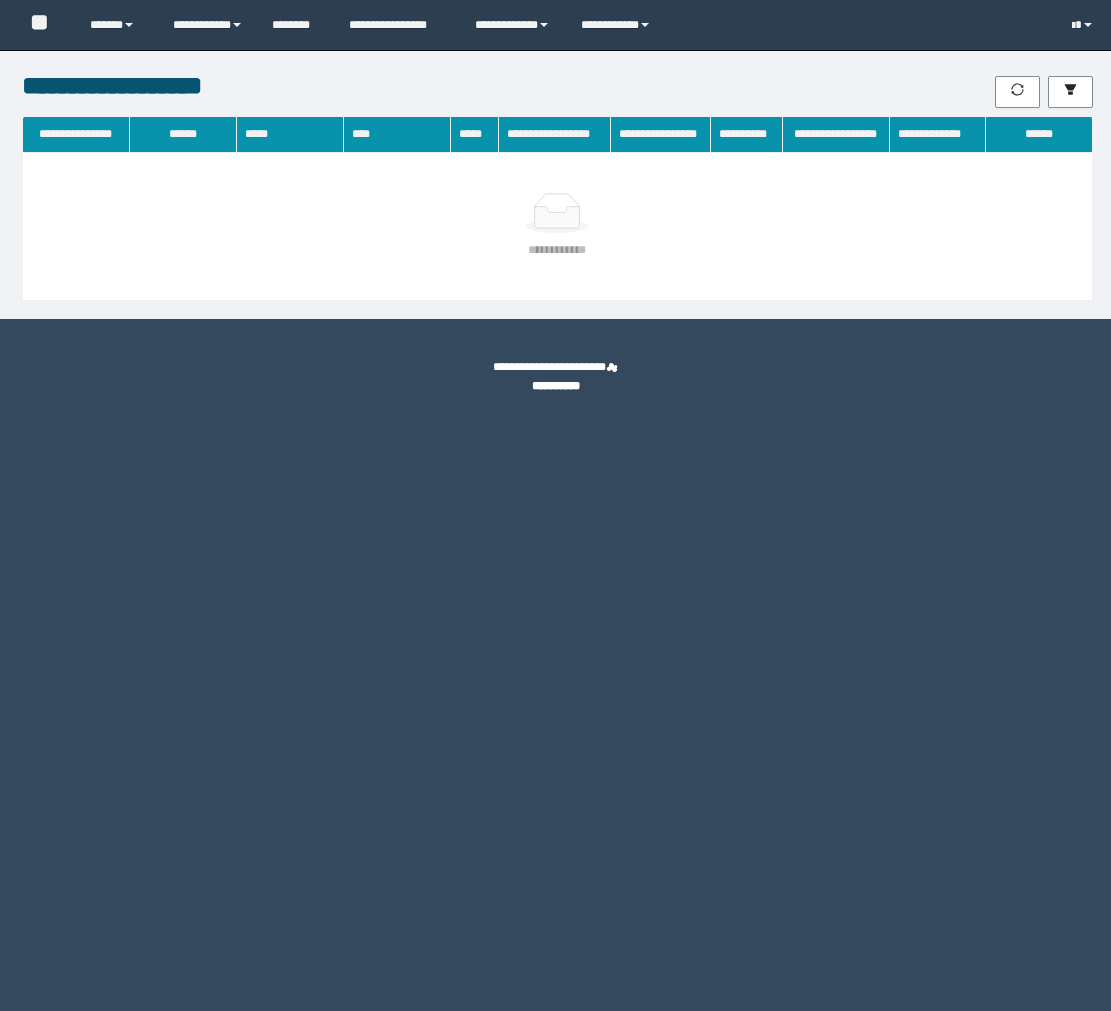 scroll, scrollTop: 0, scrollLeft: 0, axis: both 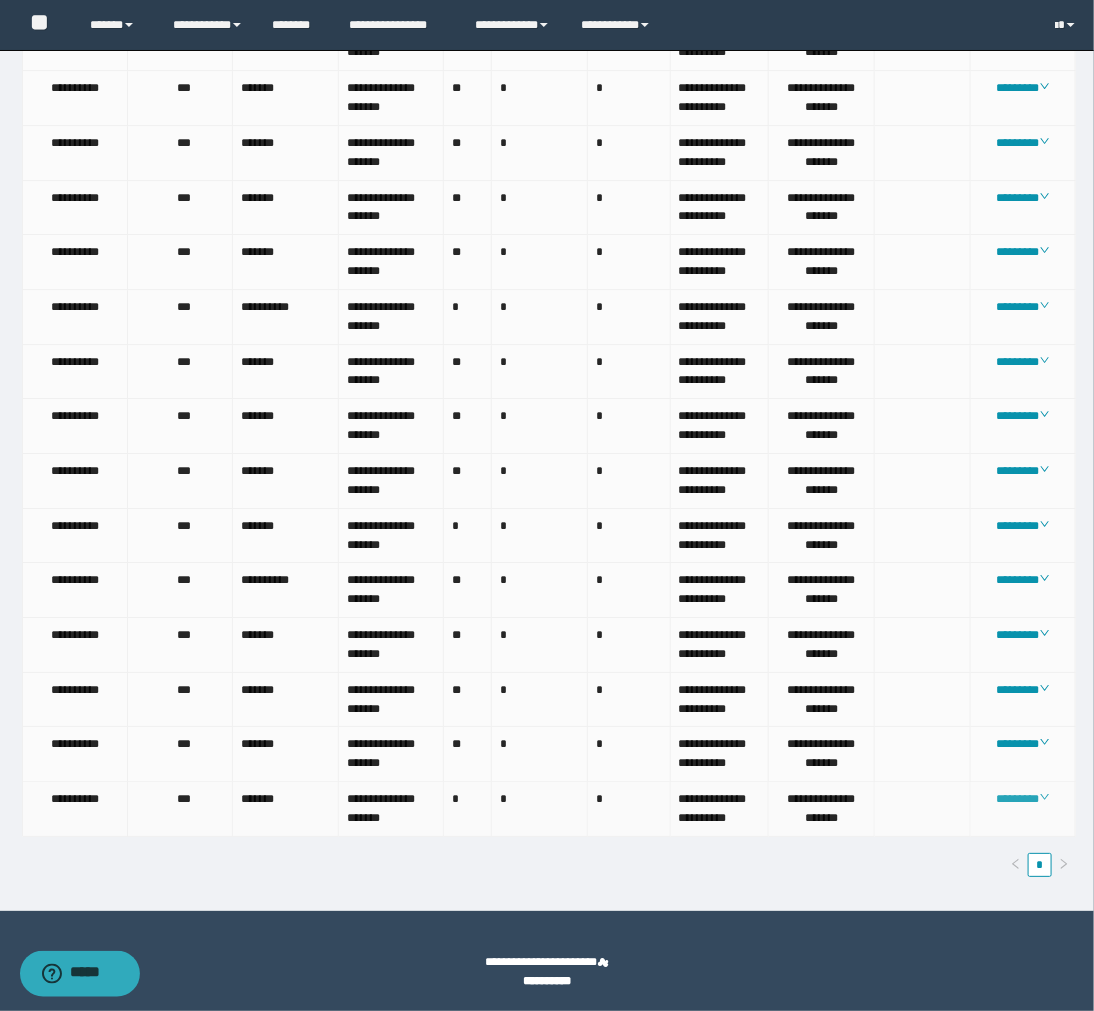click on "********" at bounding box center (1023, 799) 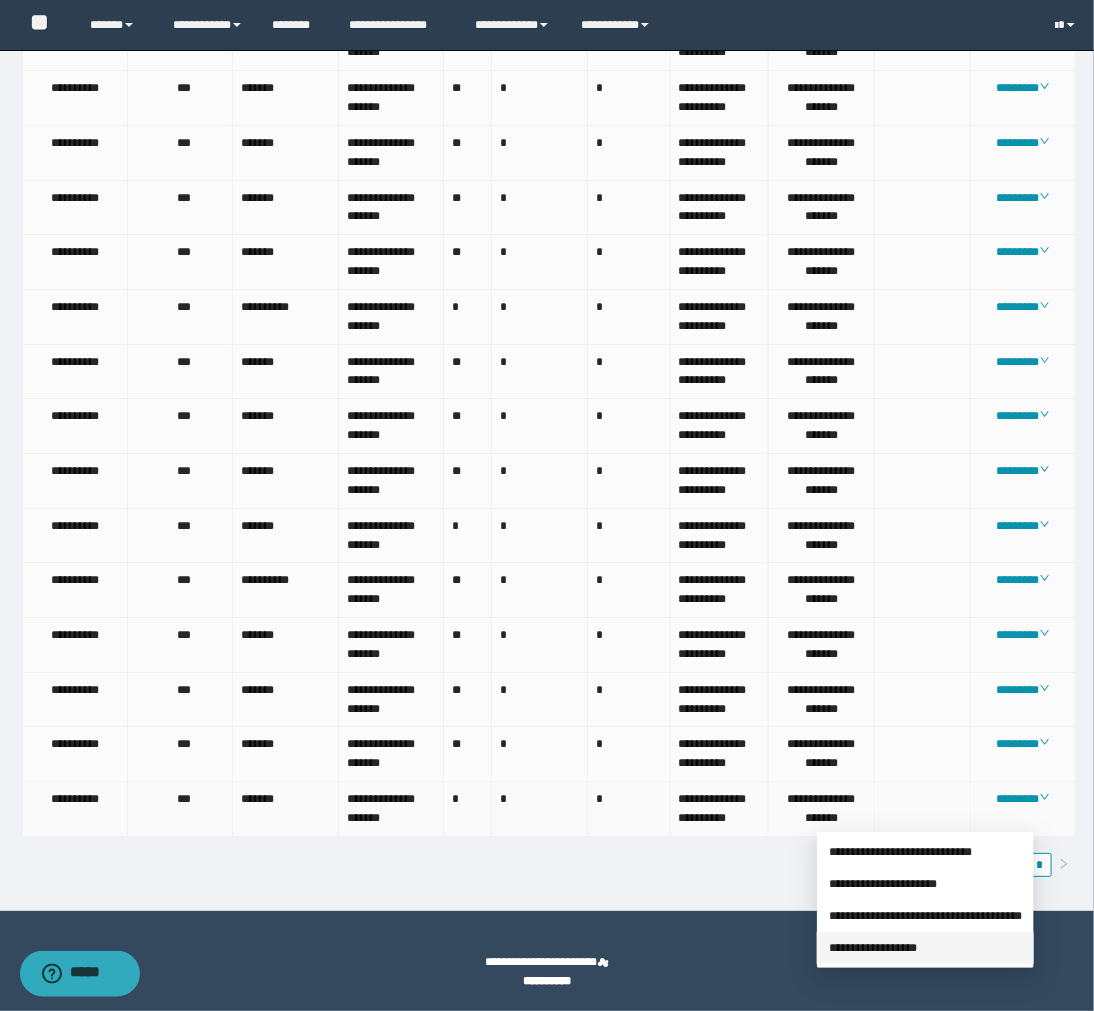 click on "**********" at bounding box center (873, 948) 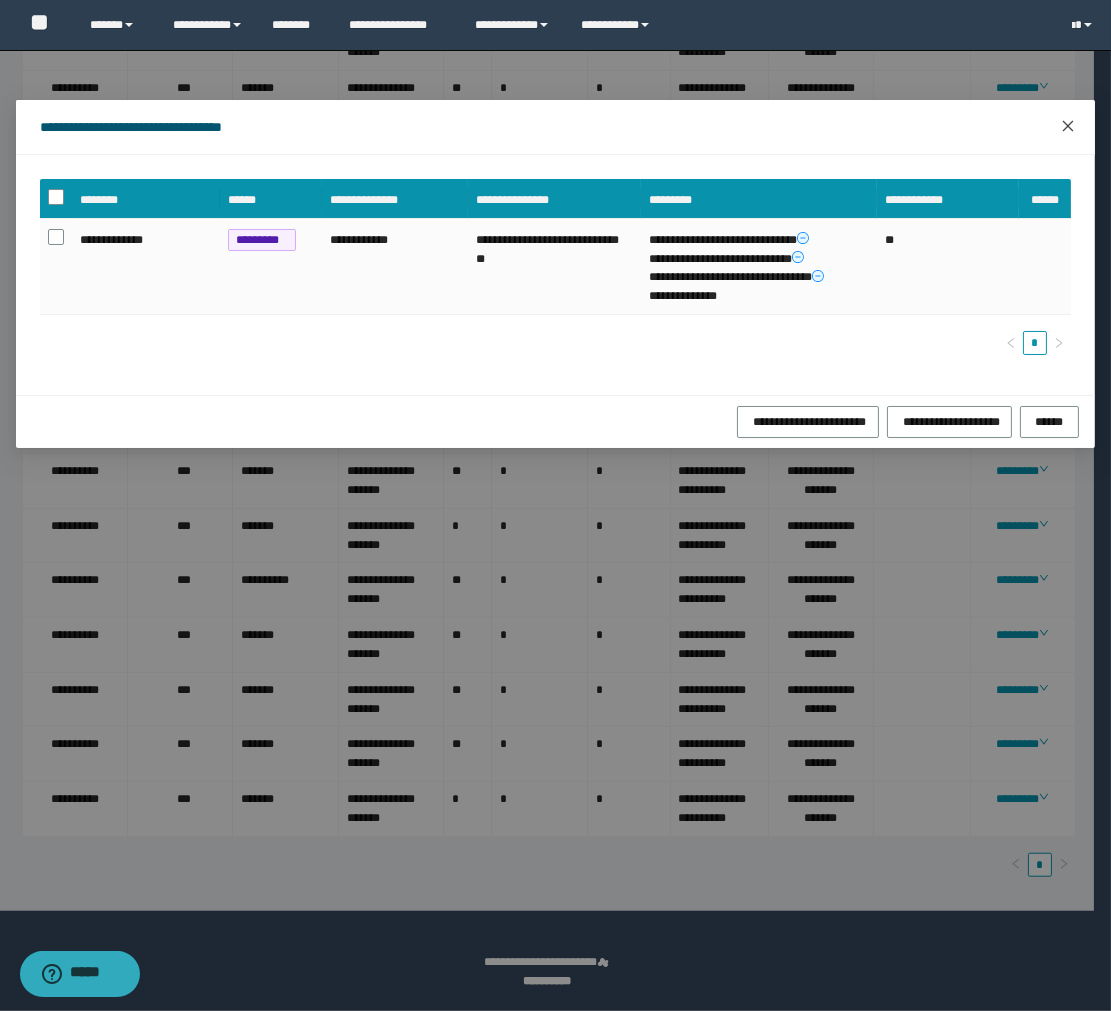 click 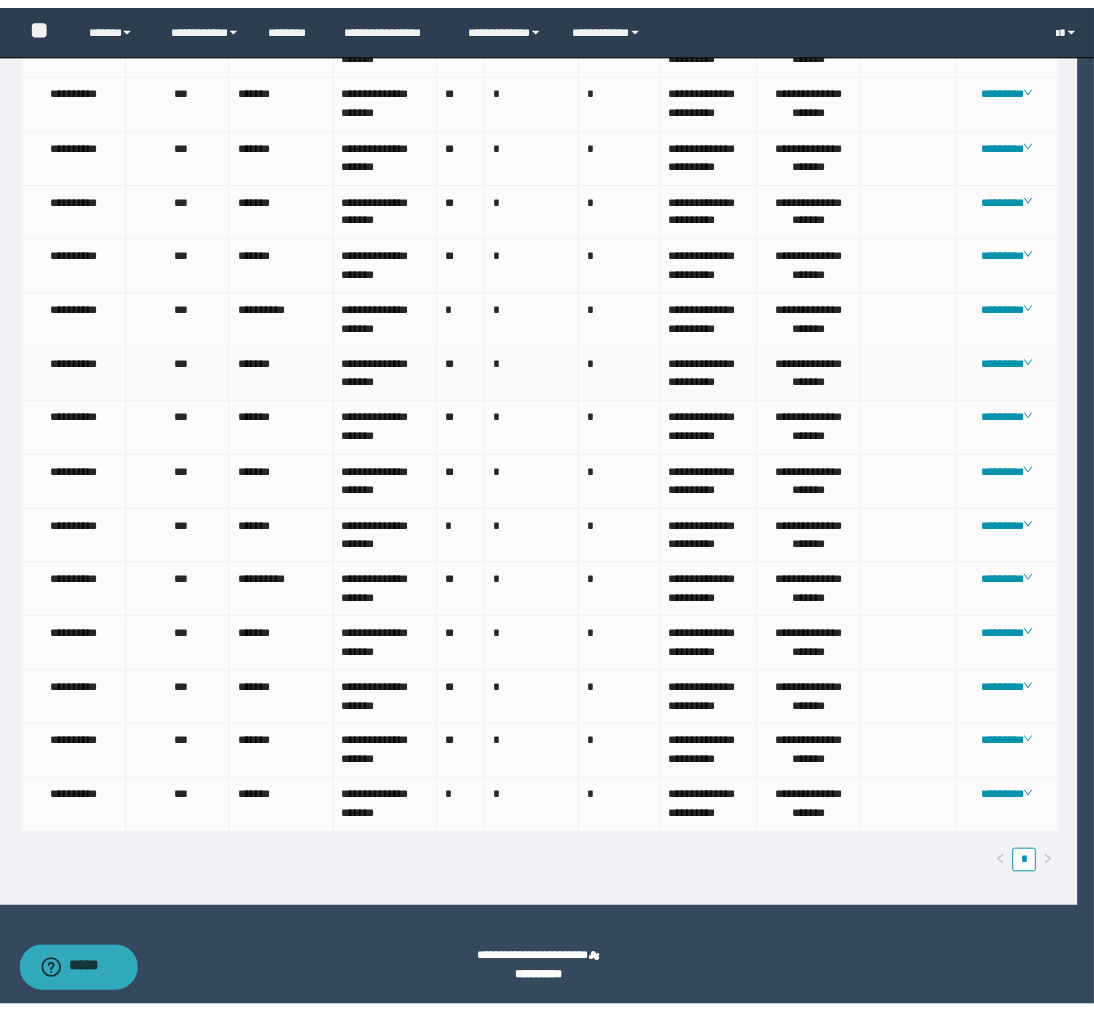 scroll, scrollTop: 1941, scrollLeft: 0, axis: vertical 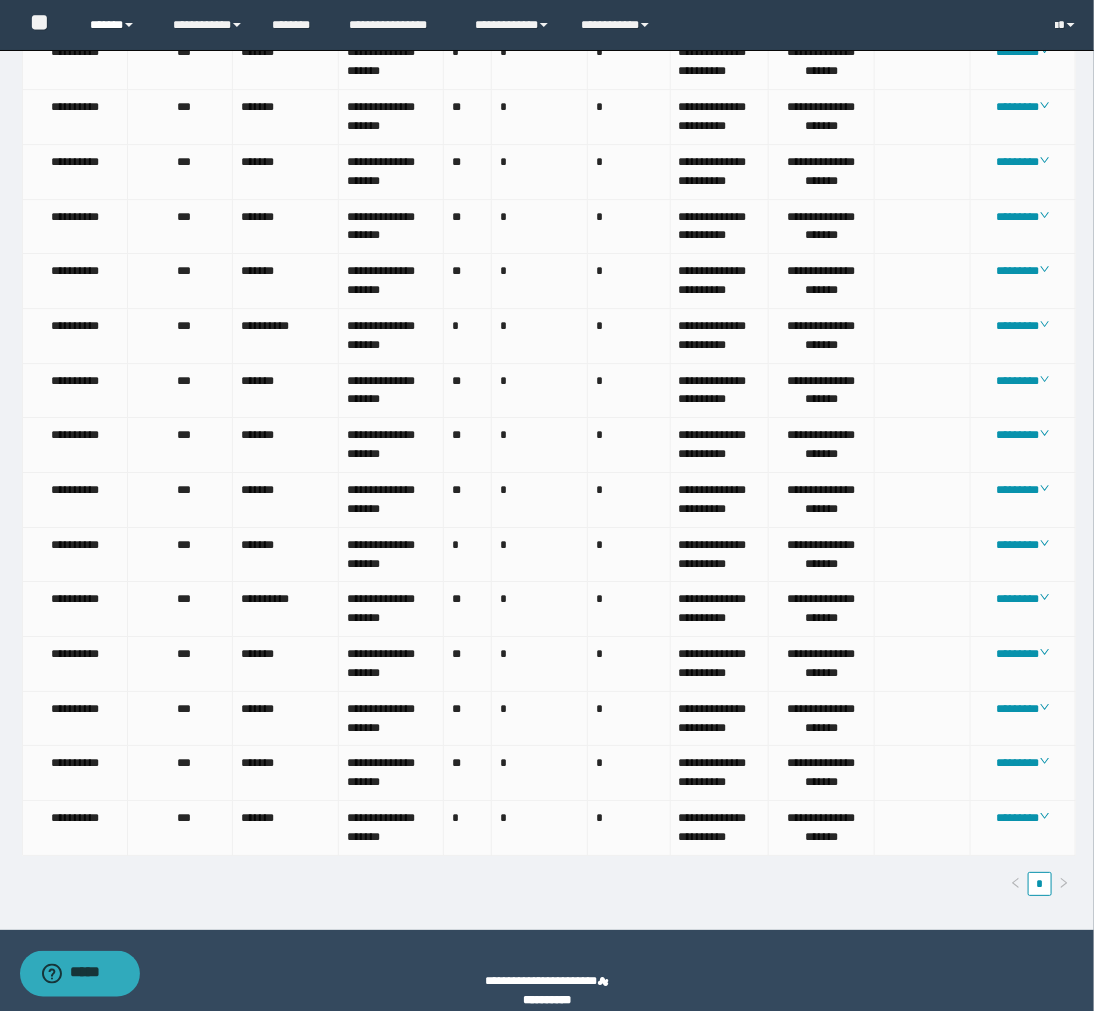 click on "******" at bounding box center [116, 25] 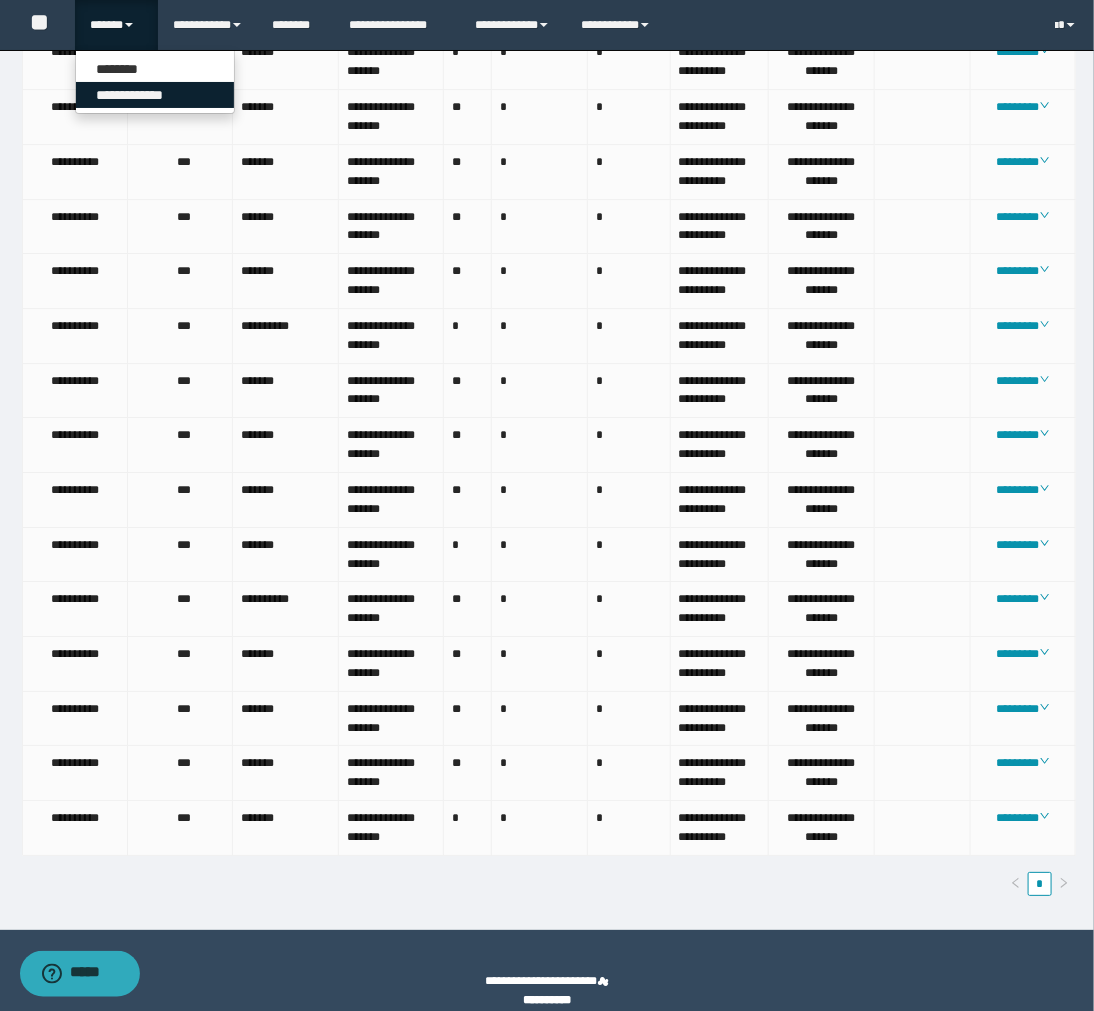 click on "**********" at bounding box center (155, 95) 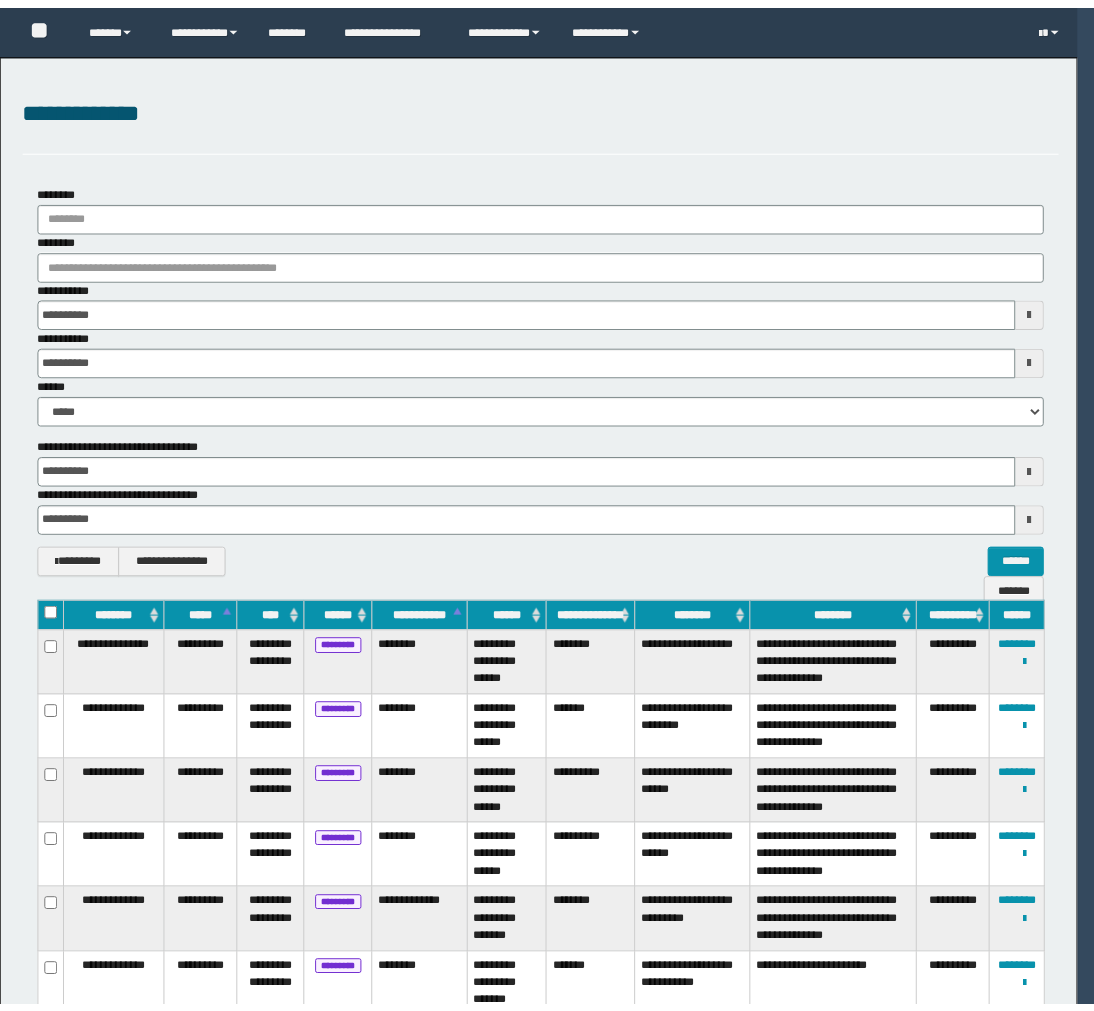 scroll, scrollTop: 0, scrollLeft: 0, axis: both 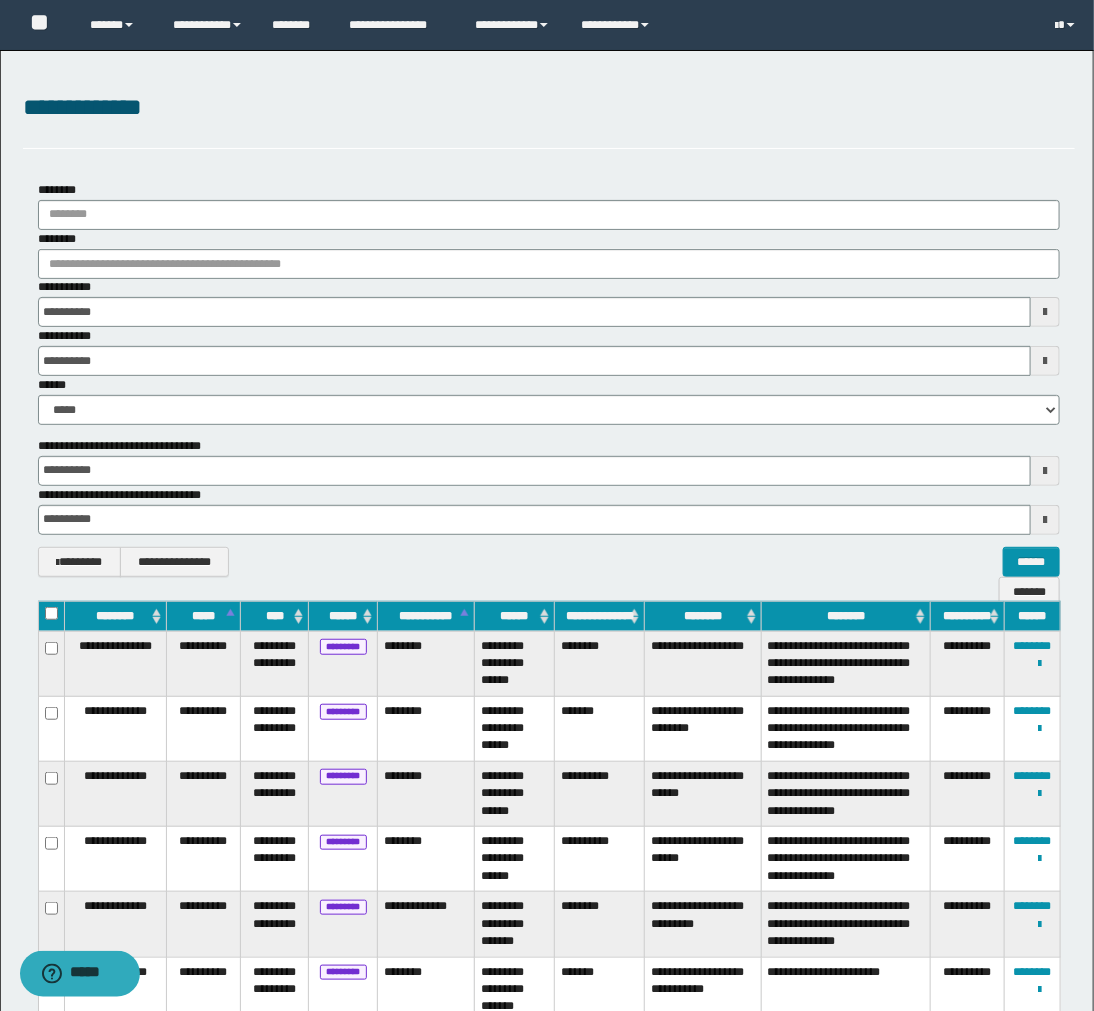 click on "********" at bounding box center (703, 616) 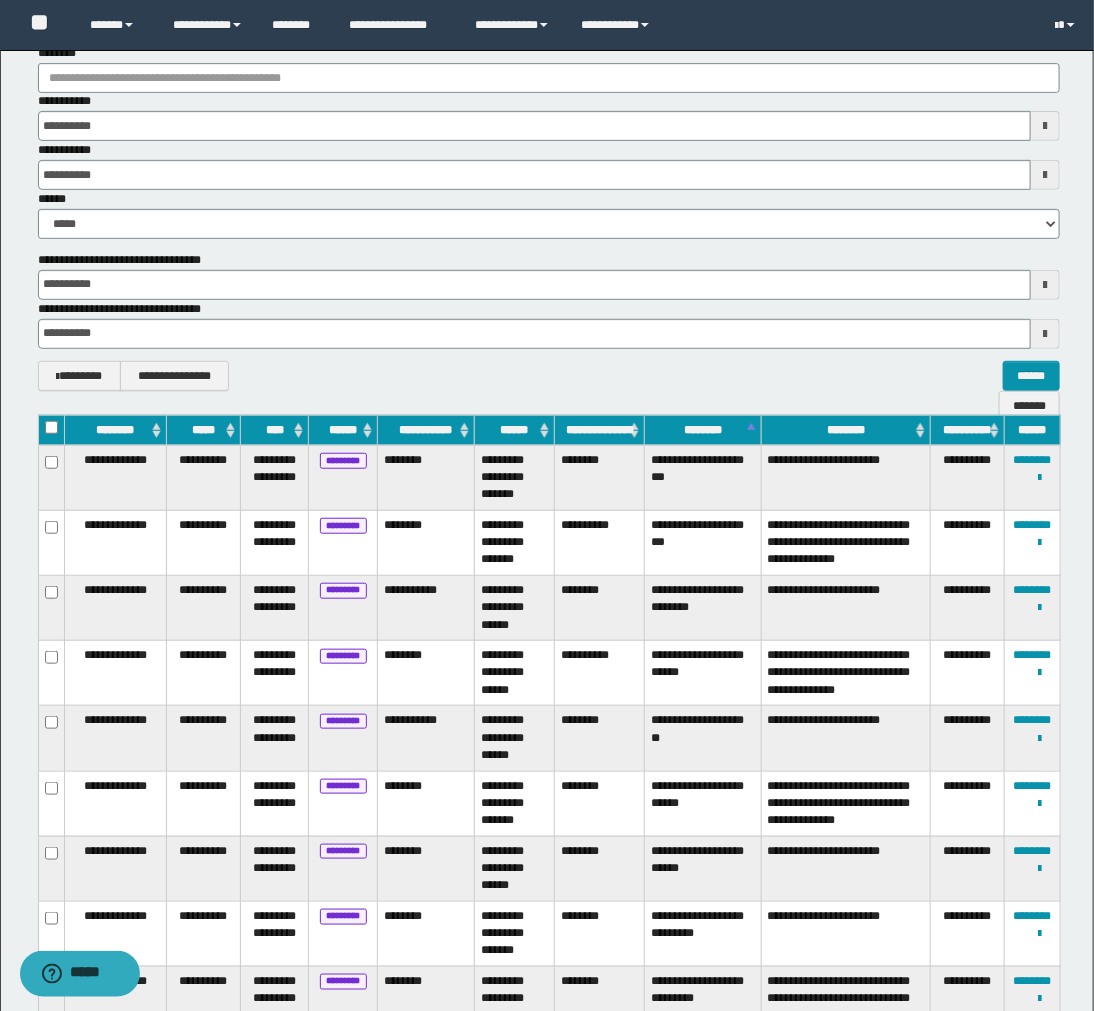 scroll, scrollTop: 0, scrollLeft: 0, axis: both 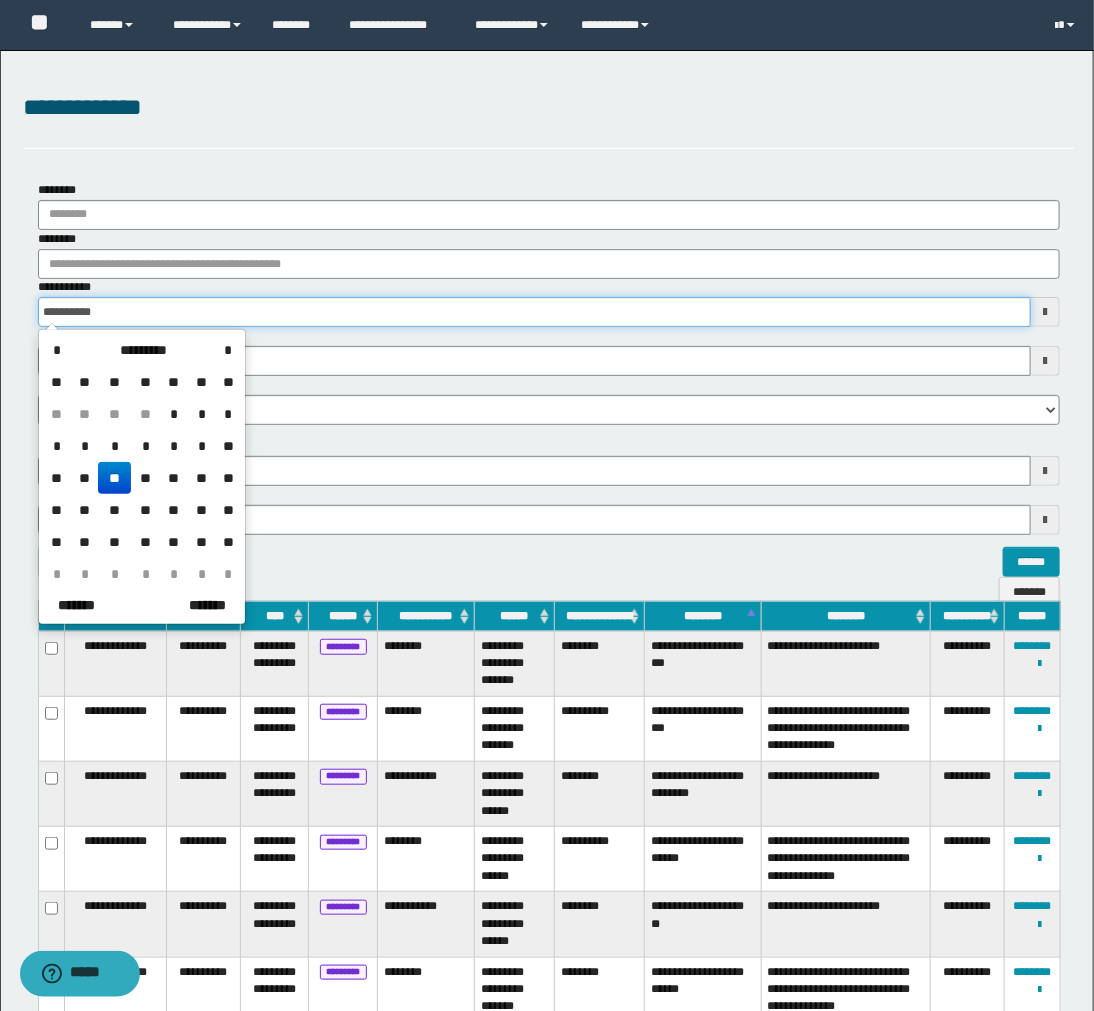drag, startPoint x: 172, startPoint y: 296, endPoint x: -2, endPoint y: 303, distance: 174.14075 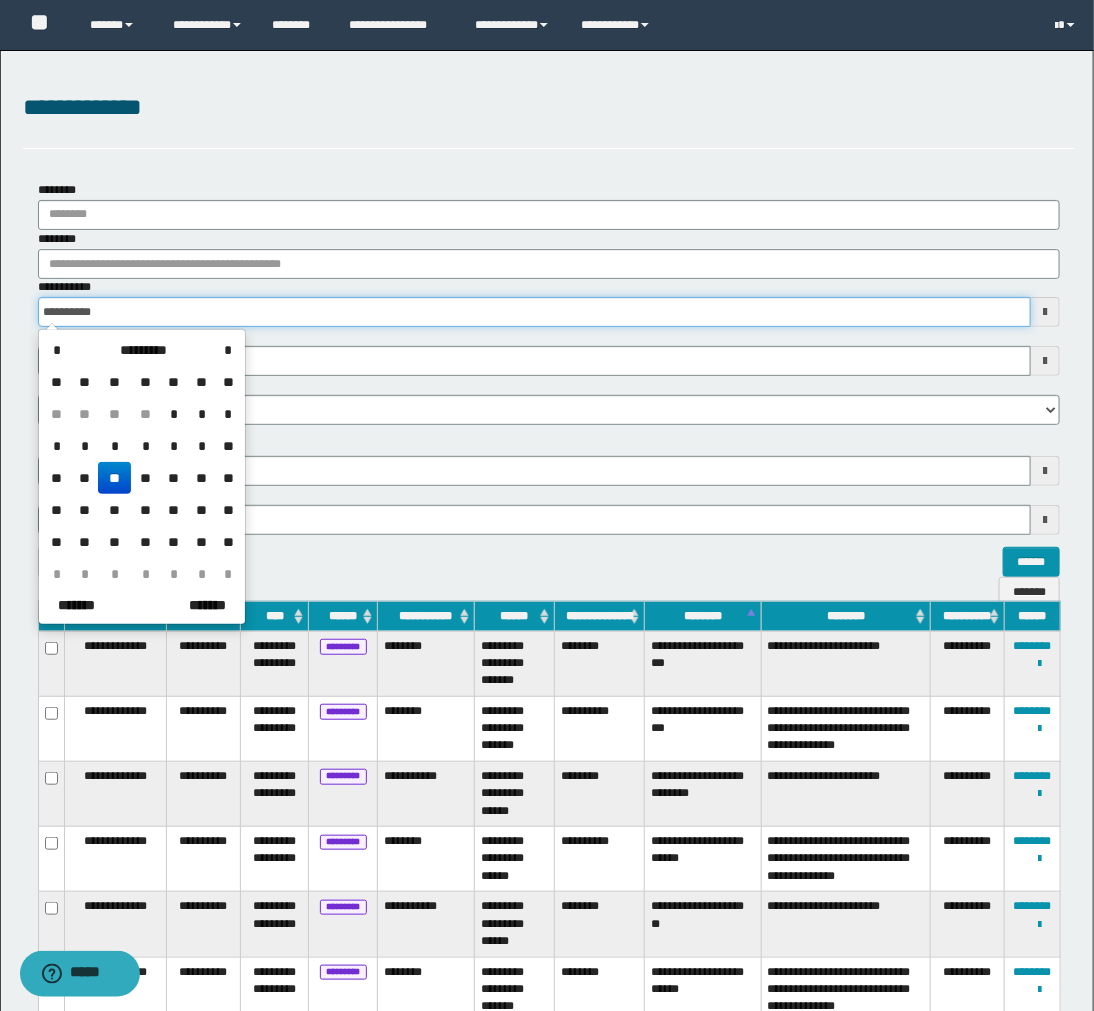 click on "**********" at bounding box center [547, 505] 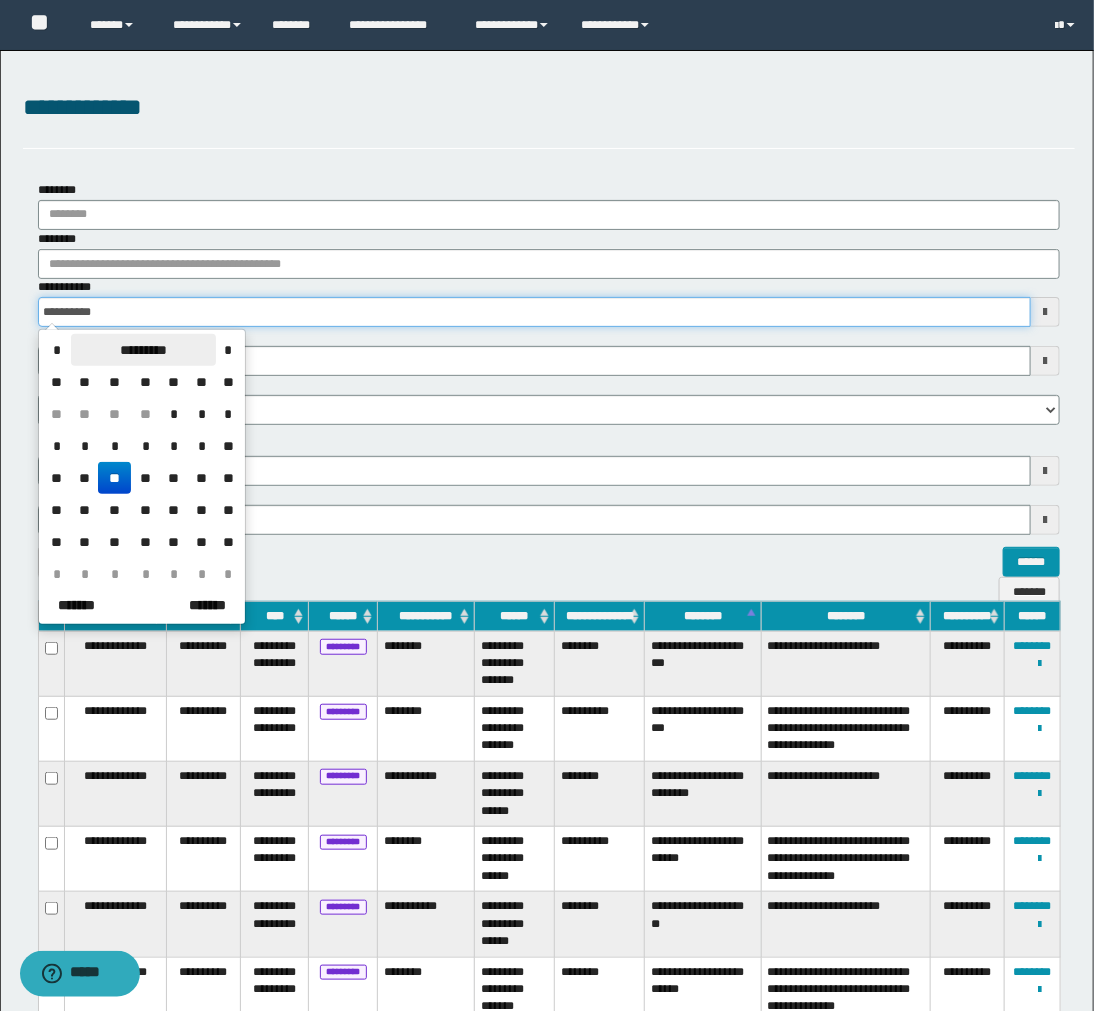 type 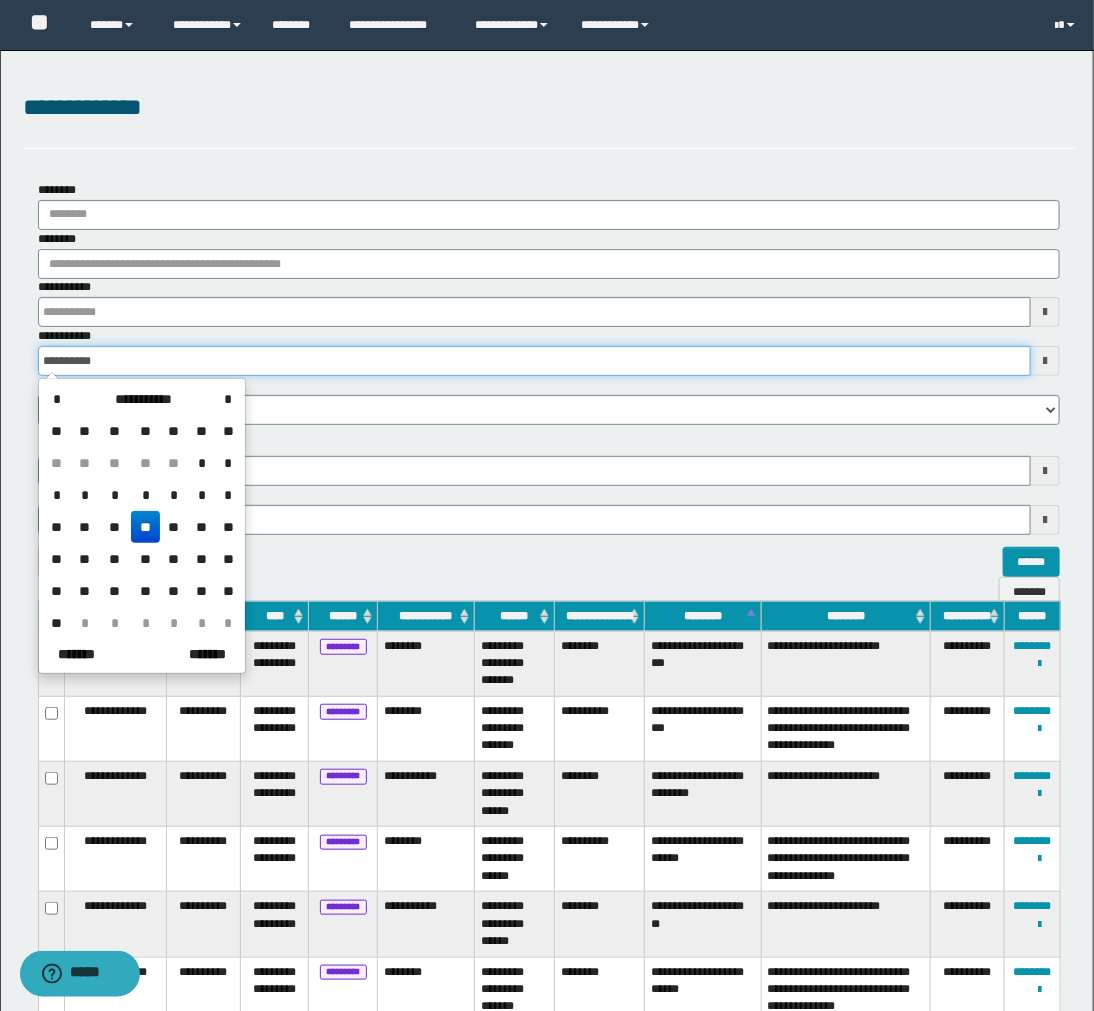 drag, startPoint x: 110, startPoint y: 362, endPoint x: 11, endPoint y: 371, distance: 99.40825 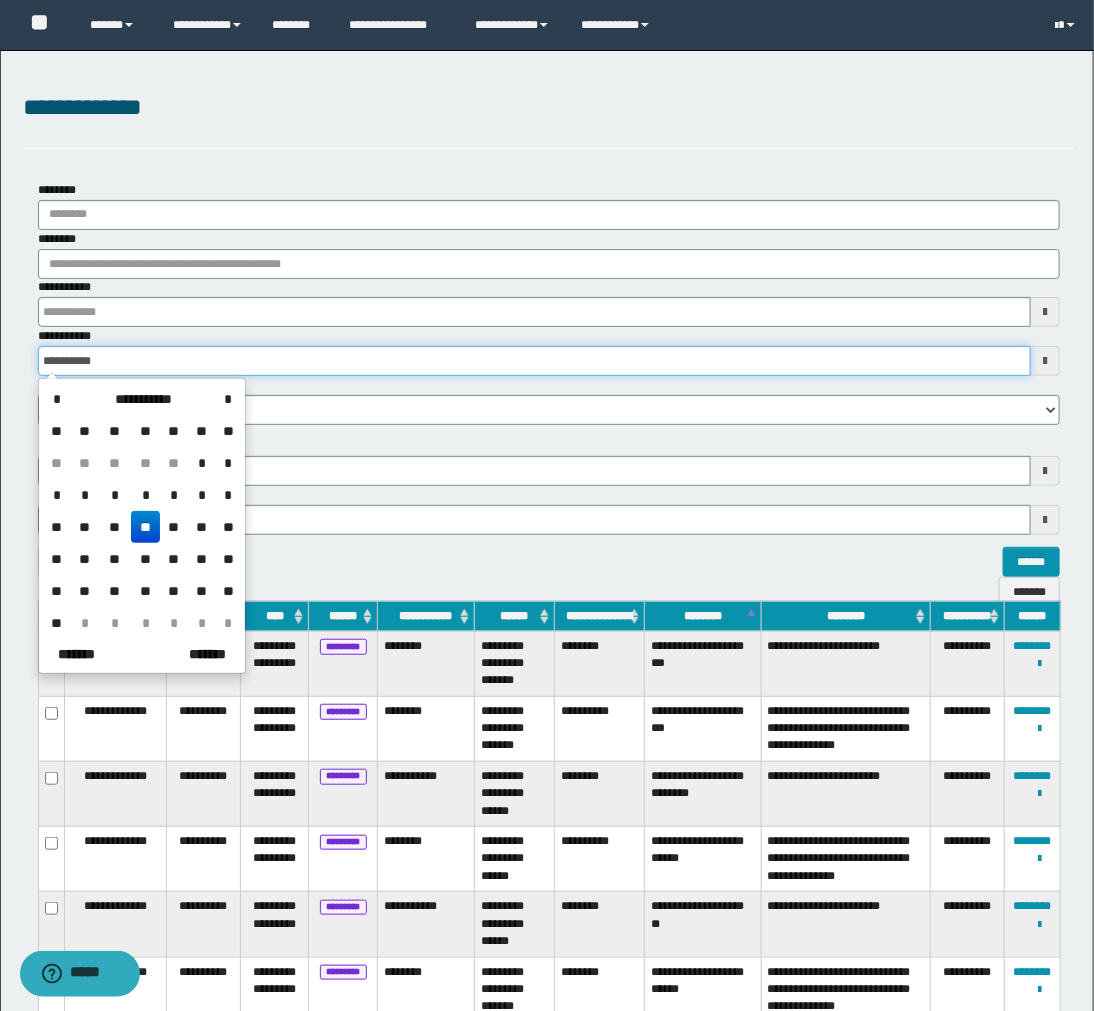 click on "**********" at bounding box center (549, 379) 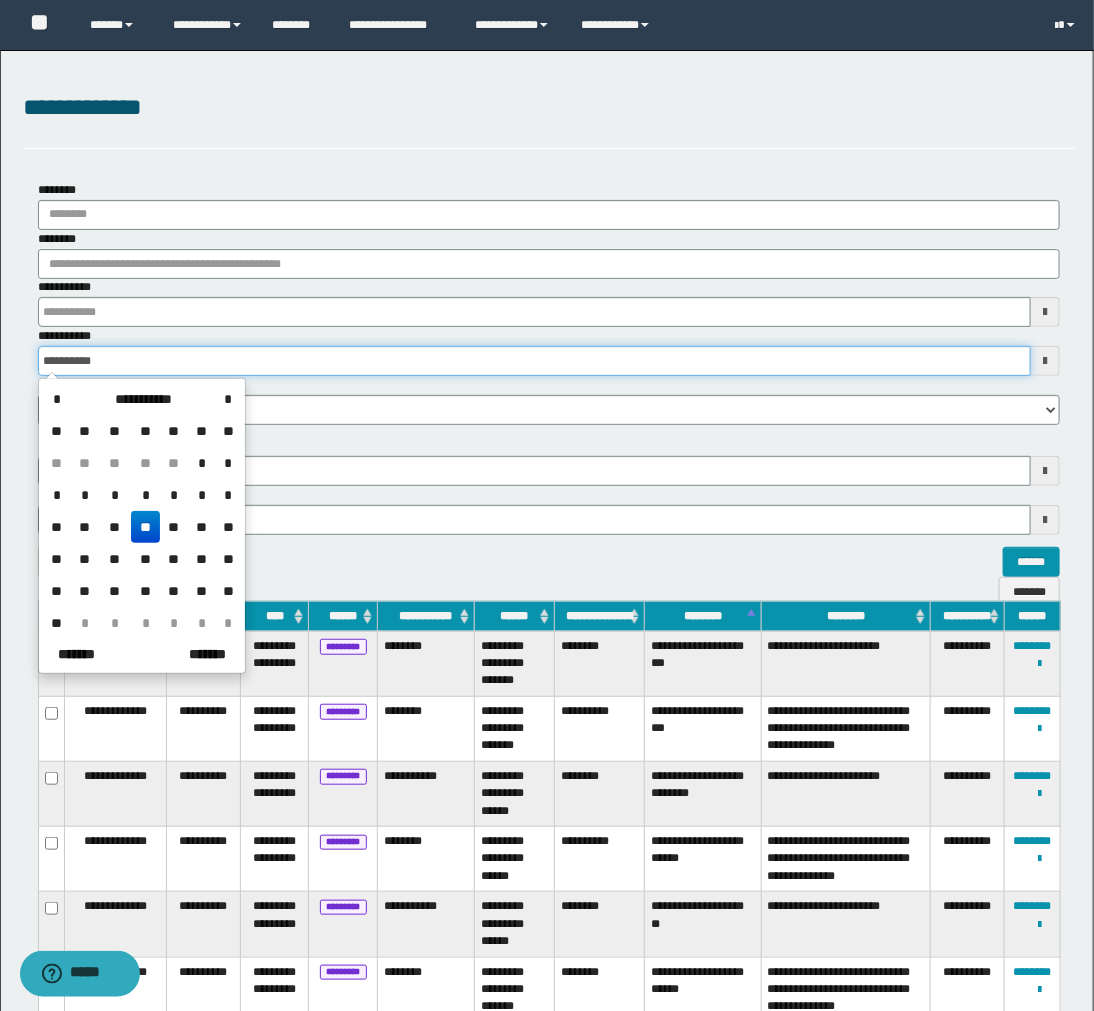 type 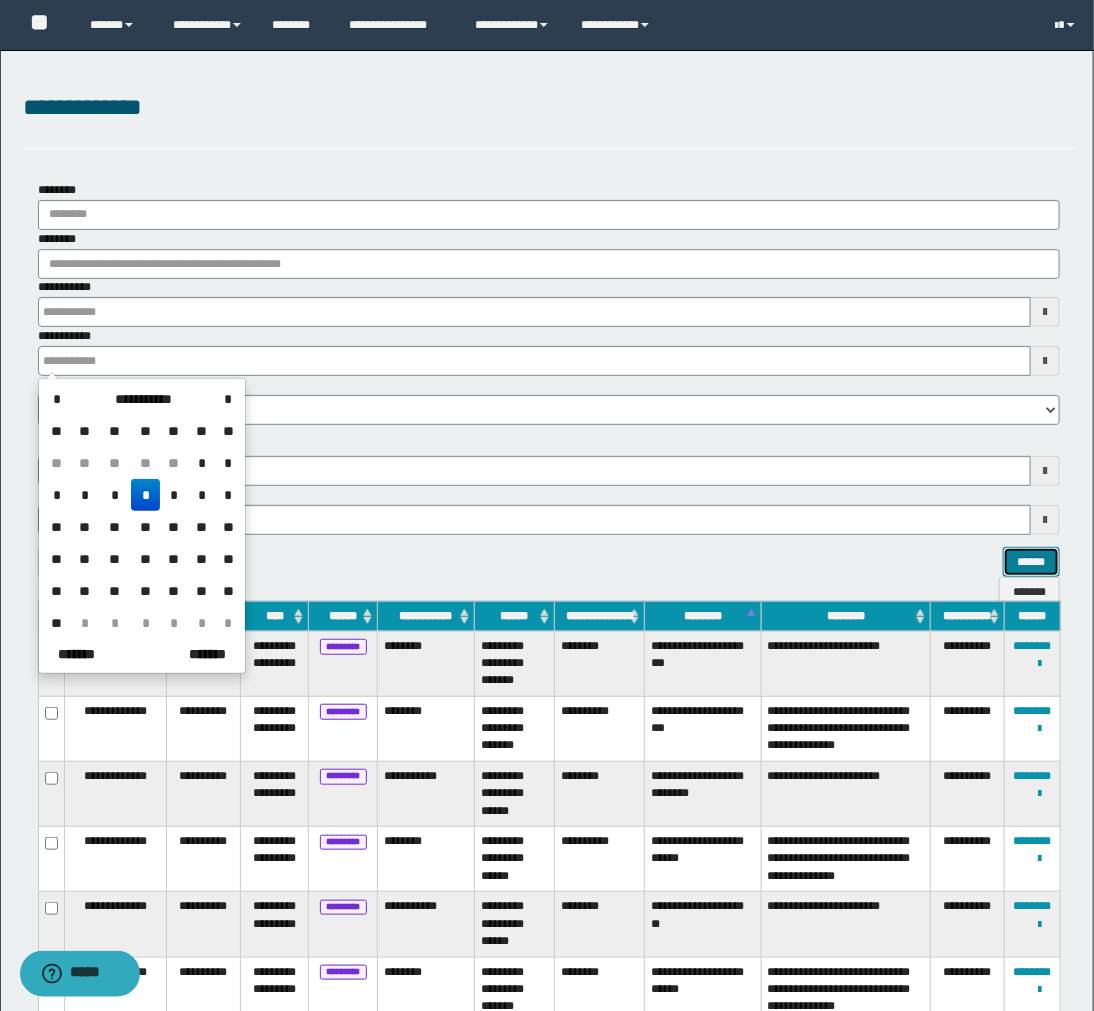 drag, startPoint x: 987, startPoint y: 562, endPoint x: 908, endPoint y: 588, distance: 83.1685 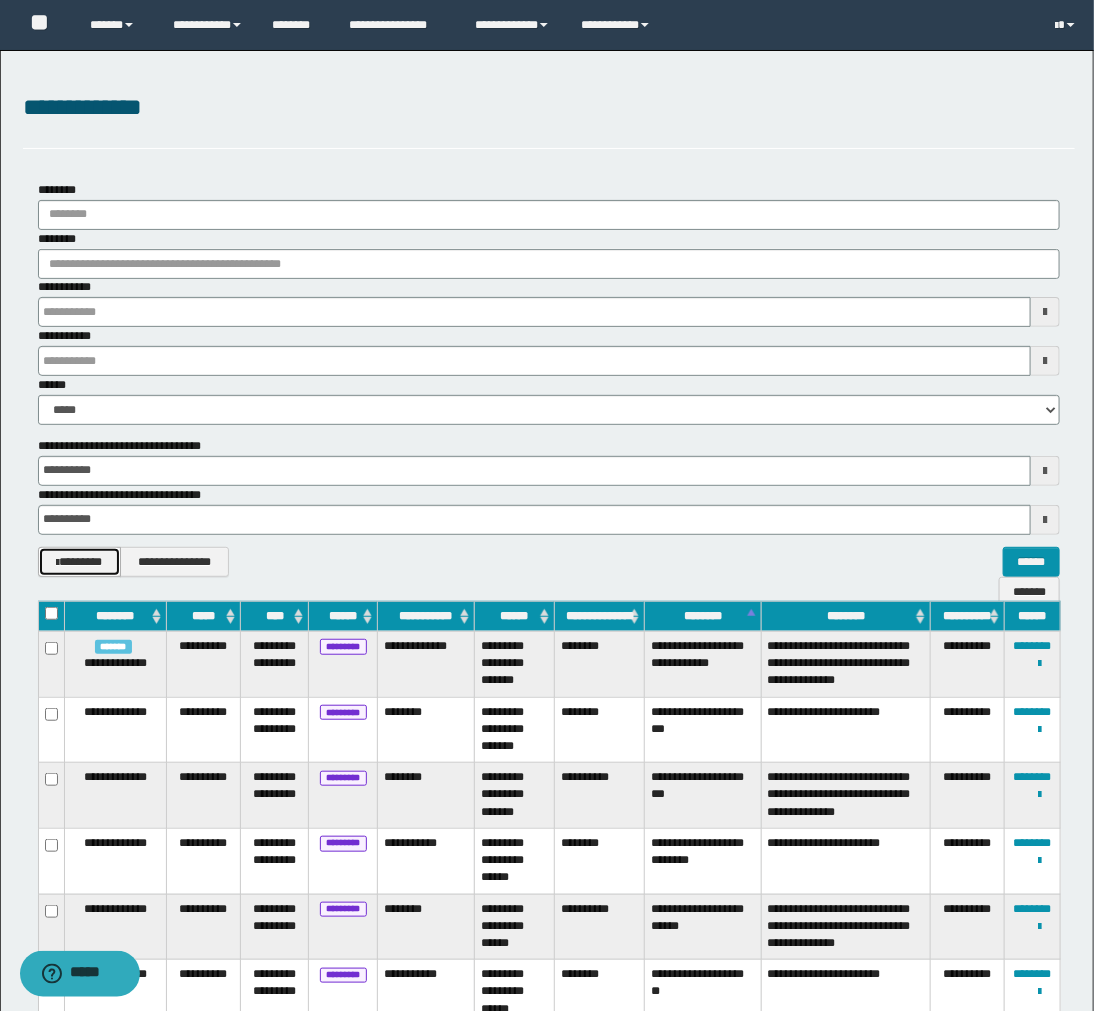 click on "********" at bounding box center [79, 562] 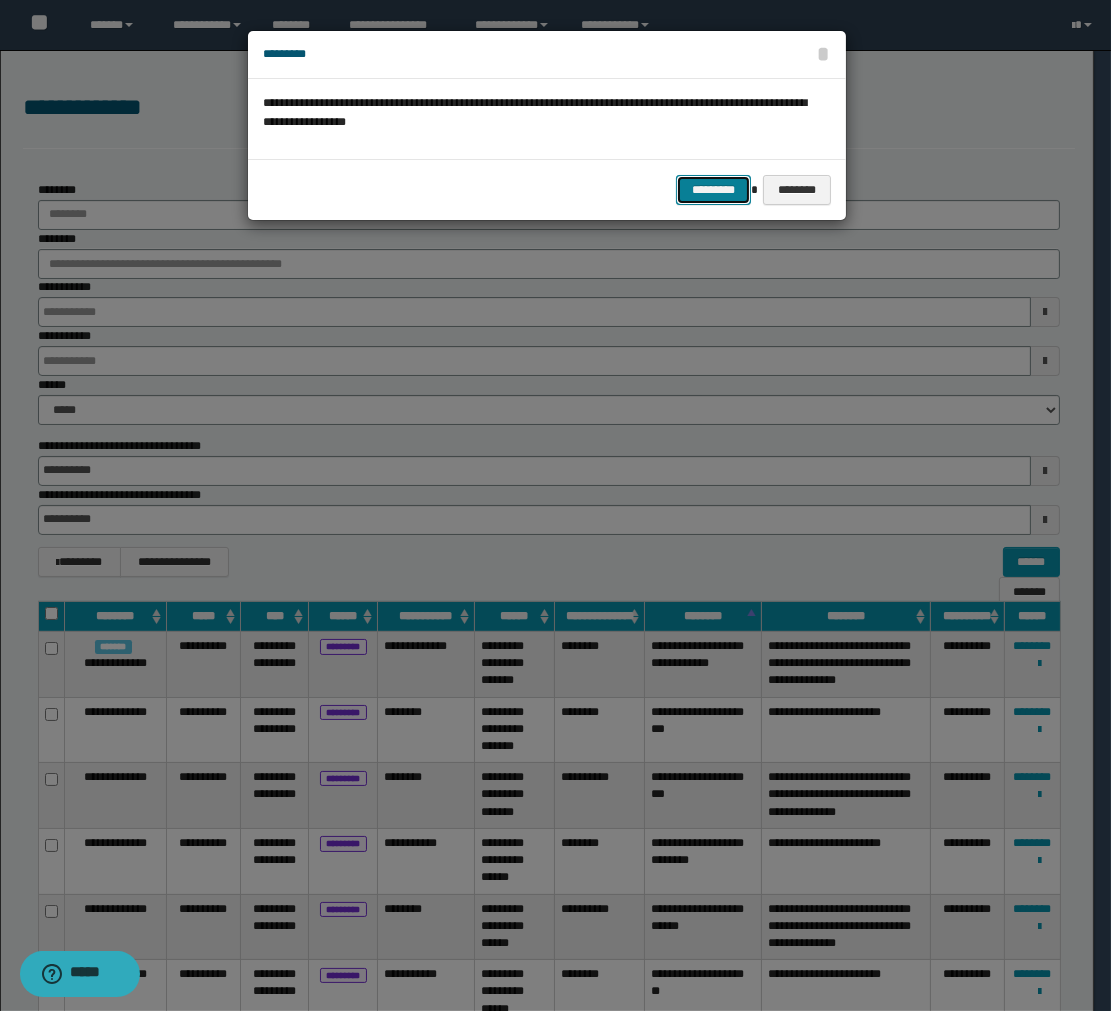 click on "*********" at bounding box center [713, 190] 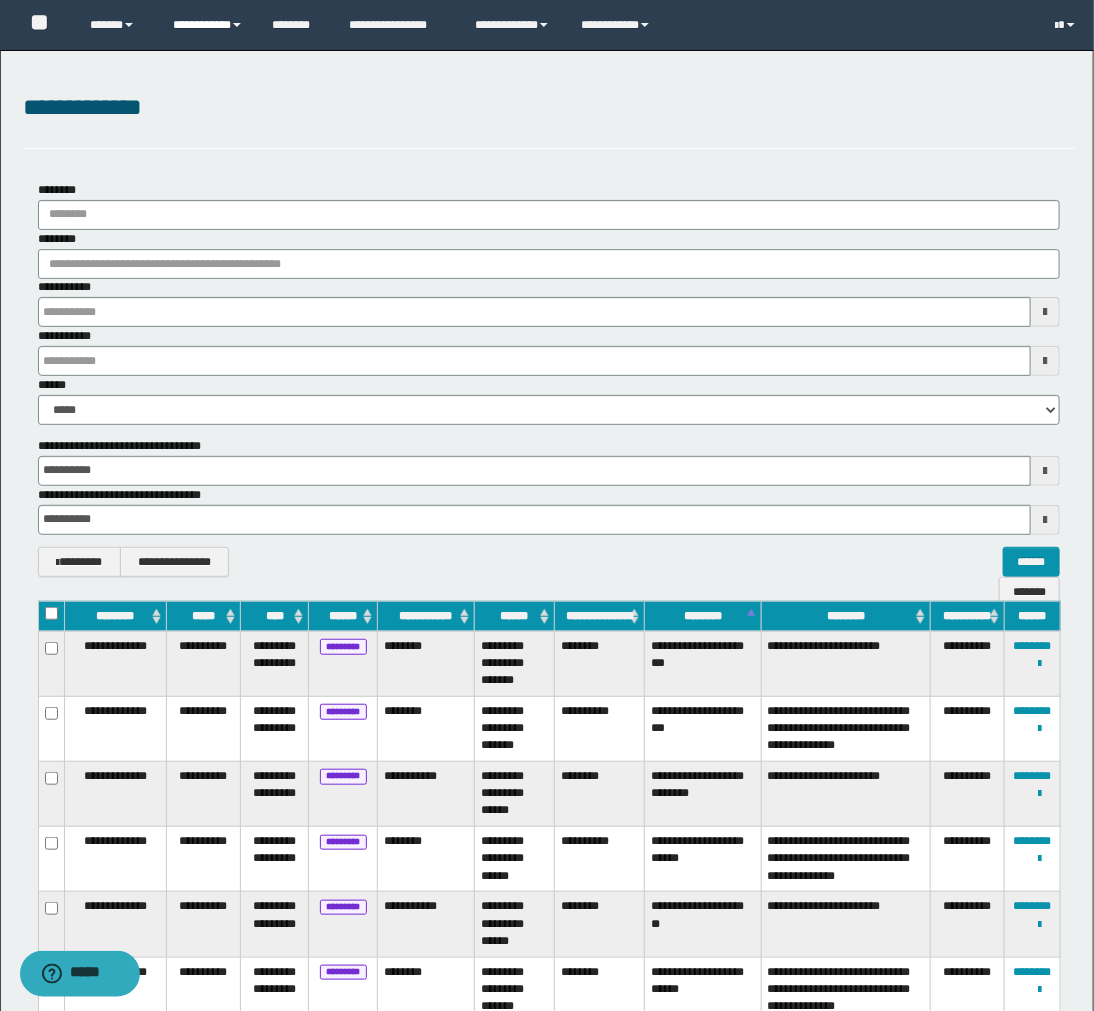 click on "**********" at bounding box center (207, 25) 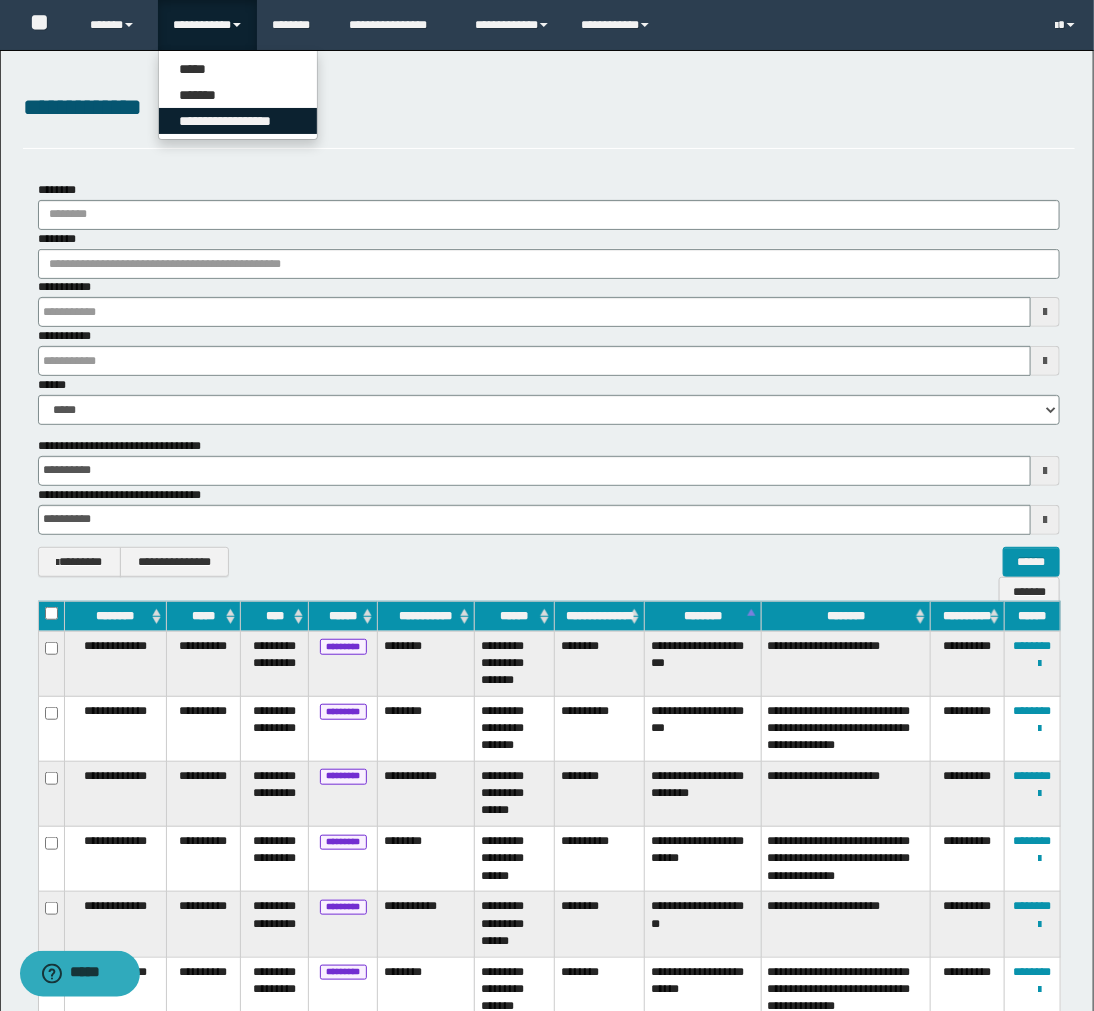 click on "**********" at bounding box center (238, 121) 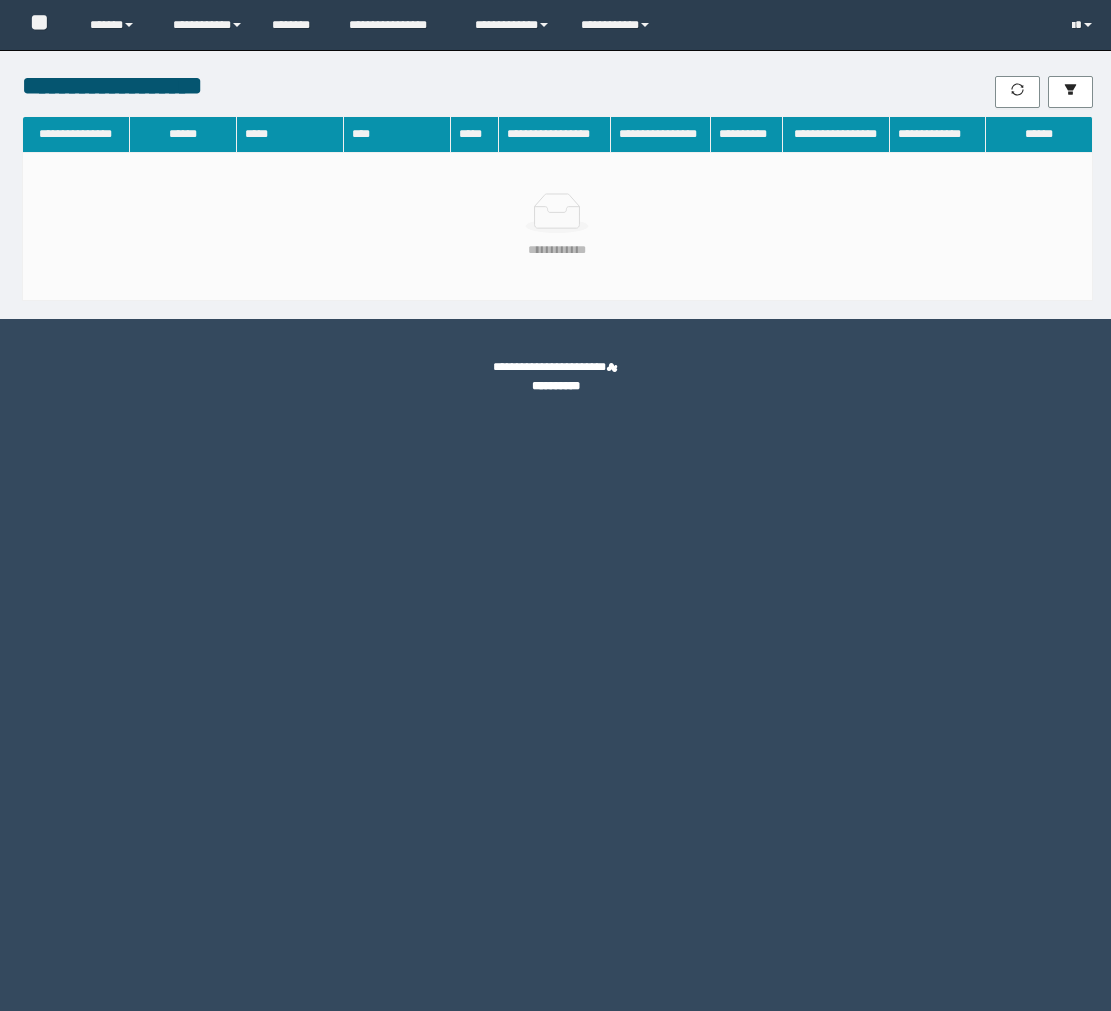 scroll, scrollTop: 0, scrollLeft: 0, axis: both 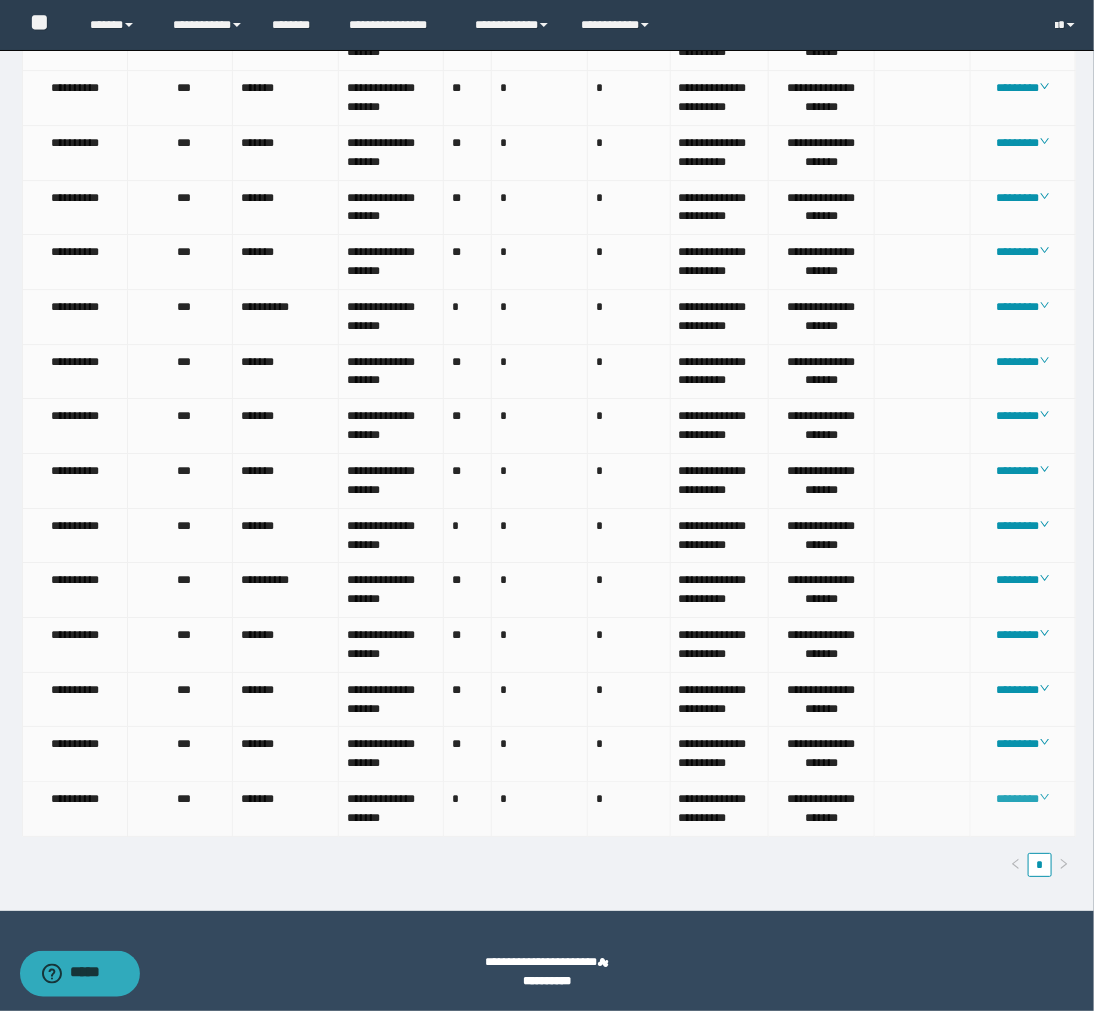 click on "********" at bounding box center (1023, 799) 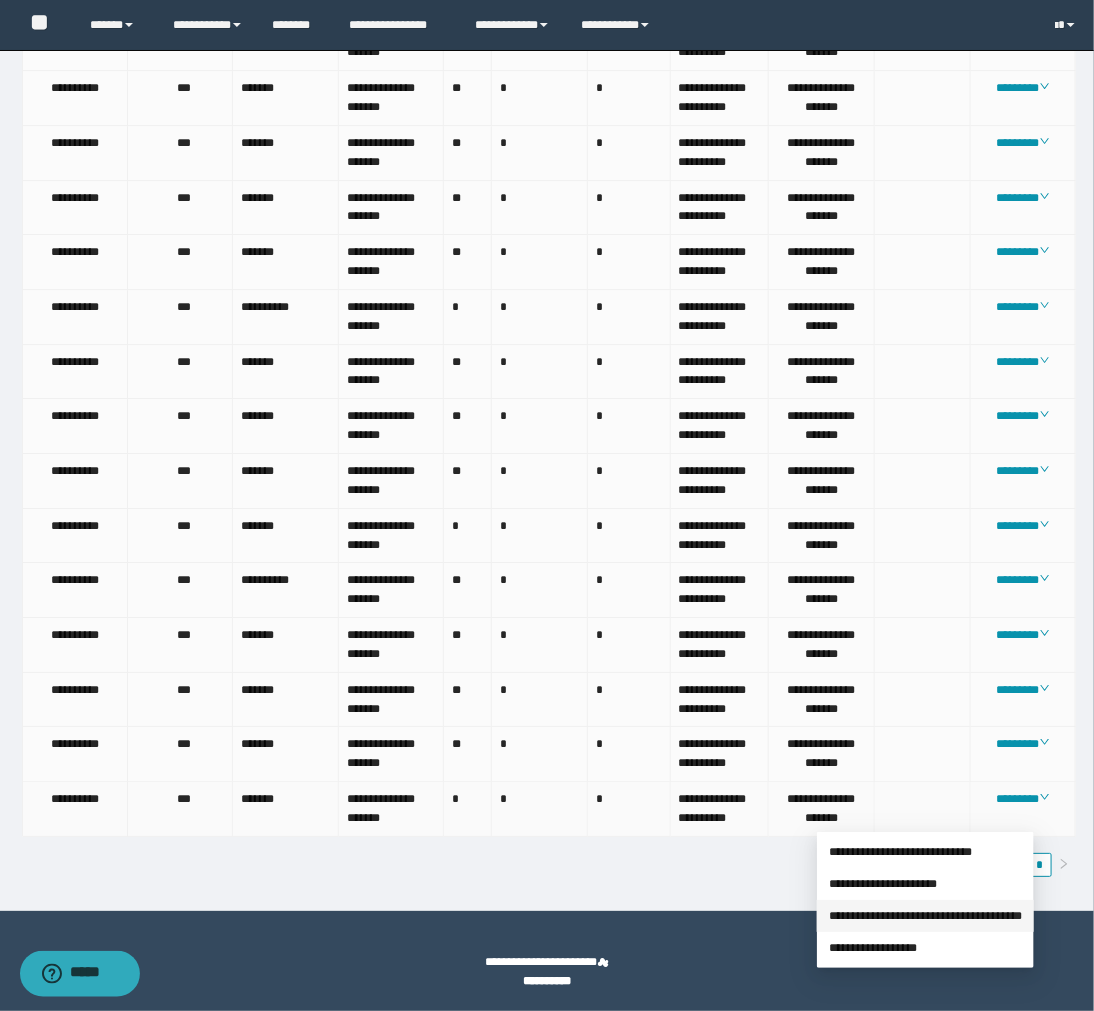 click on "**********" at bounding box center (925, 916) 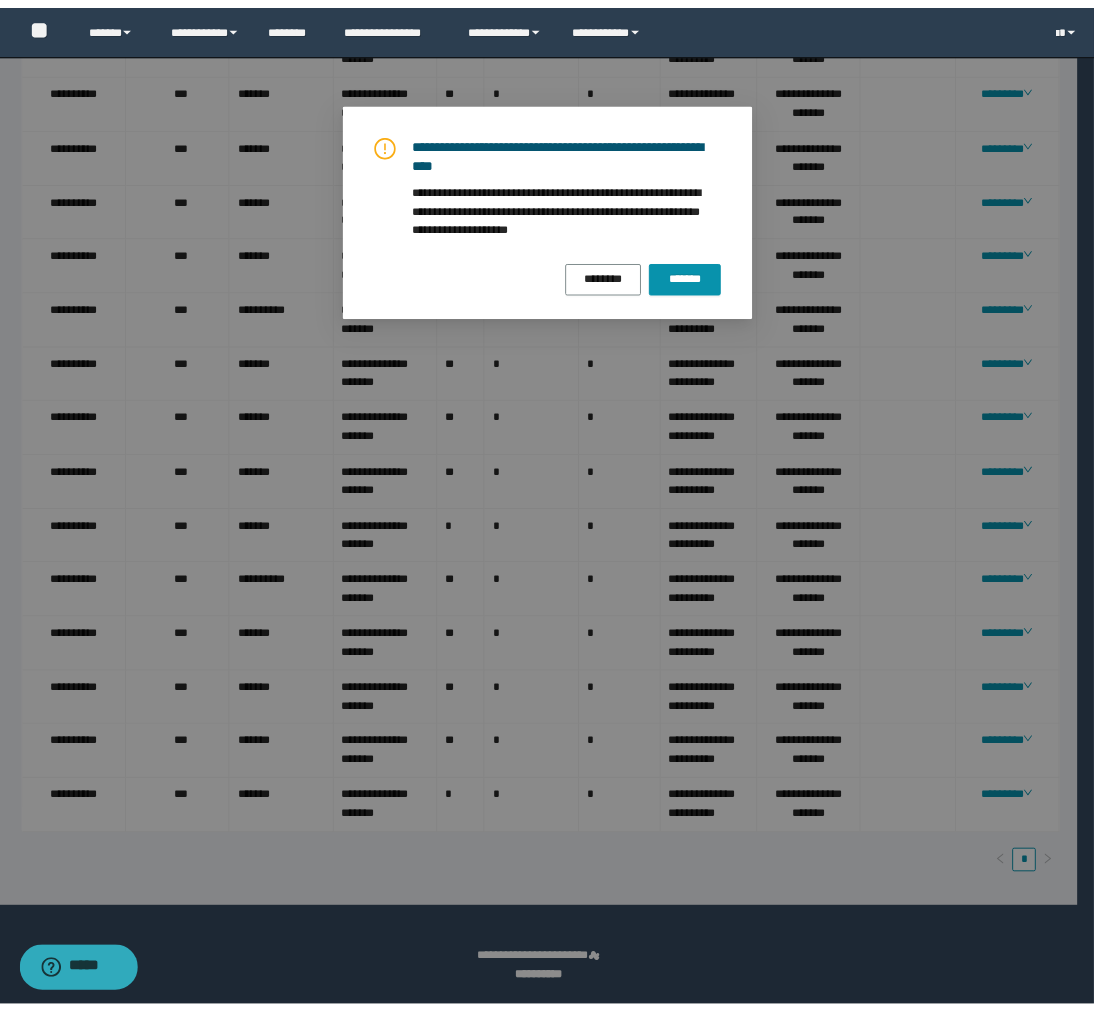 scroll, scrollTop: 1941, scrollLeft: 0, axis: vertical 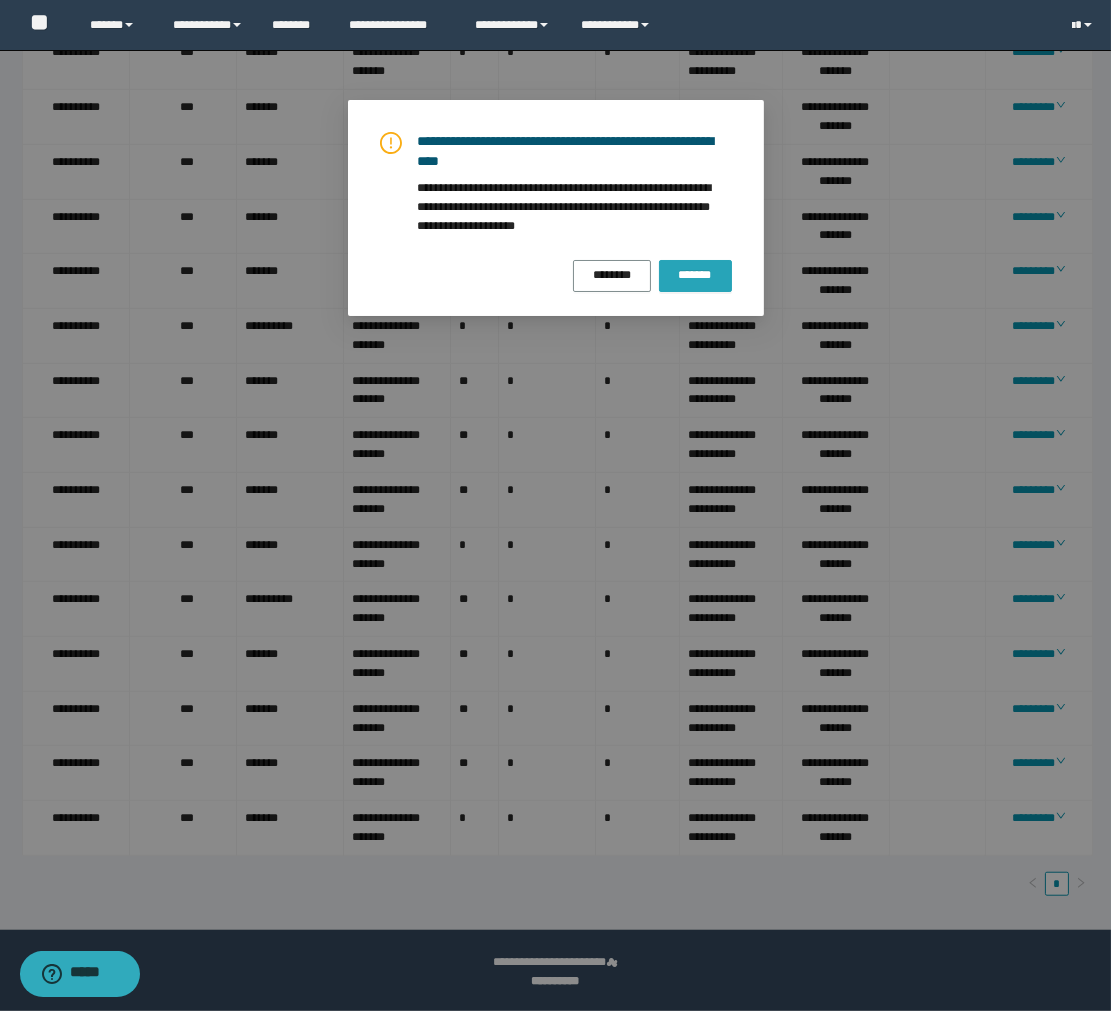 click on "*******" at bounding box center [695, 275] 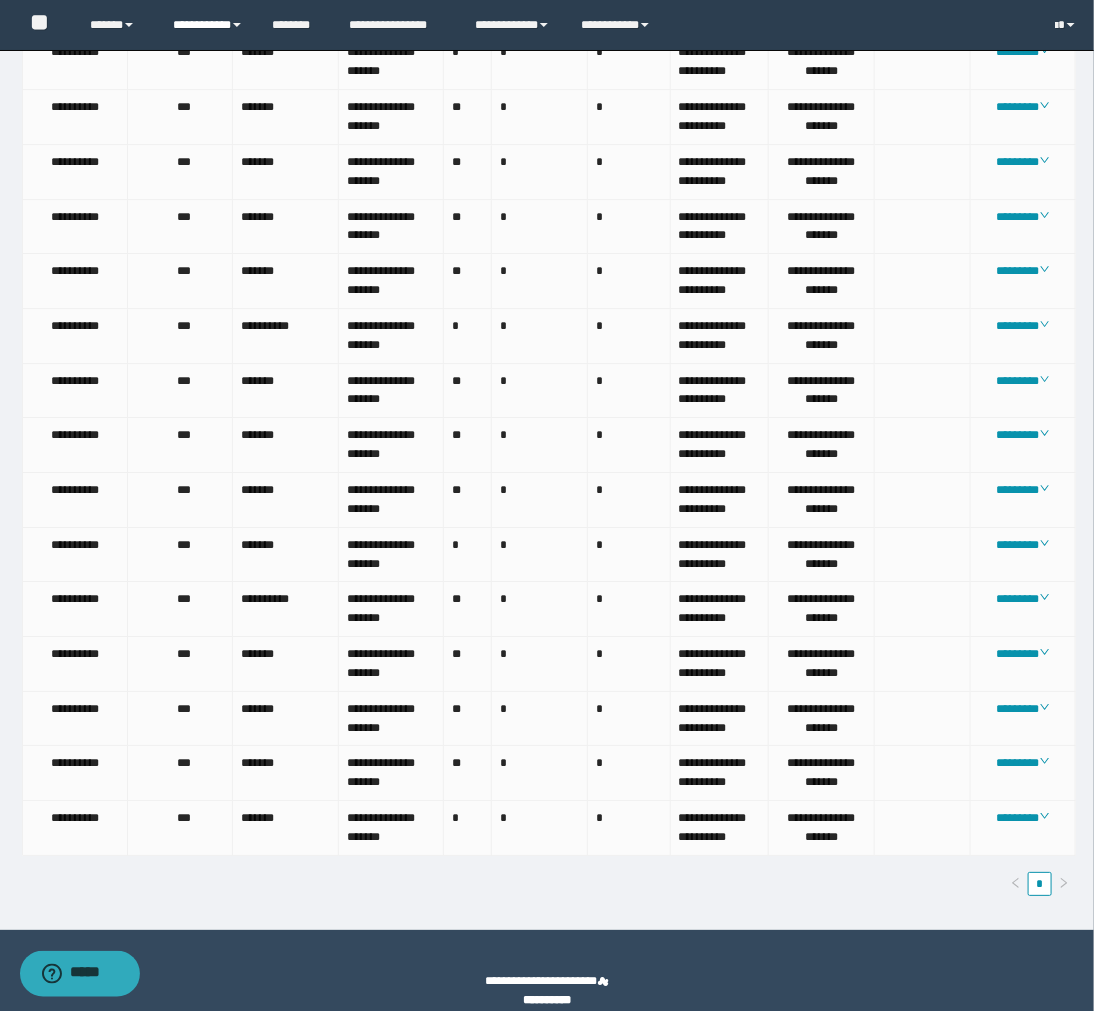 click on "**********" at bounding box center [207, 25] 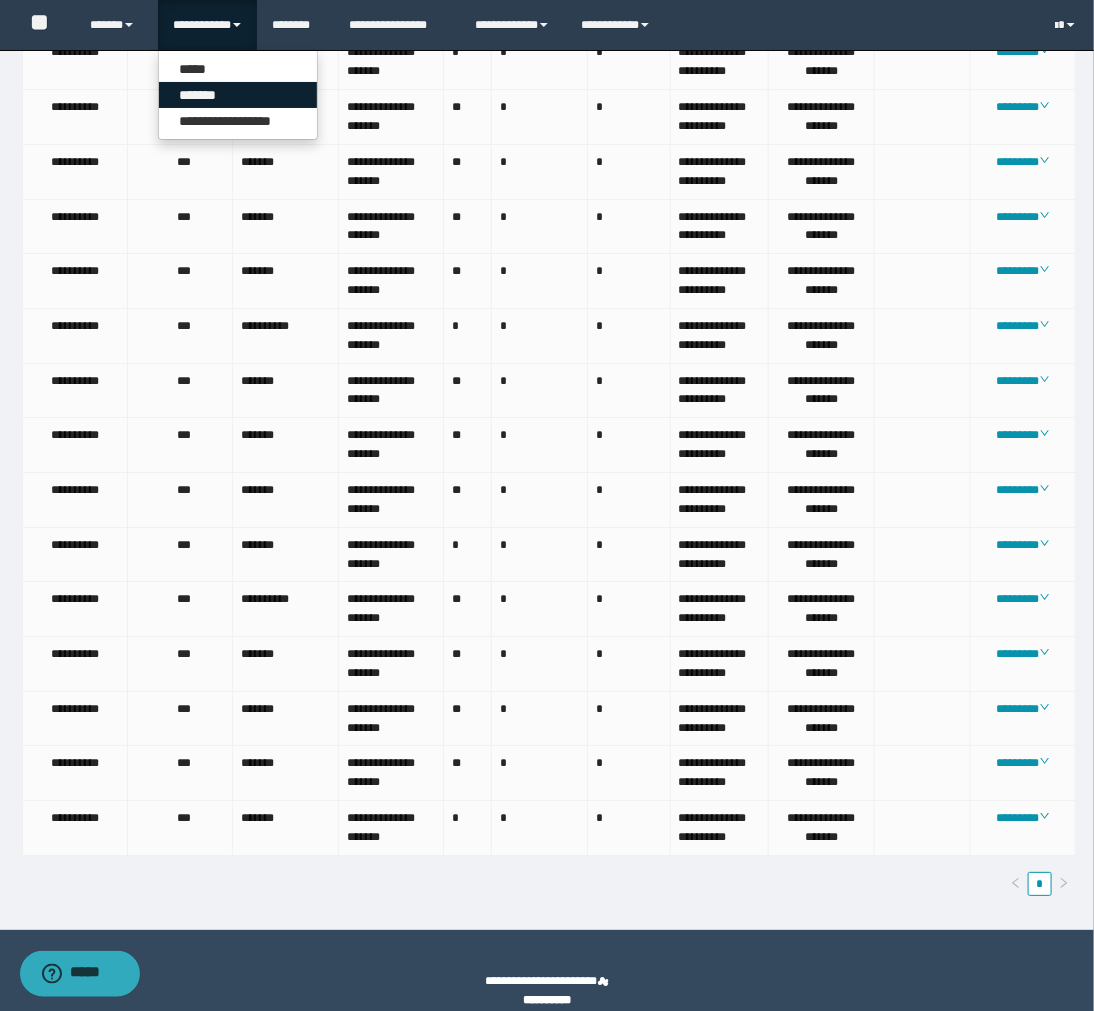 click on "*******" at bounding box center (238, 95) 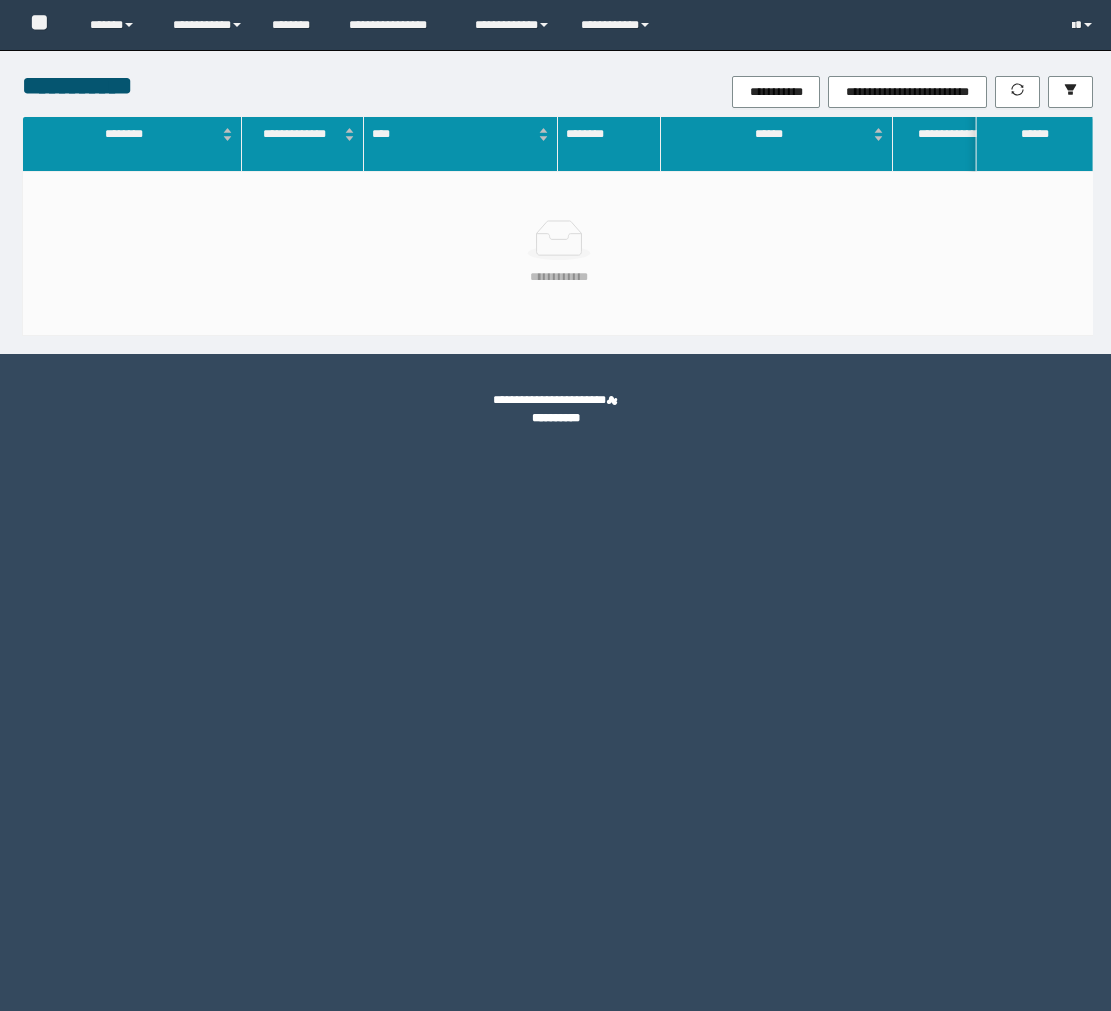 scroll, scrollTop: 0, scrollLeft: 0, axis: both 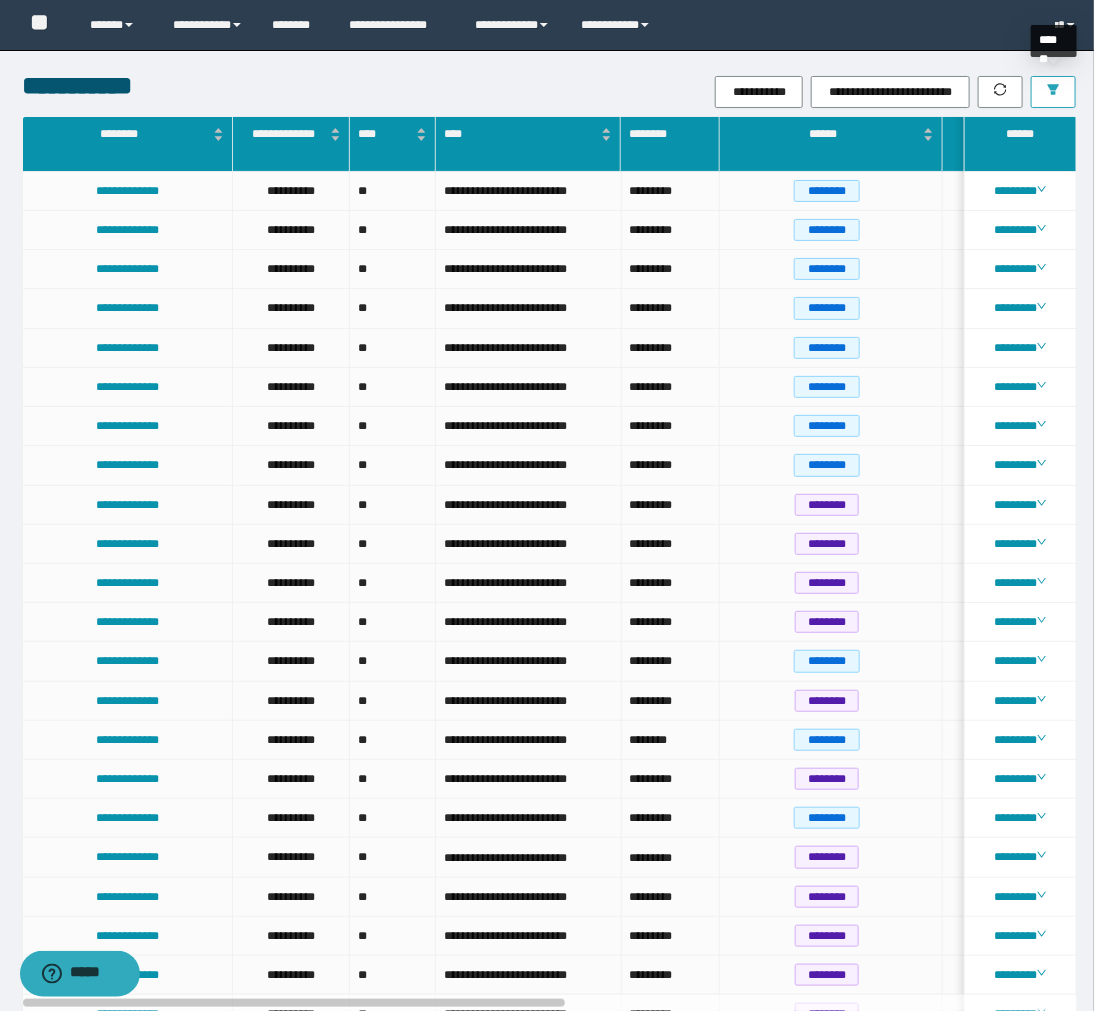click 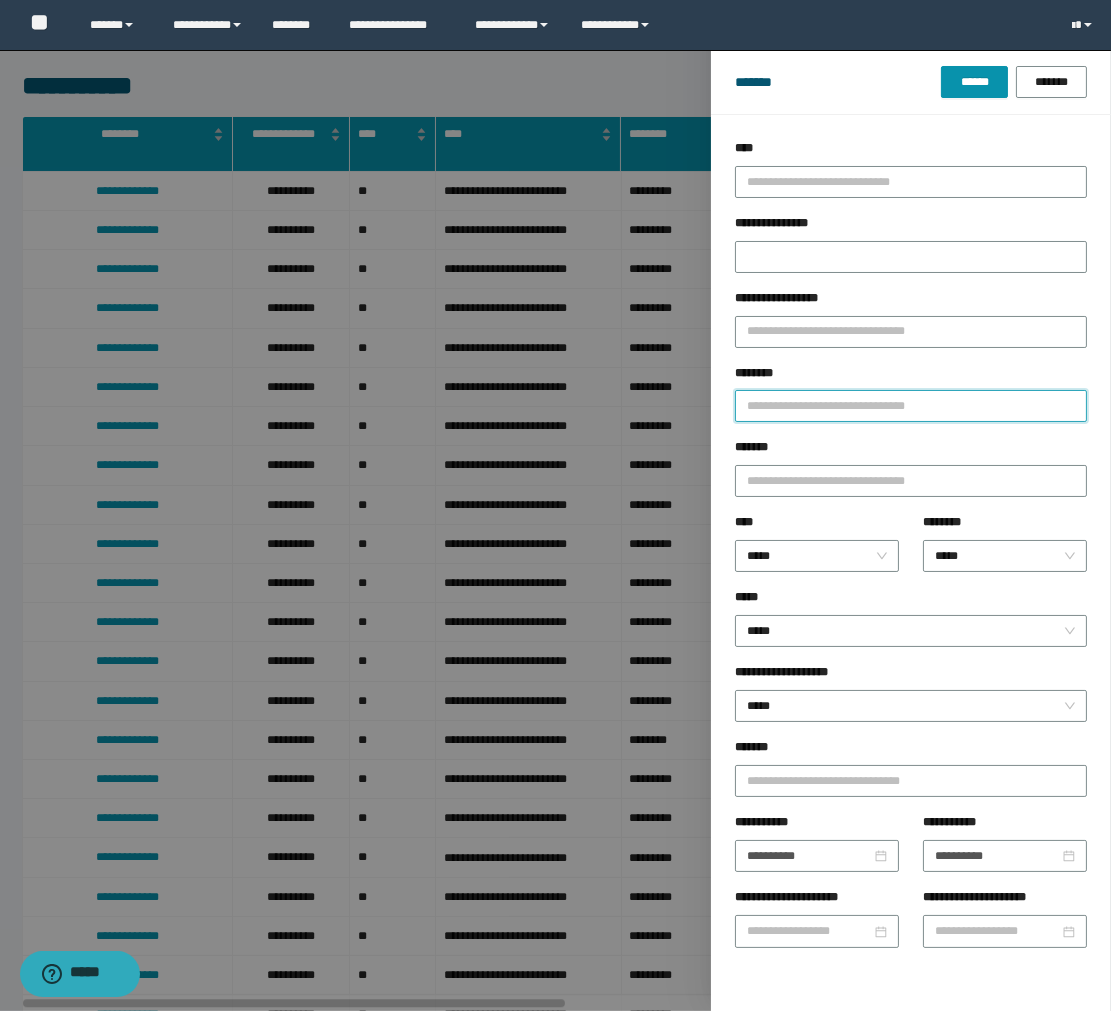 click on "********" at bounding box center (911, 406) 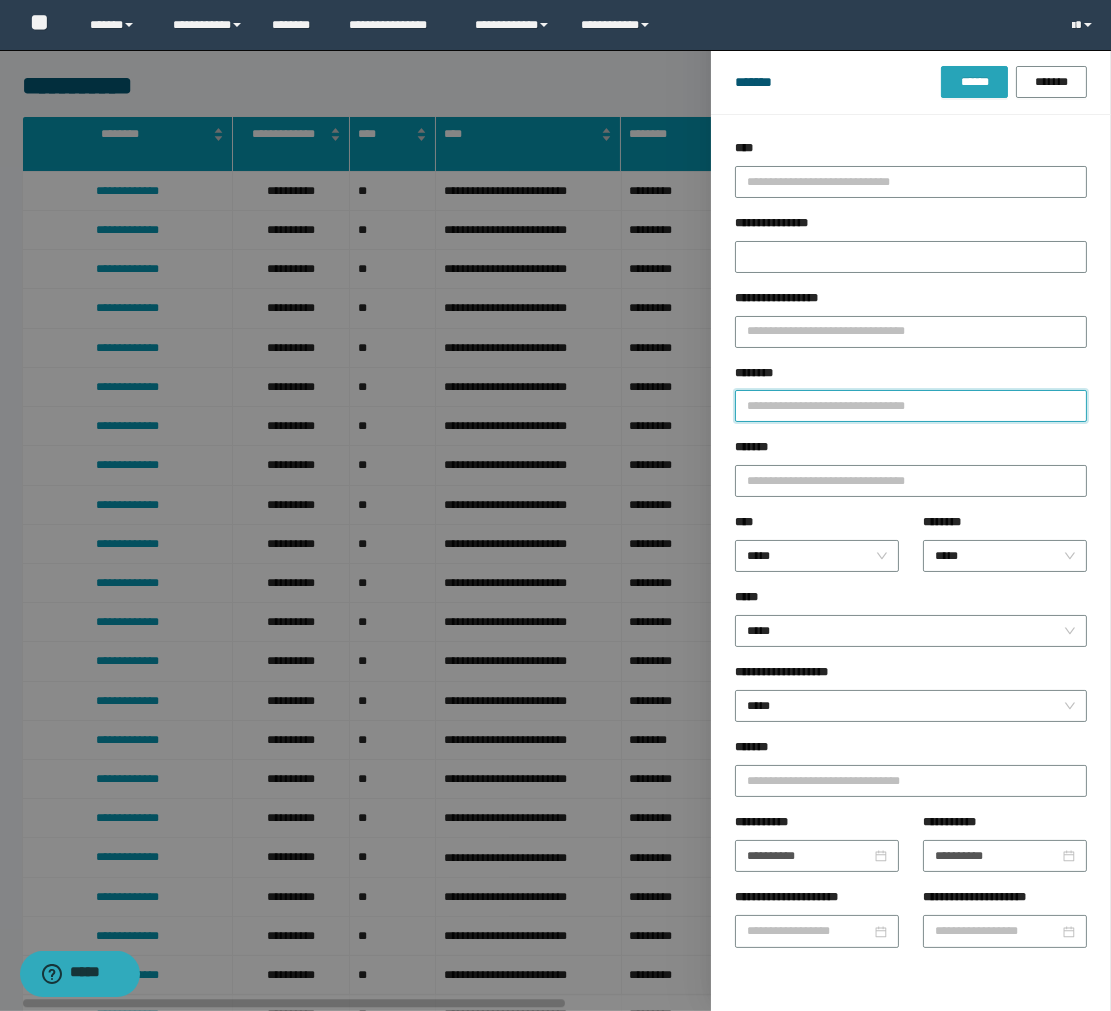 paste on "********" 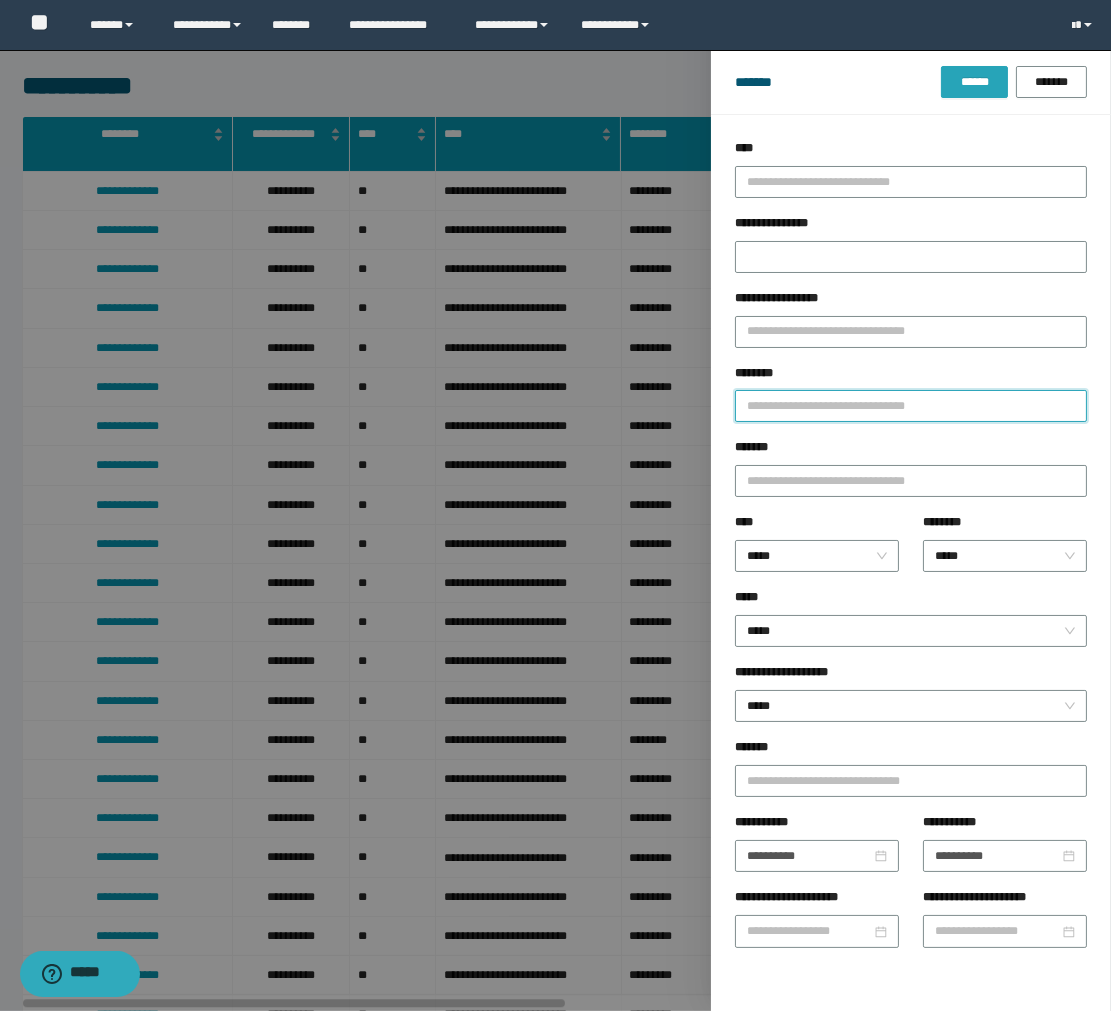 type on "********" 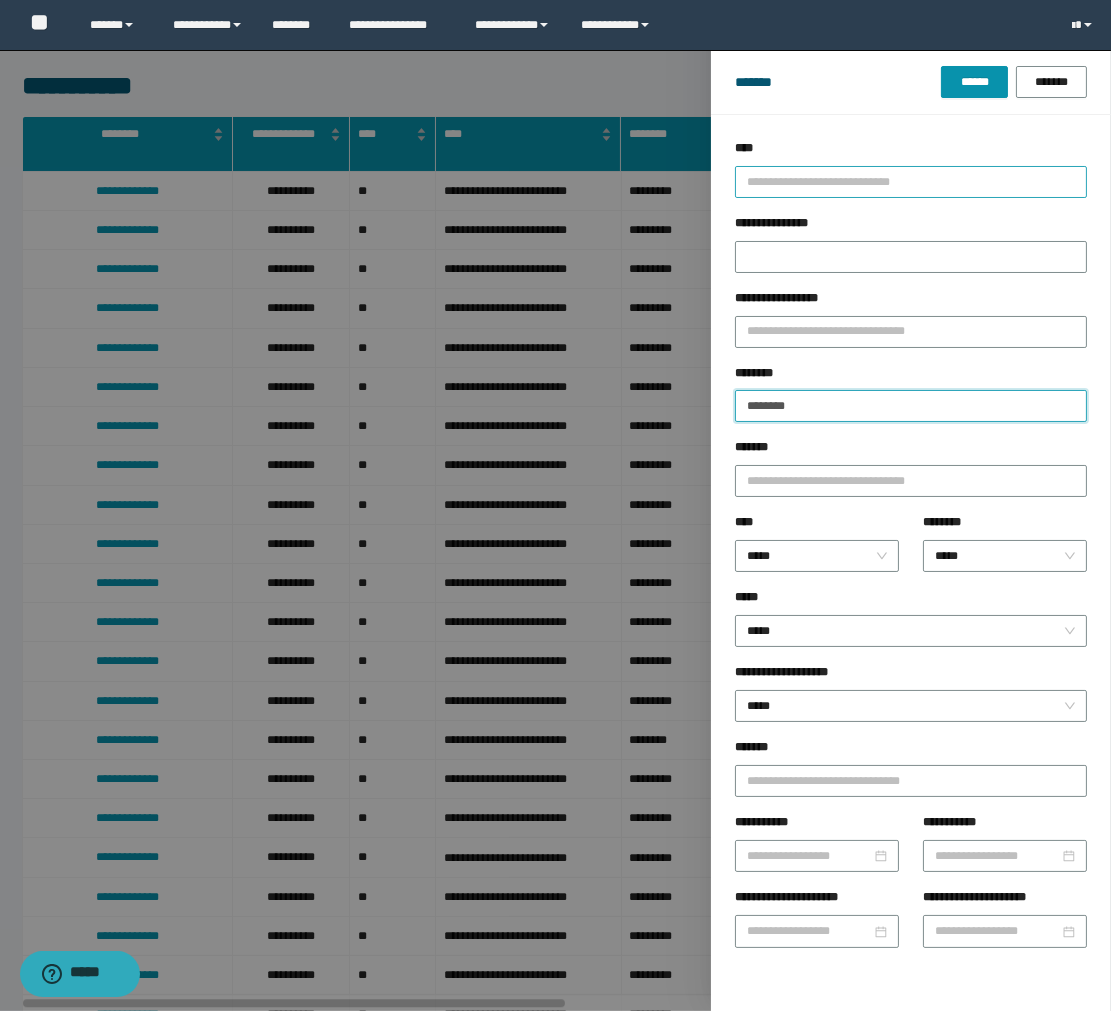 type on "********" 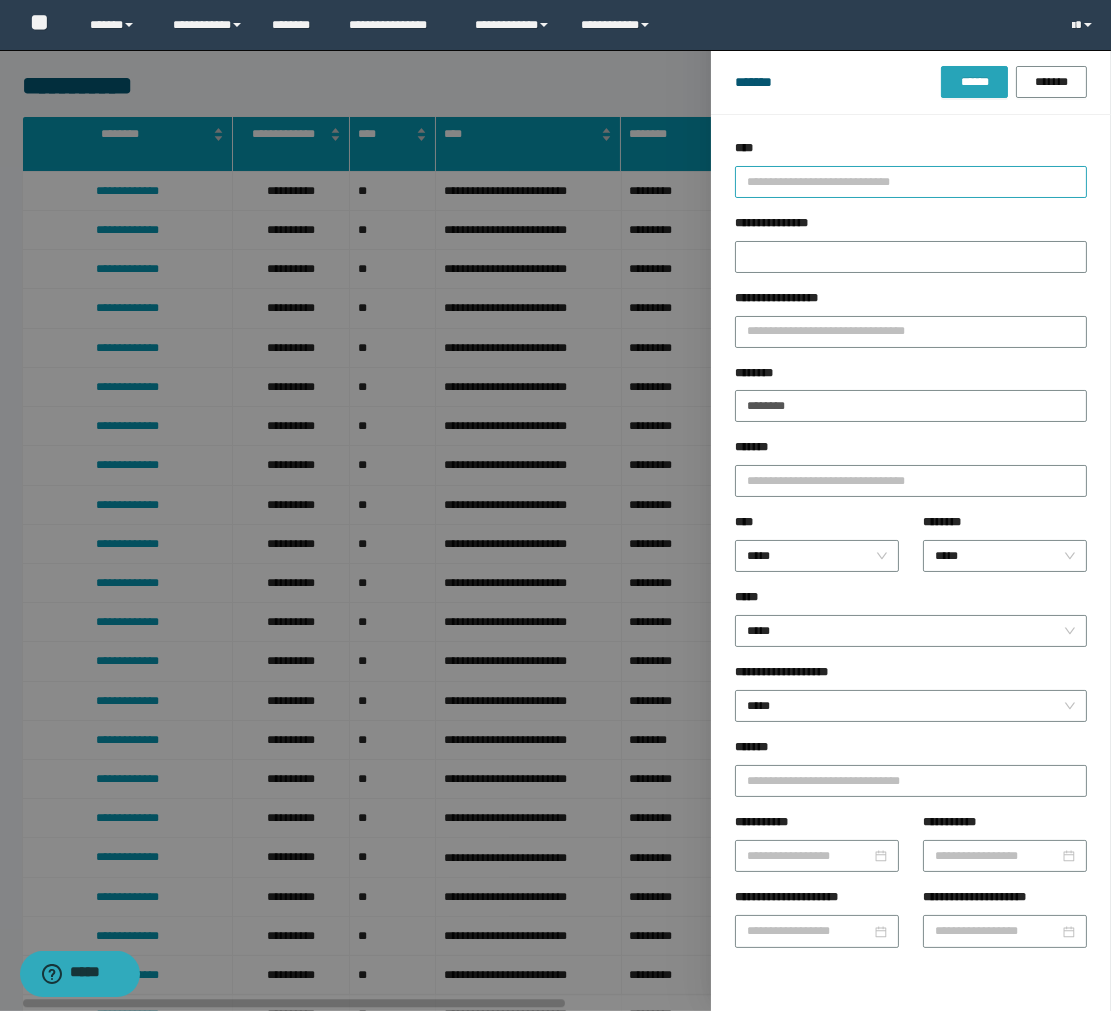 click on "******" at bounding box center (974, 82) 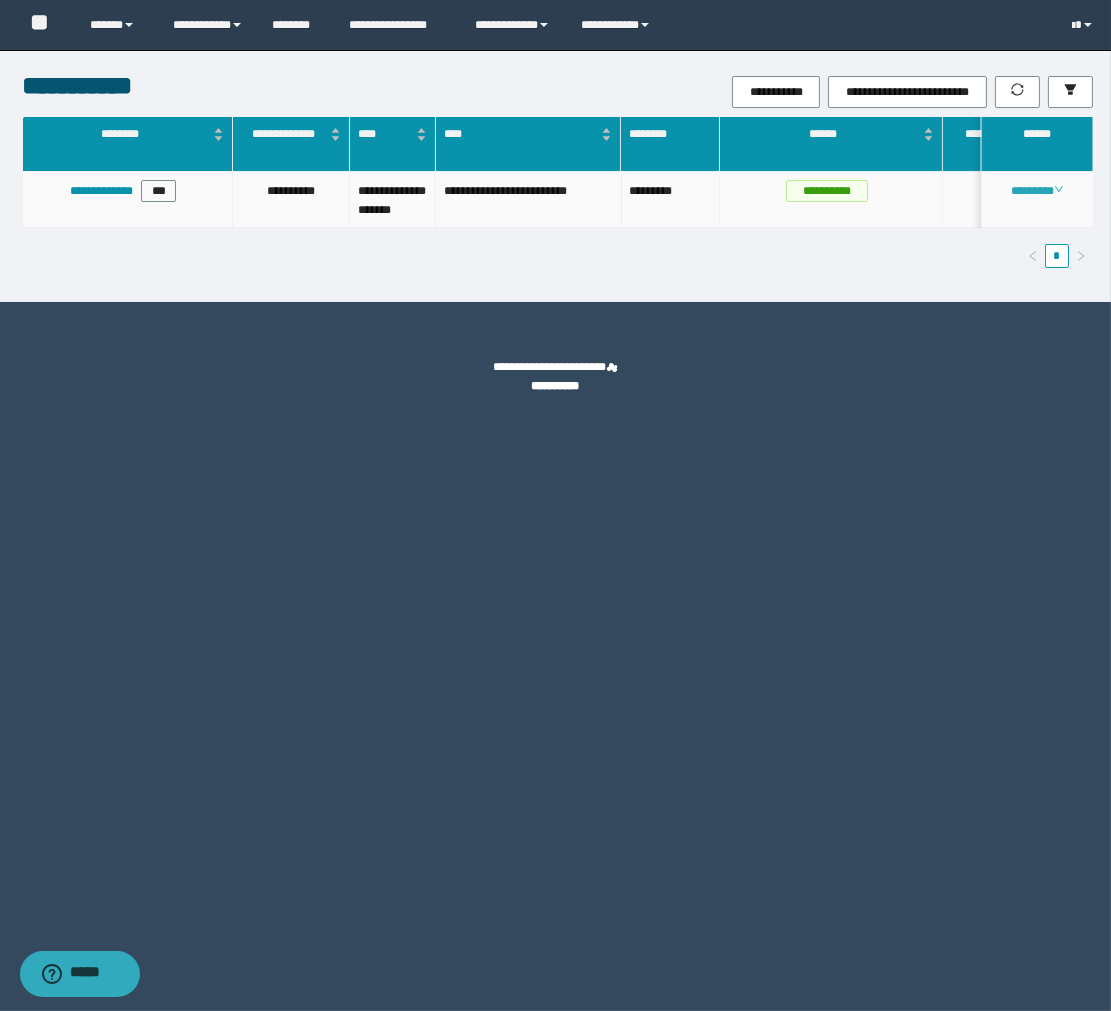 click on "********" at bounding box center (1036, 191) 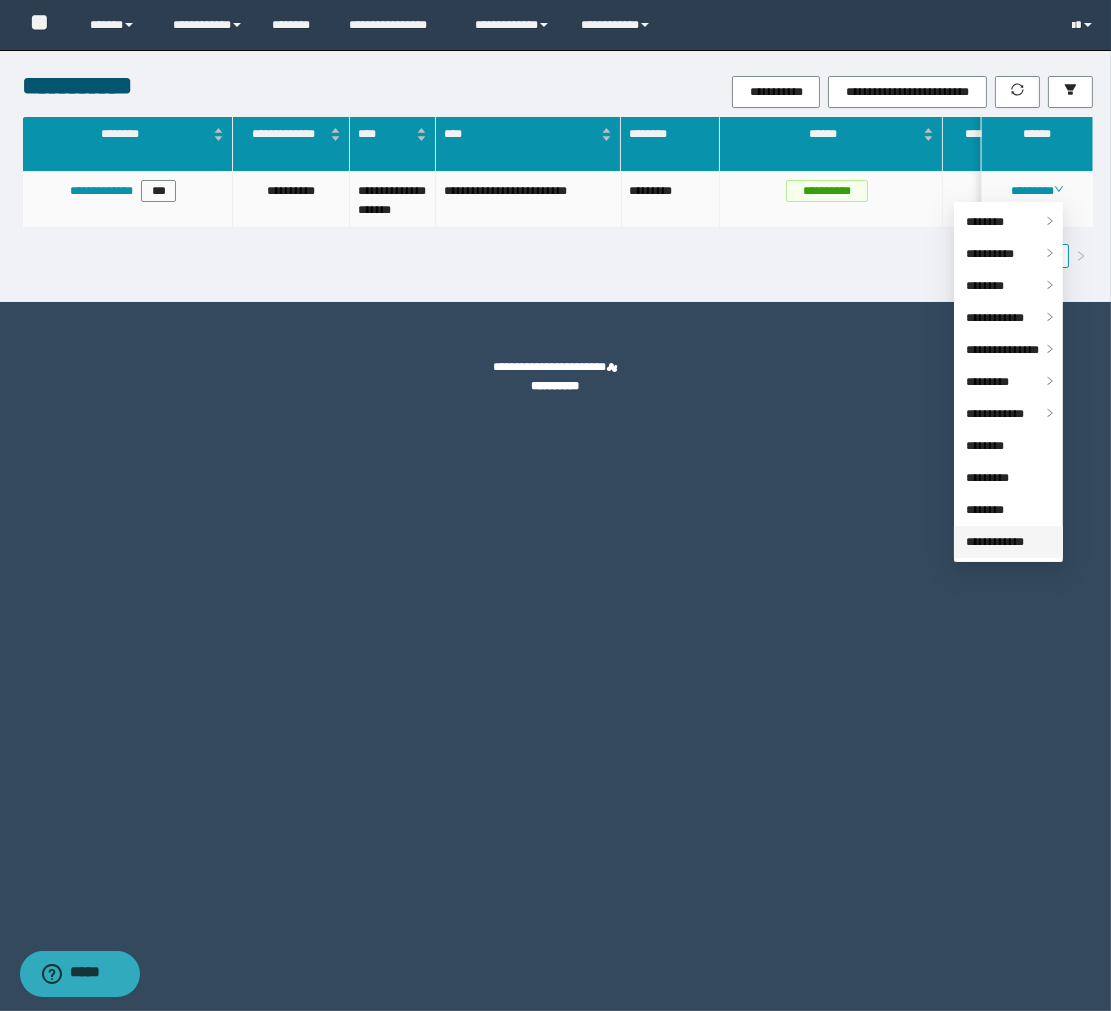 click on "**********" at bounding box center (995, 542) 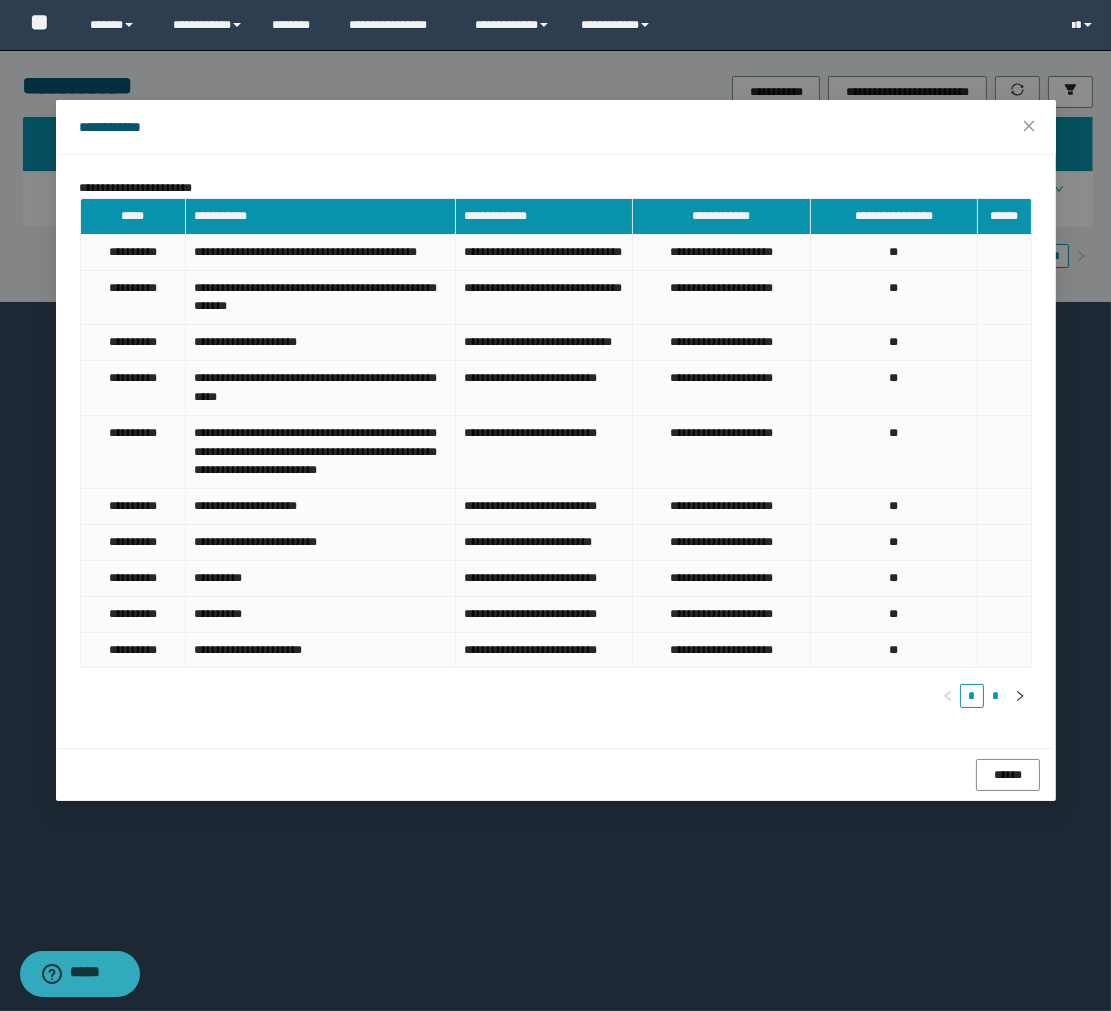 click on "*" at bounding box center [996, 696] 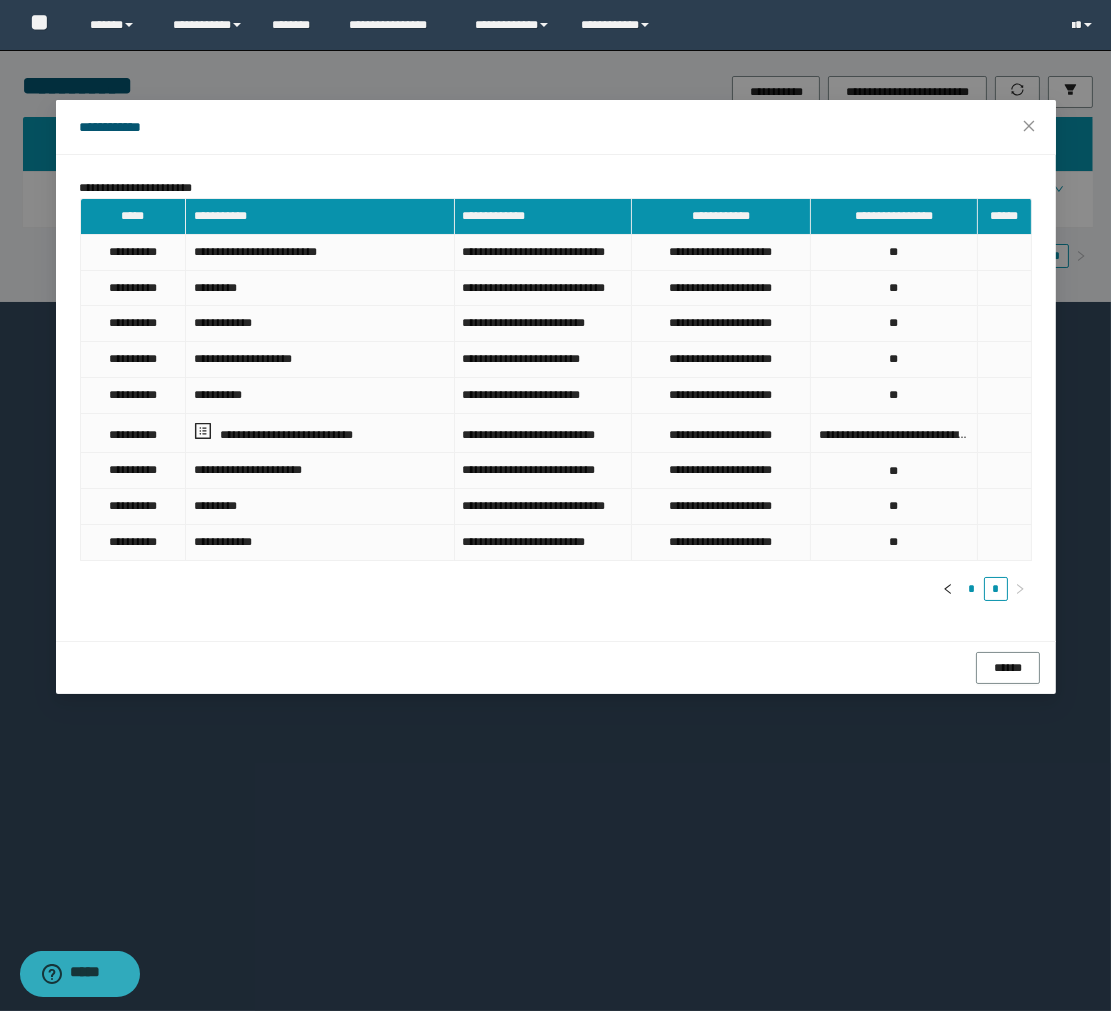 click on "*" at bounding box center [972, 589] 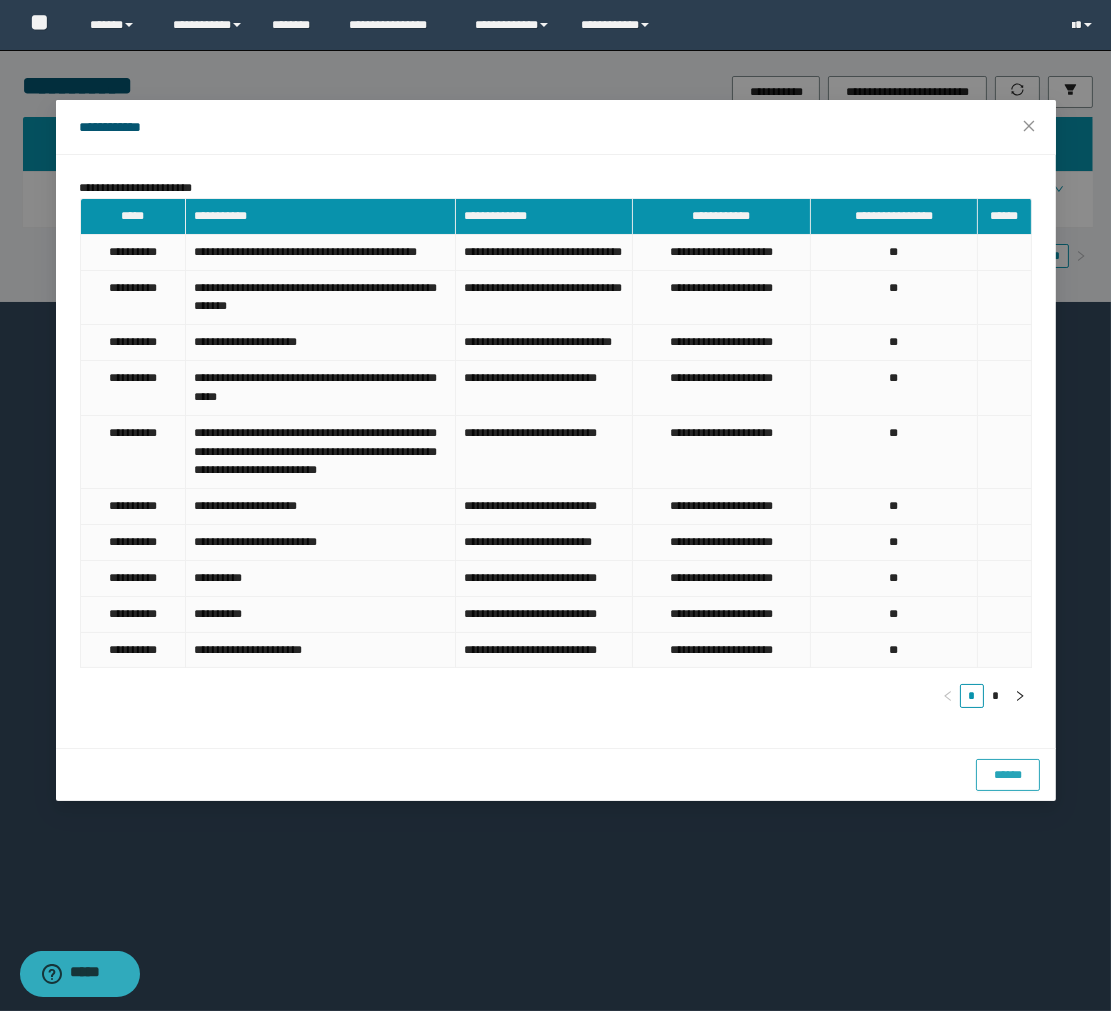 drag, startPoint x: 1002, startPoint y: 831, endPoint x: 753, endPoint y: 340, distance: 550.5288 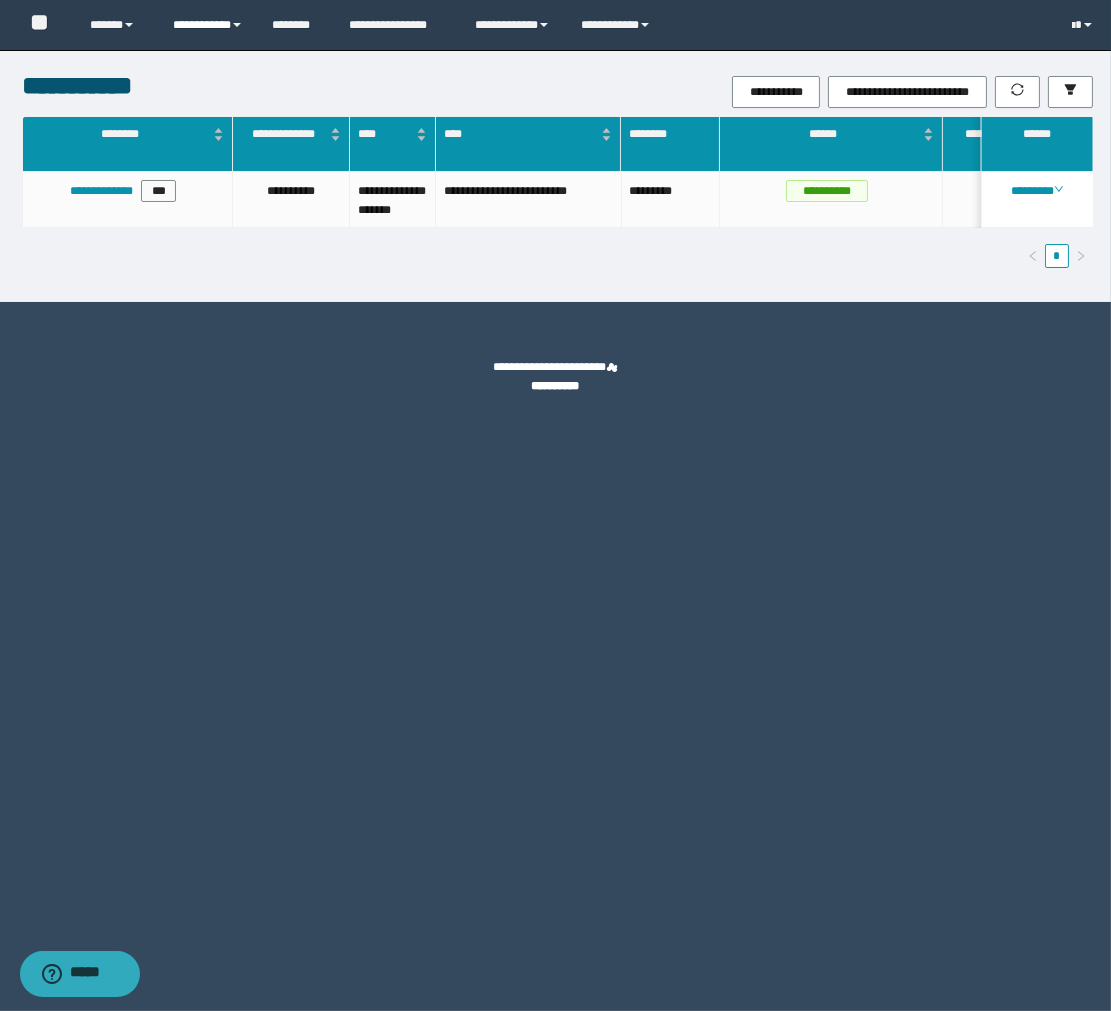 click on "**********" at bounding box center [207, 25] 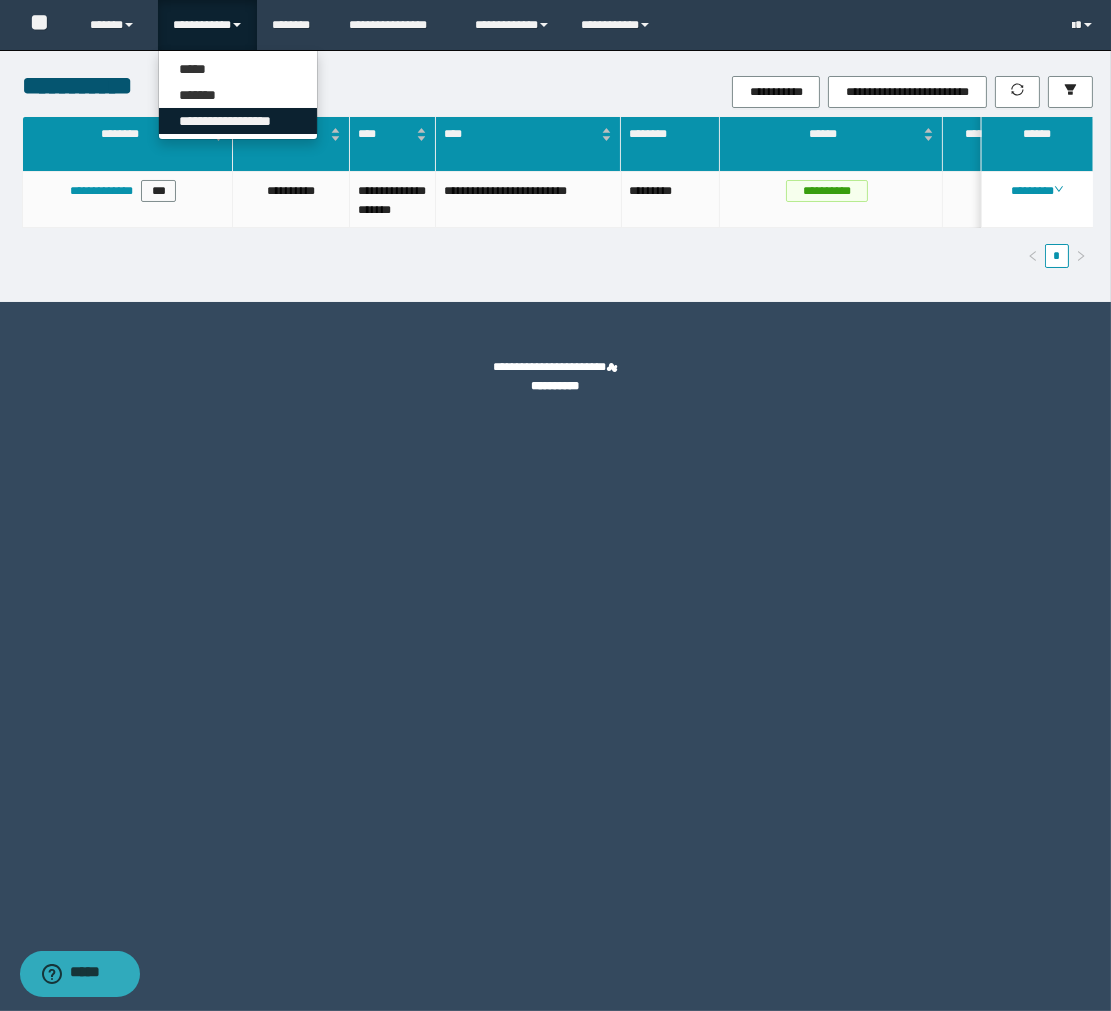 click on "**********" at bounding box center [238, 121] 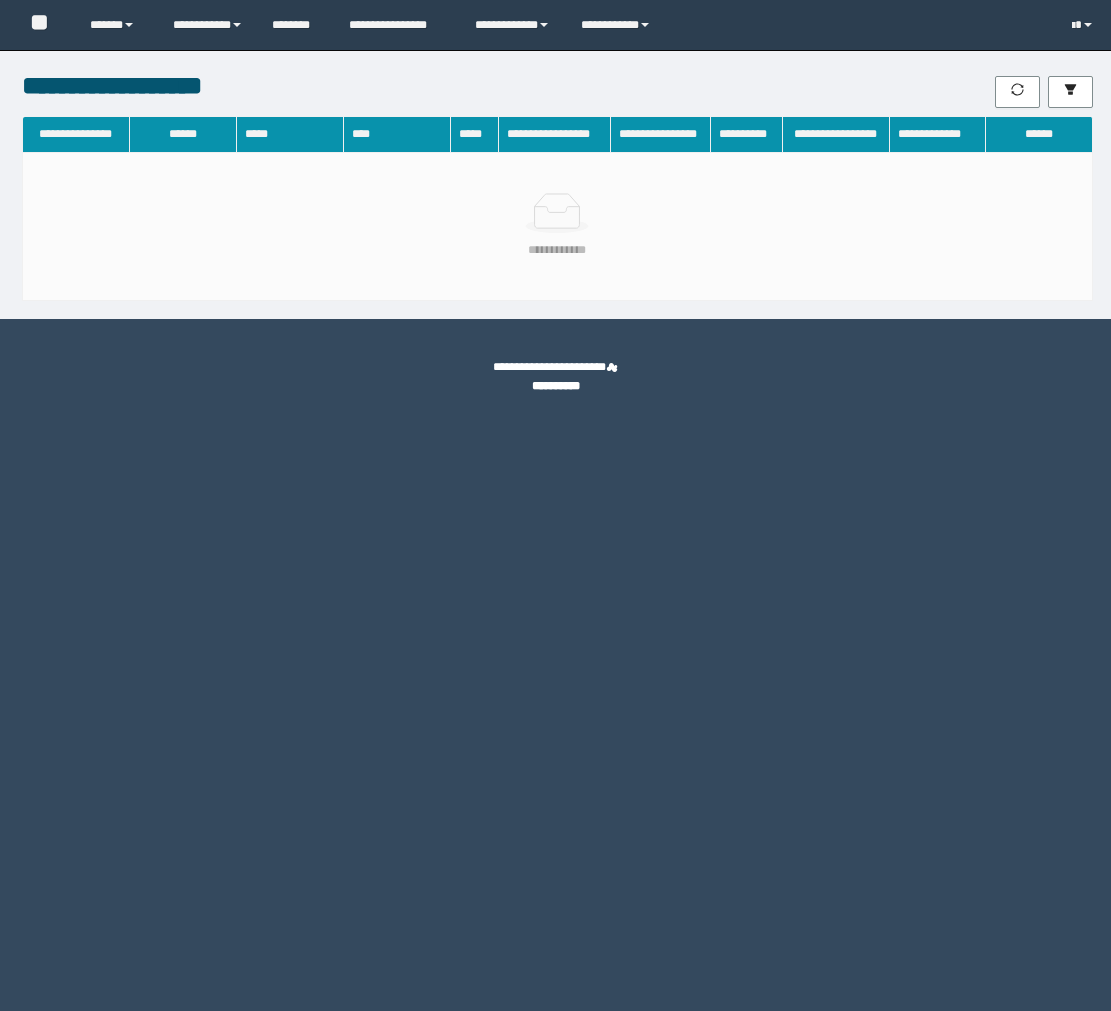 scroll, scrollTop: 0, scrollLeft: 0, axis: both 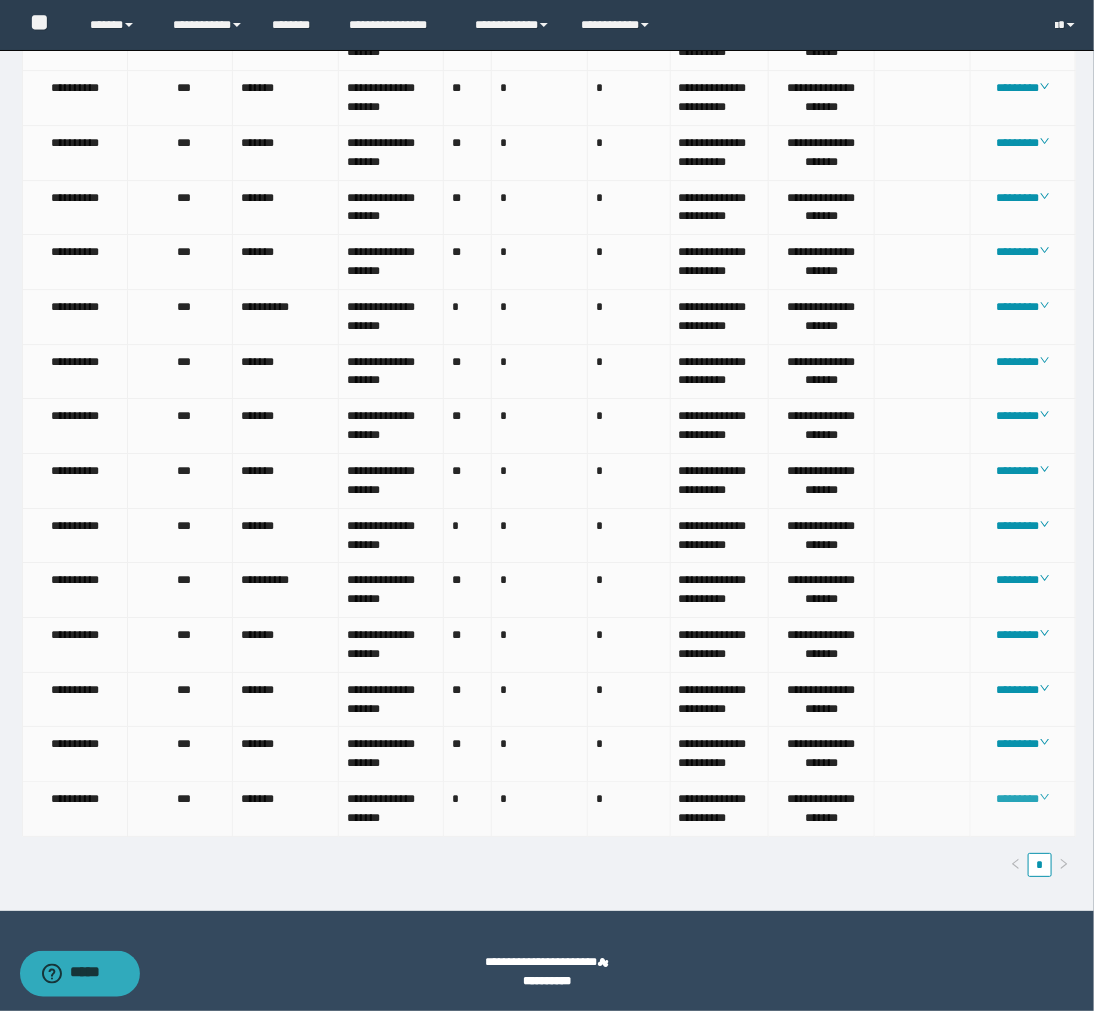 click on "********" at bounding box center (1023, 799) 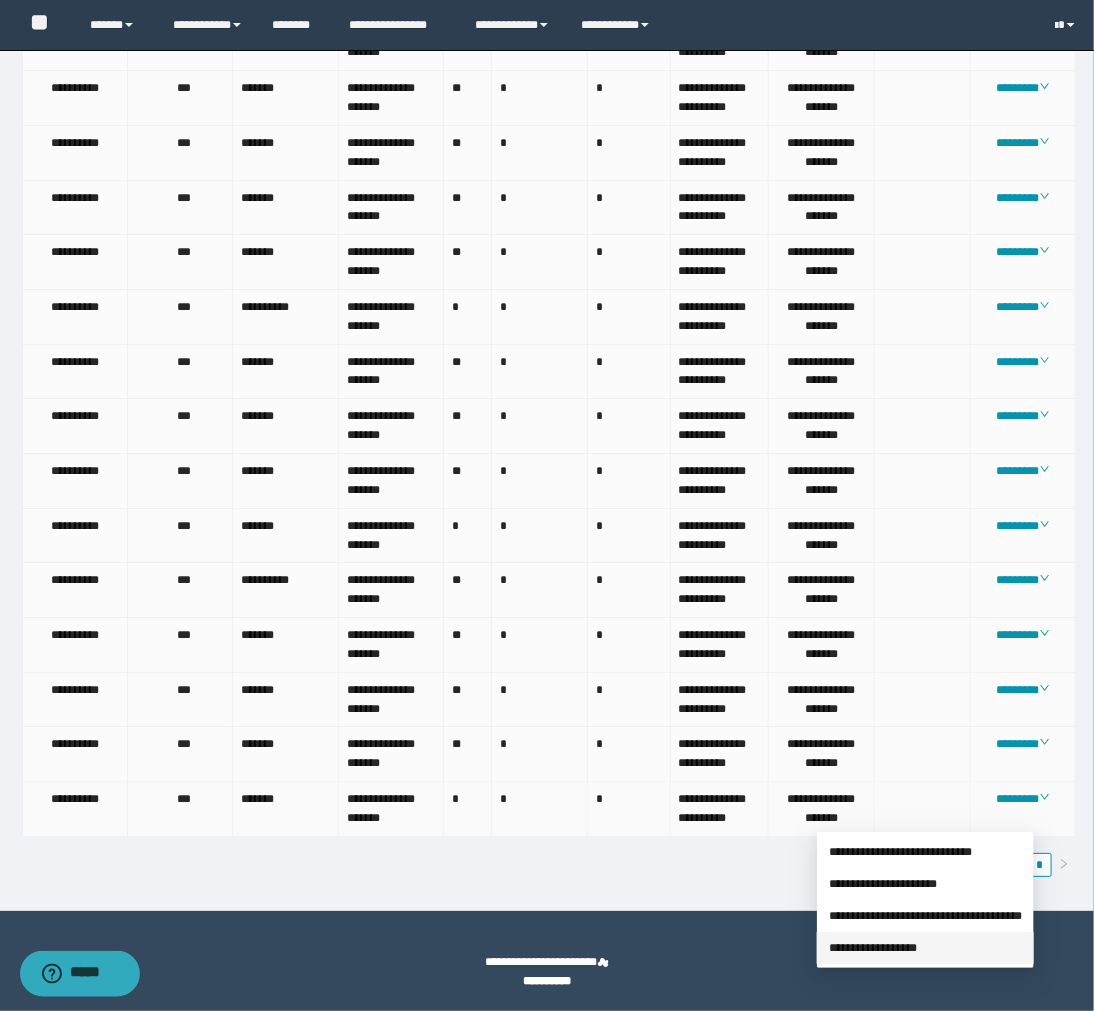 click on "**********" at bounding box center (873, 948) 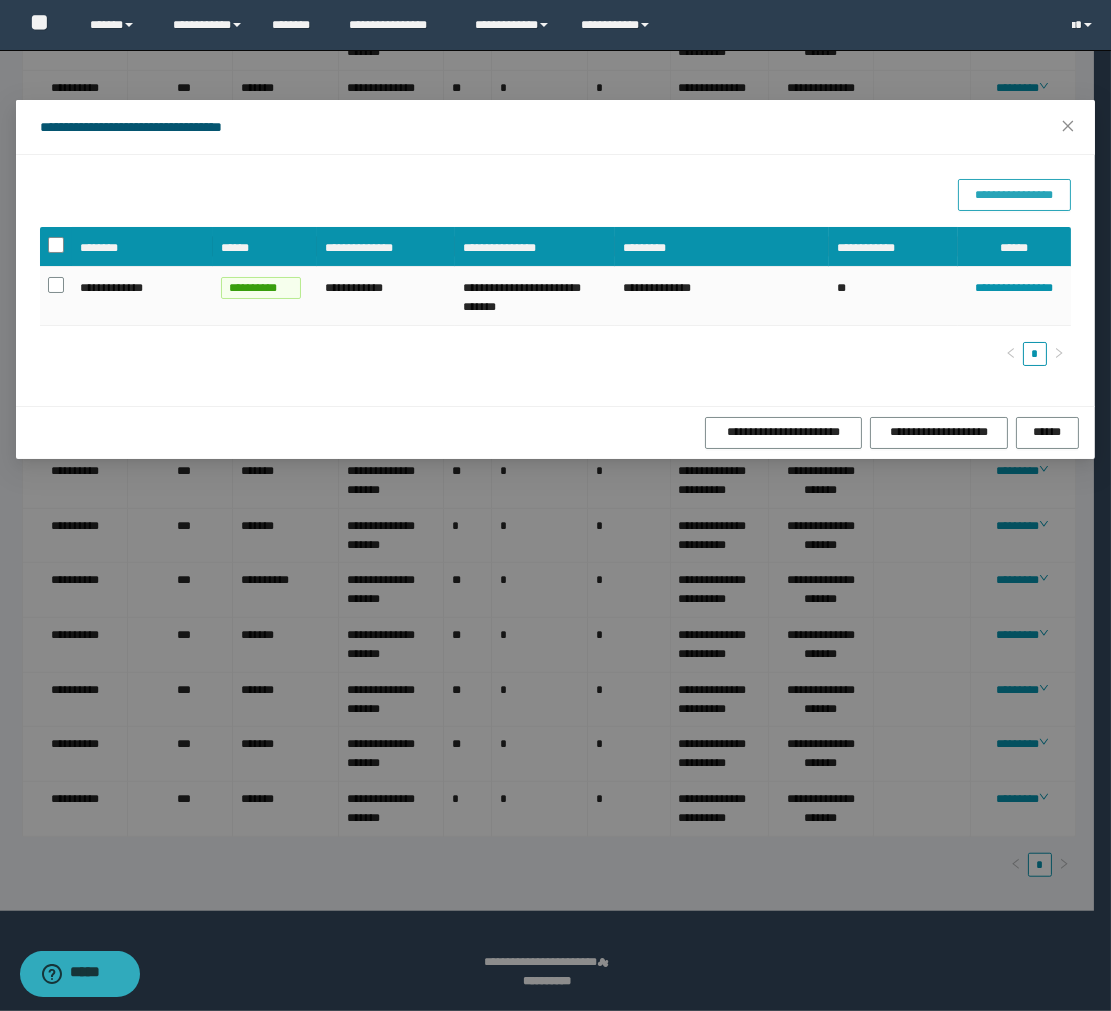 click on "**********" at bounding box center (1014, 195) 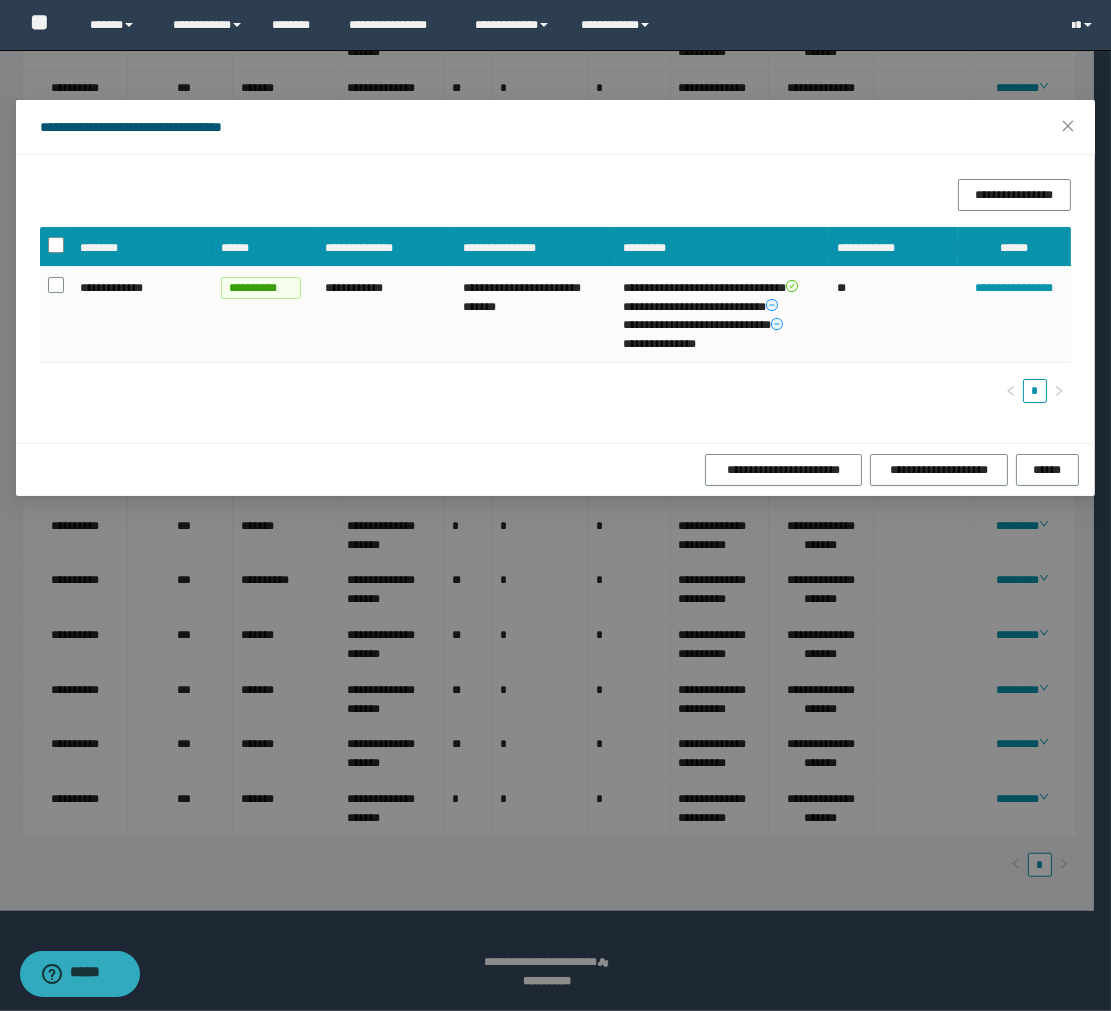 click on "*" at bounding box center (555, 391) 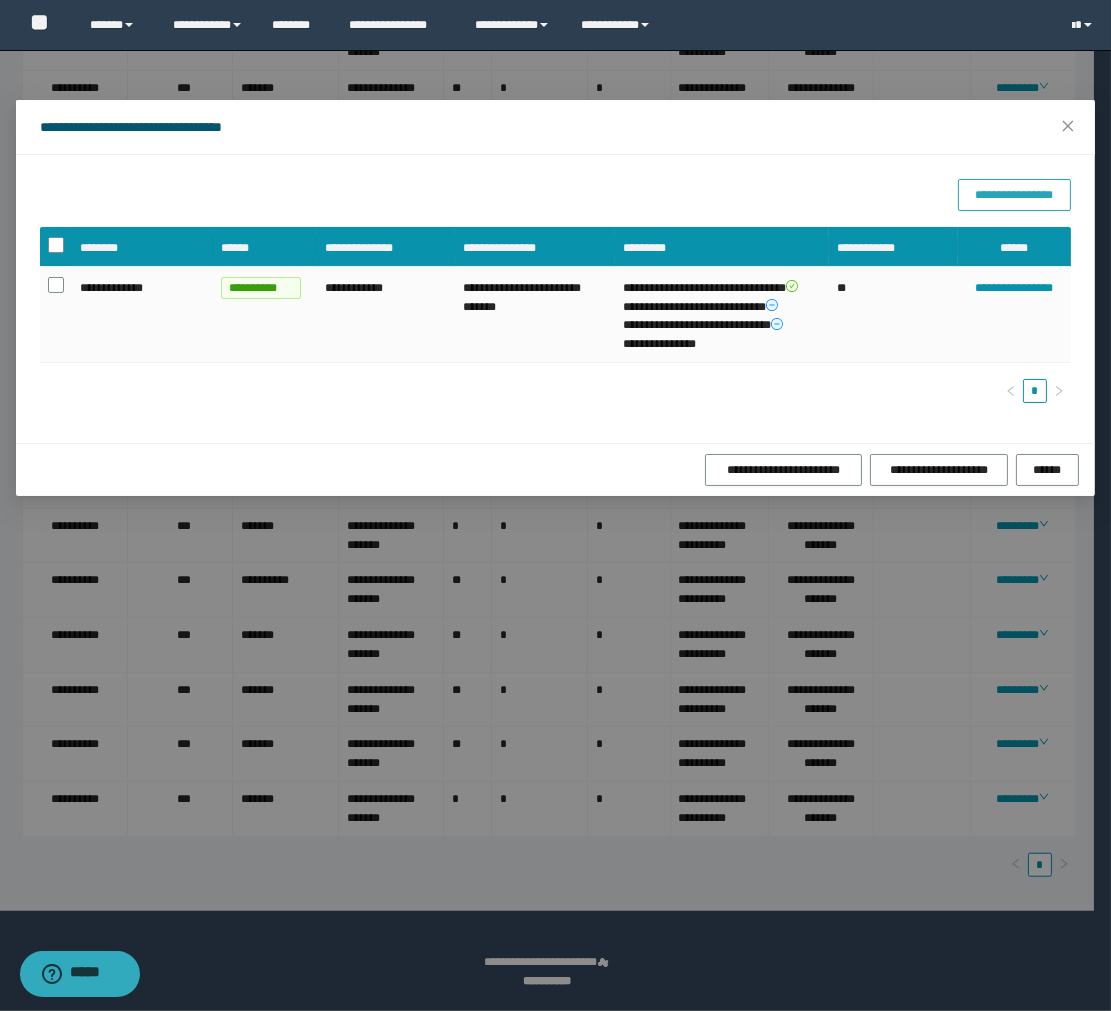 click on "**********" at bounding box center (1014, 195) 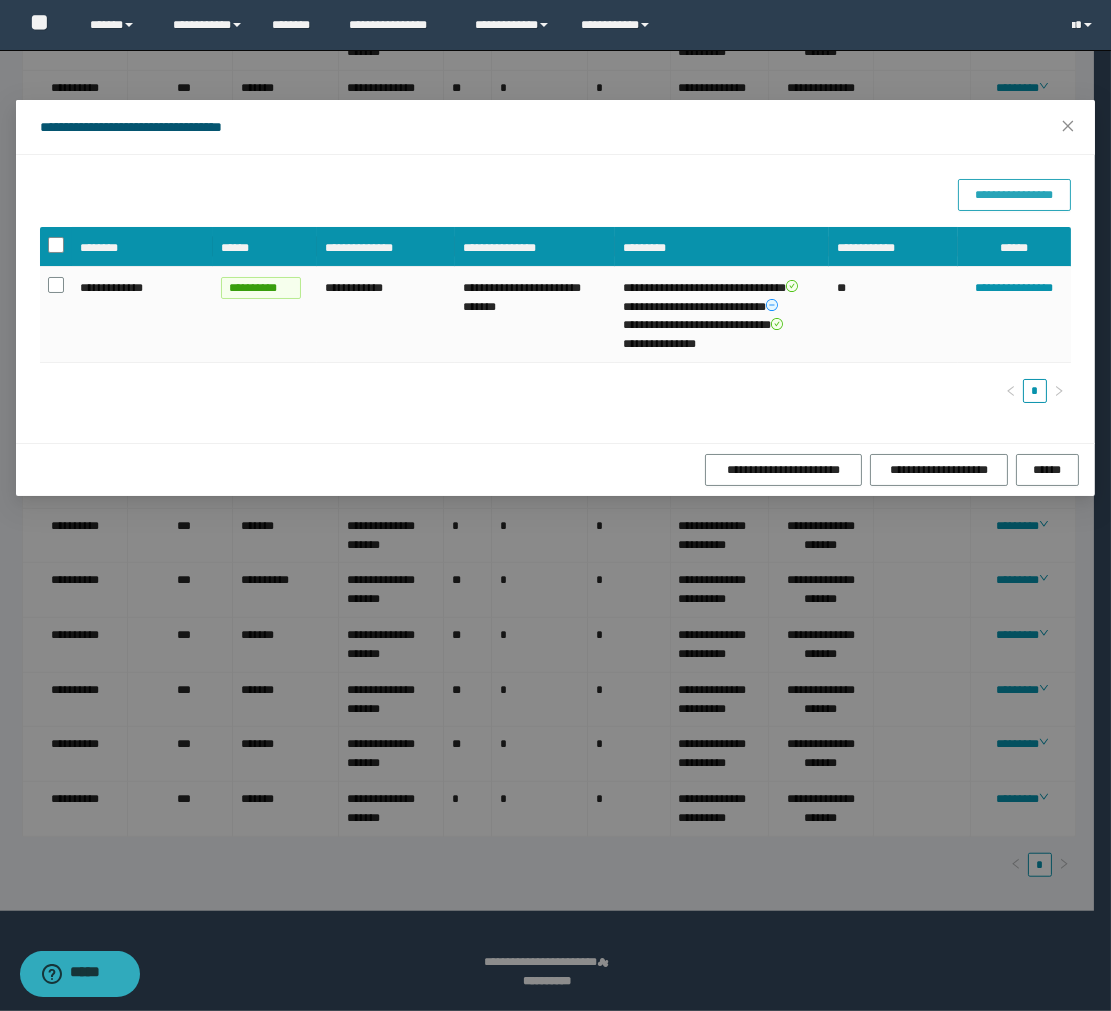 click on "**********" at bounding box center [1014, 195] 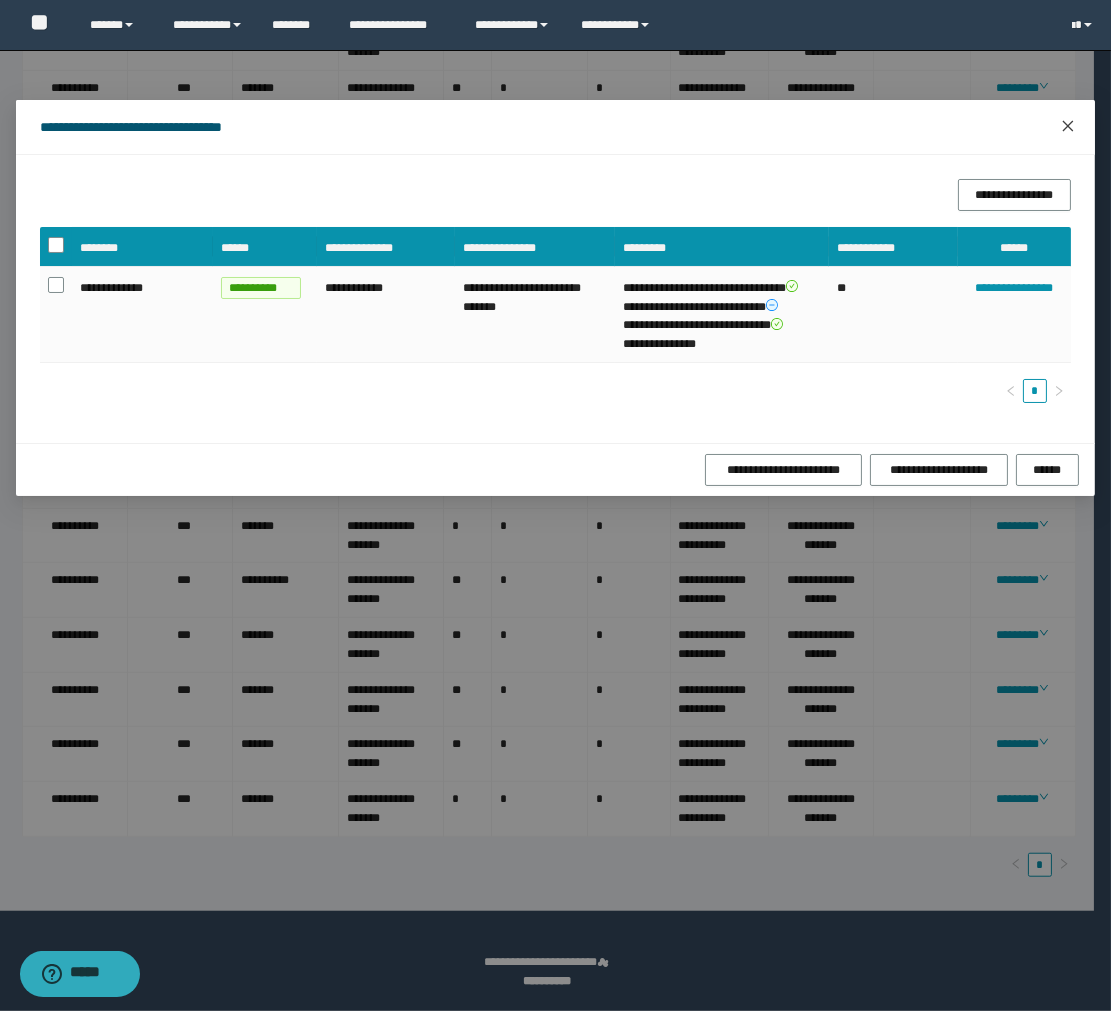 click 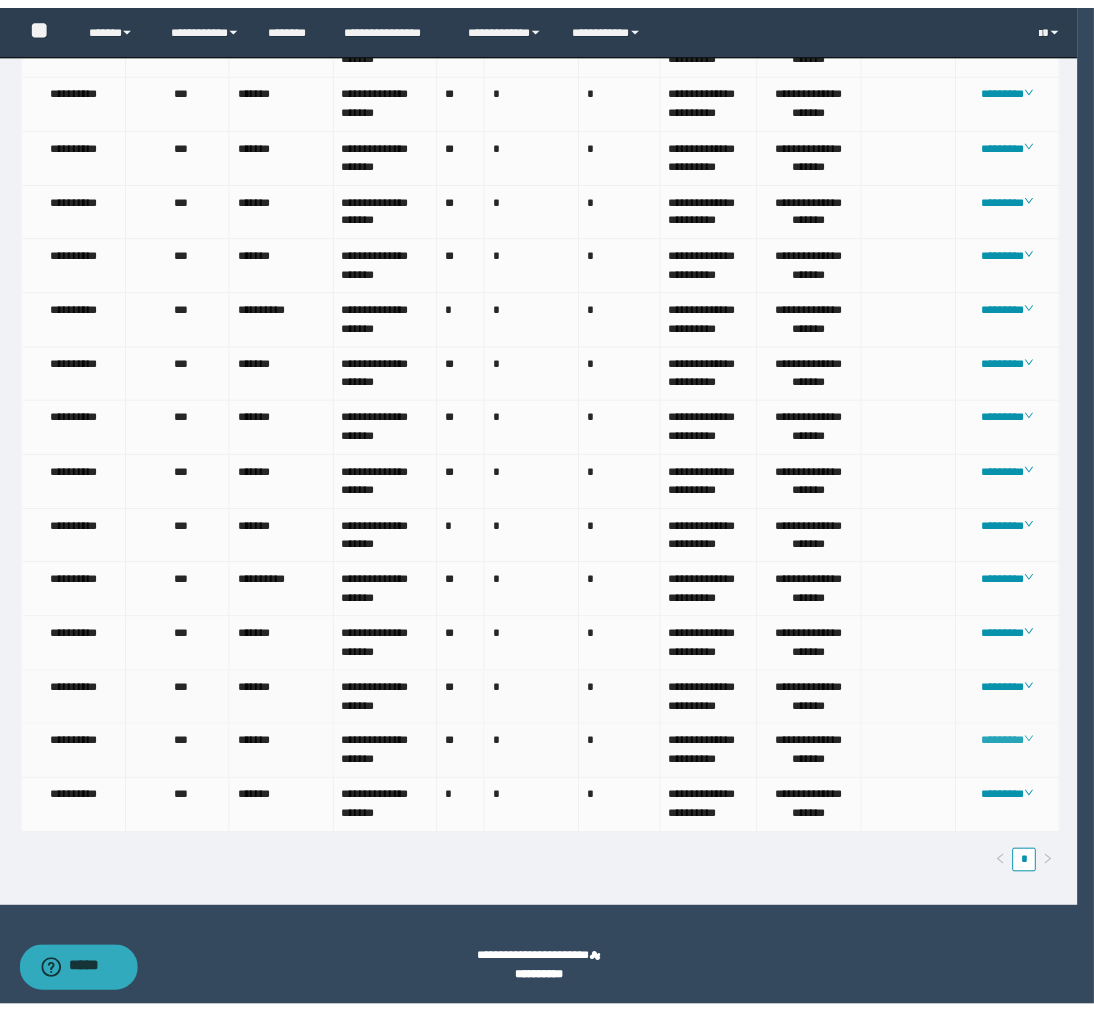 scroll, scrollTop: 1941, scrollLeft: 0, axis: vertical 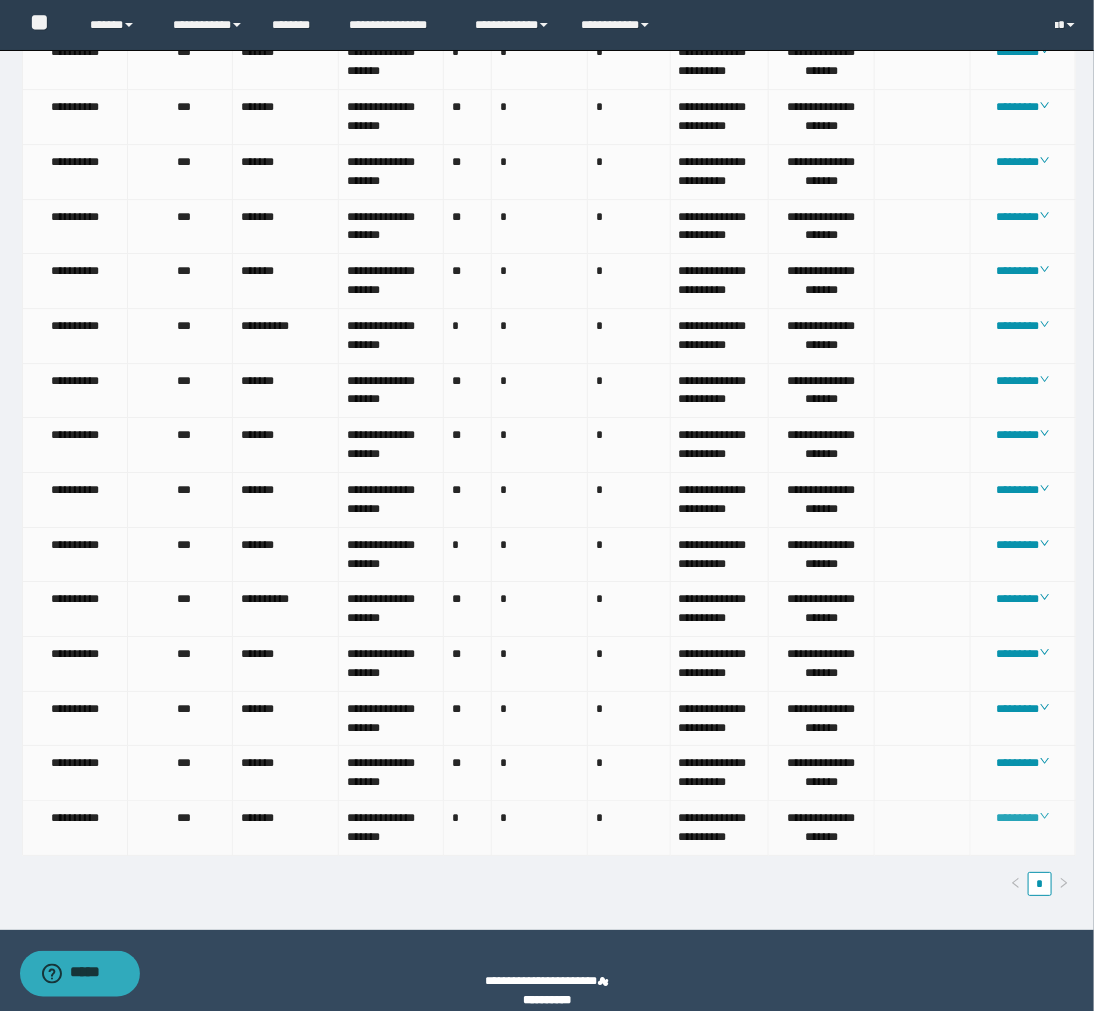 click on "********" at bounding box center (1023, 818) 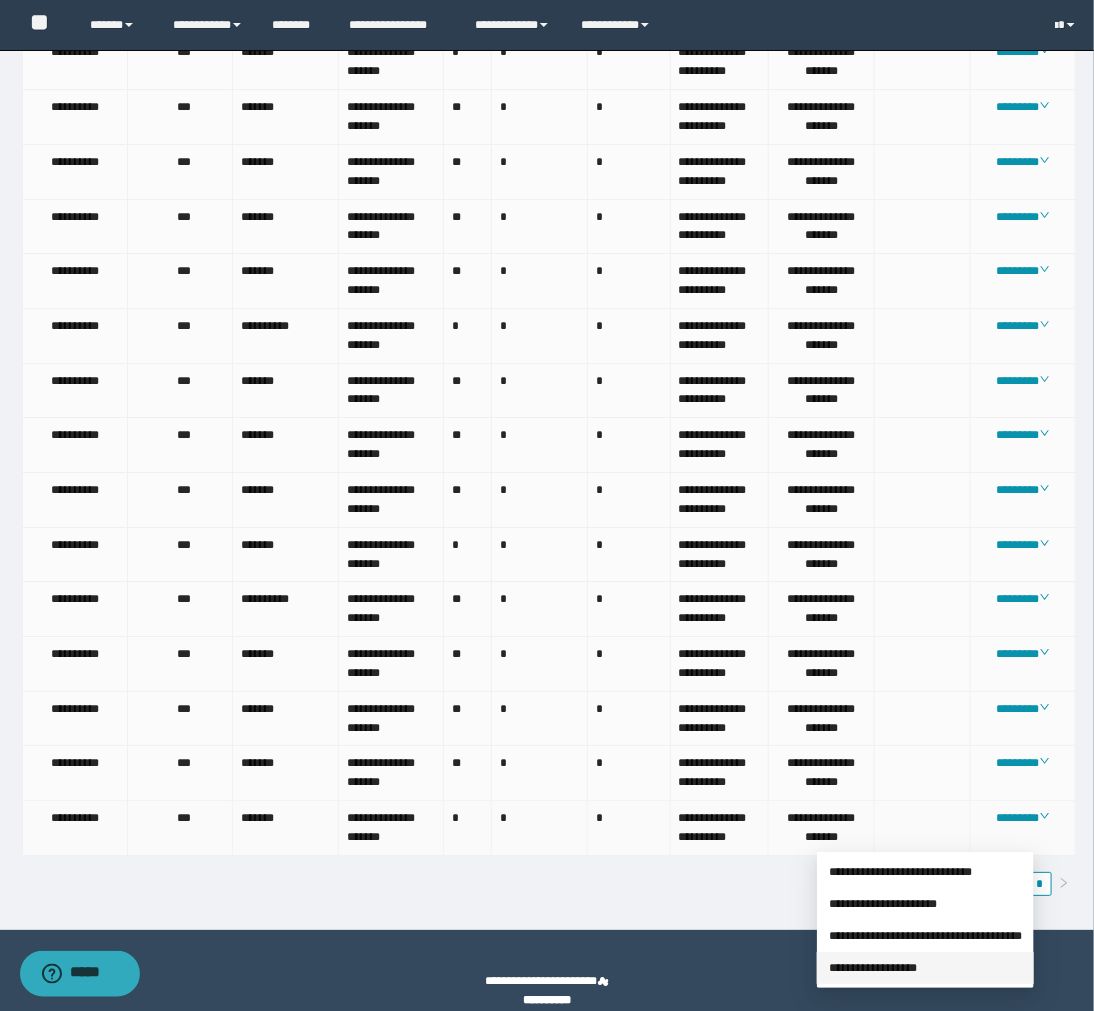 click on "**********" at bounding box center (873, 968) 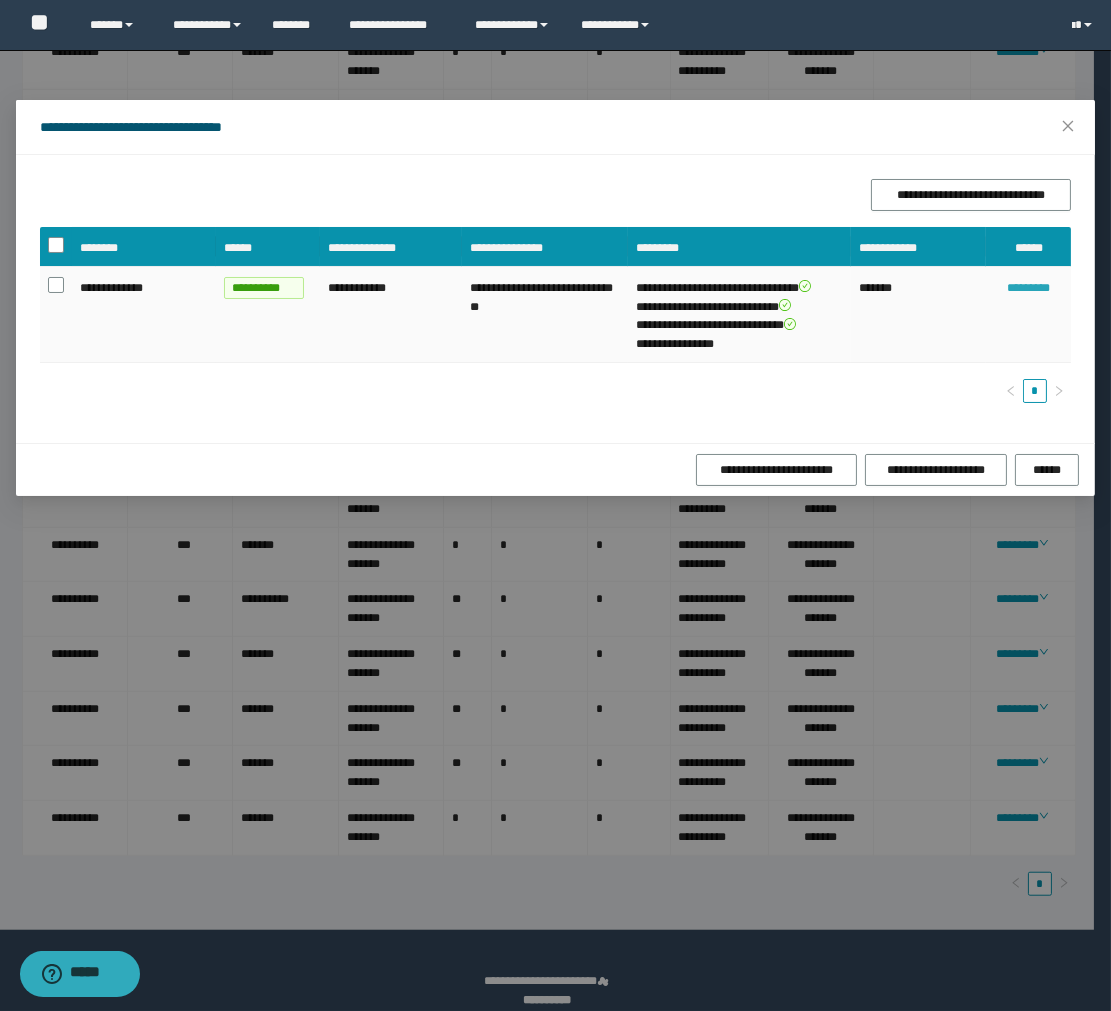 click on "*********" at bounding box center [1028, 288] 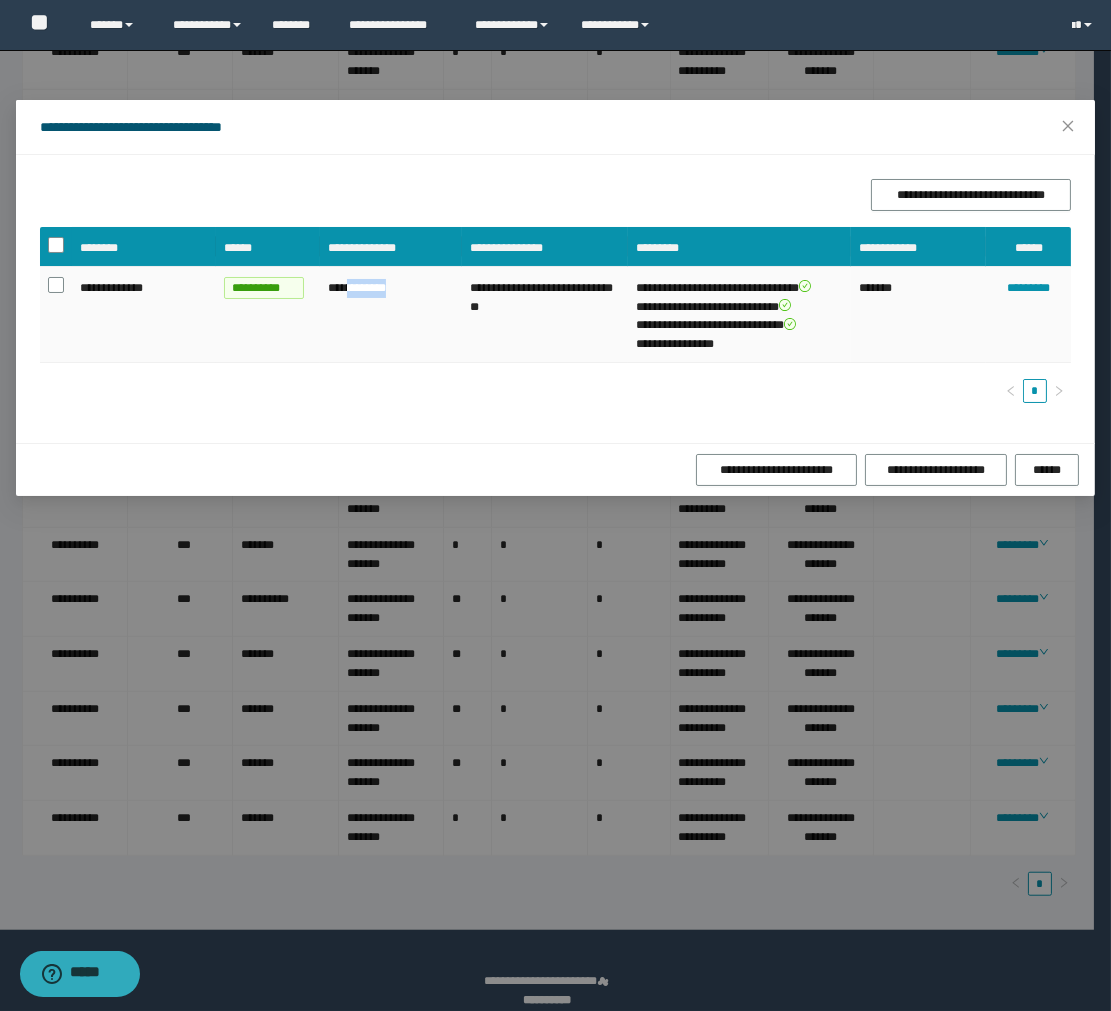 drag, startPoint x: 430, startPoint y: 290, endPoint x: 350, endPoint y: 296, distance: 80.224686 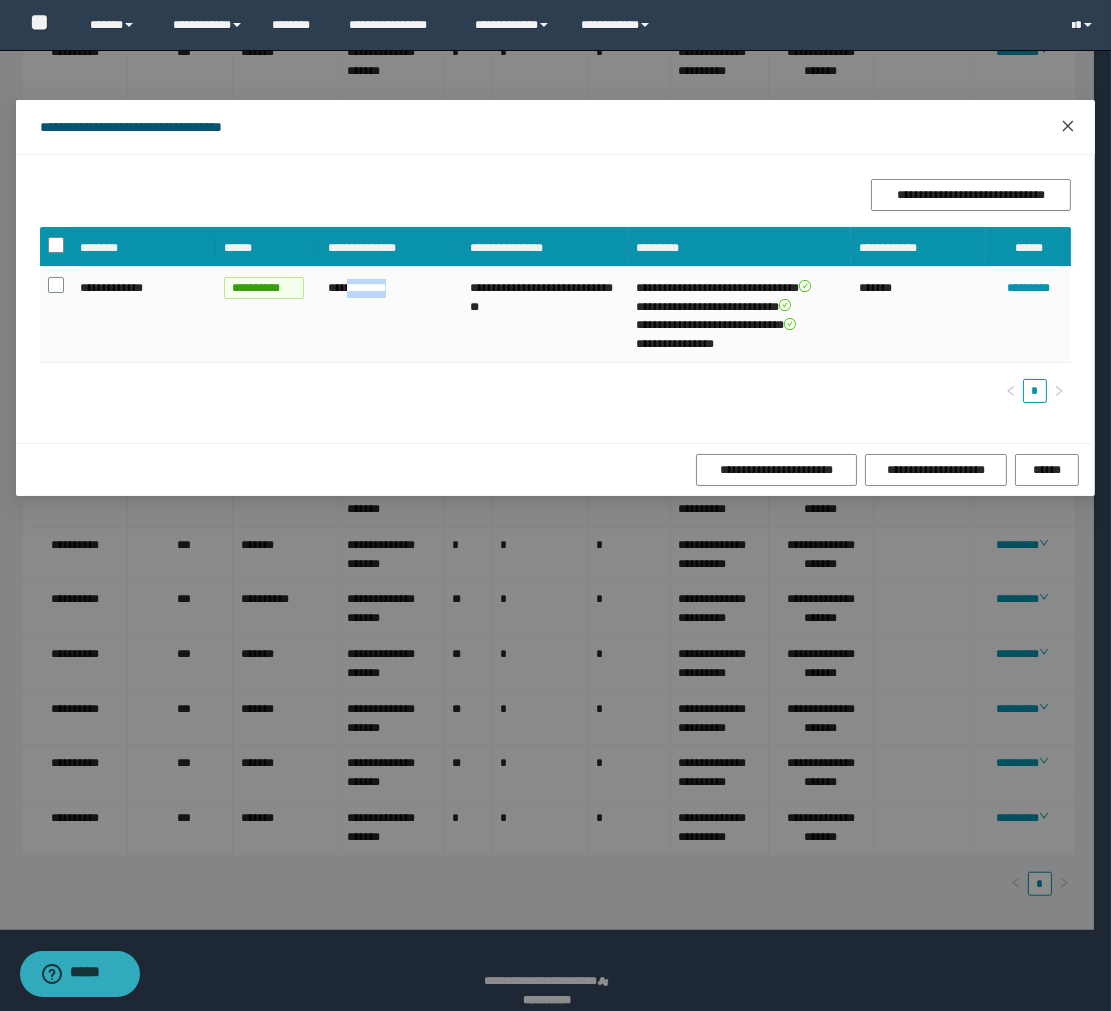 click 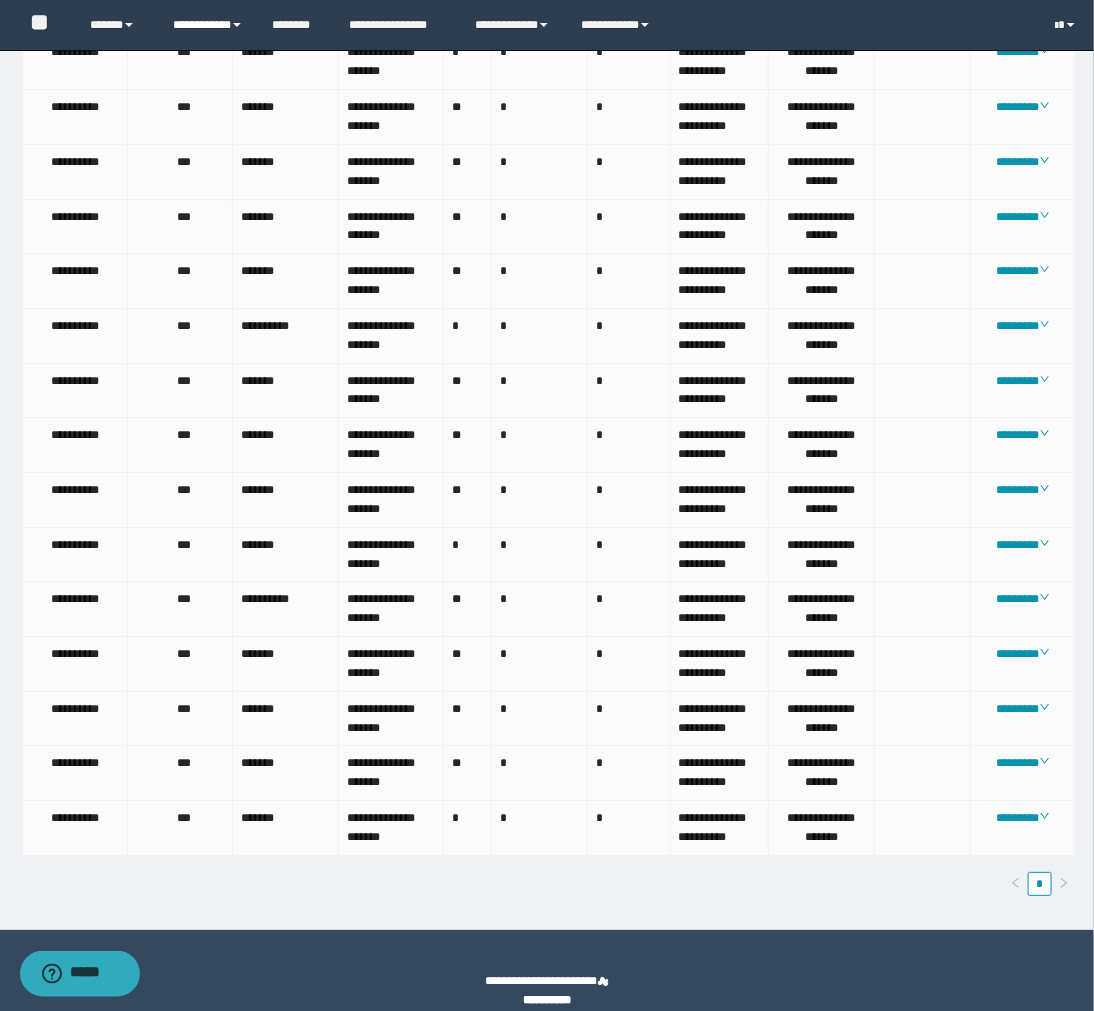 click on "**********" at bounding box center (207, 25) 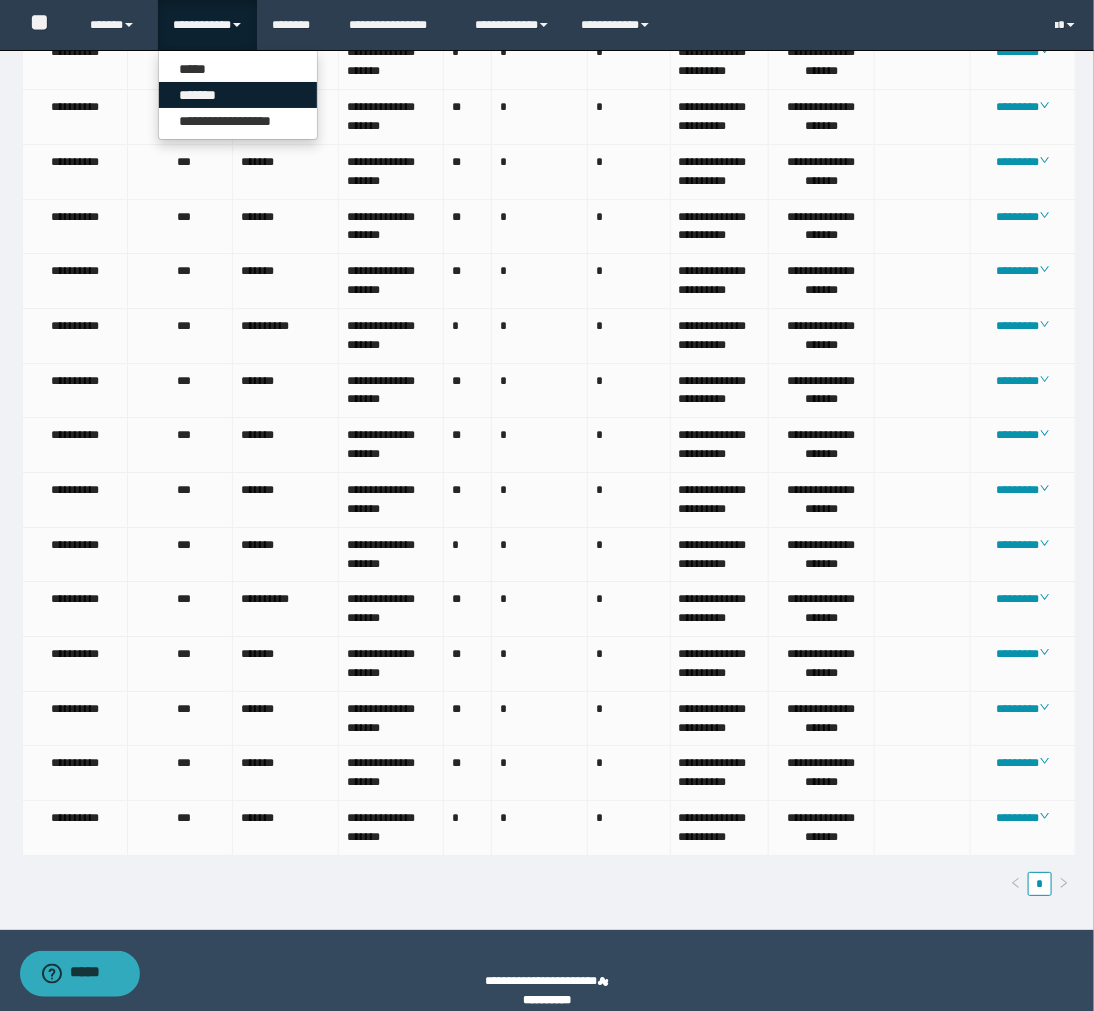 click on "*******" at bounding box center [238, 95] 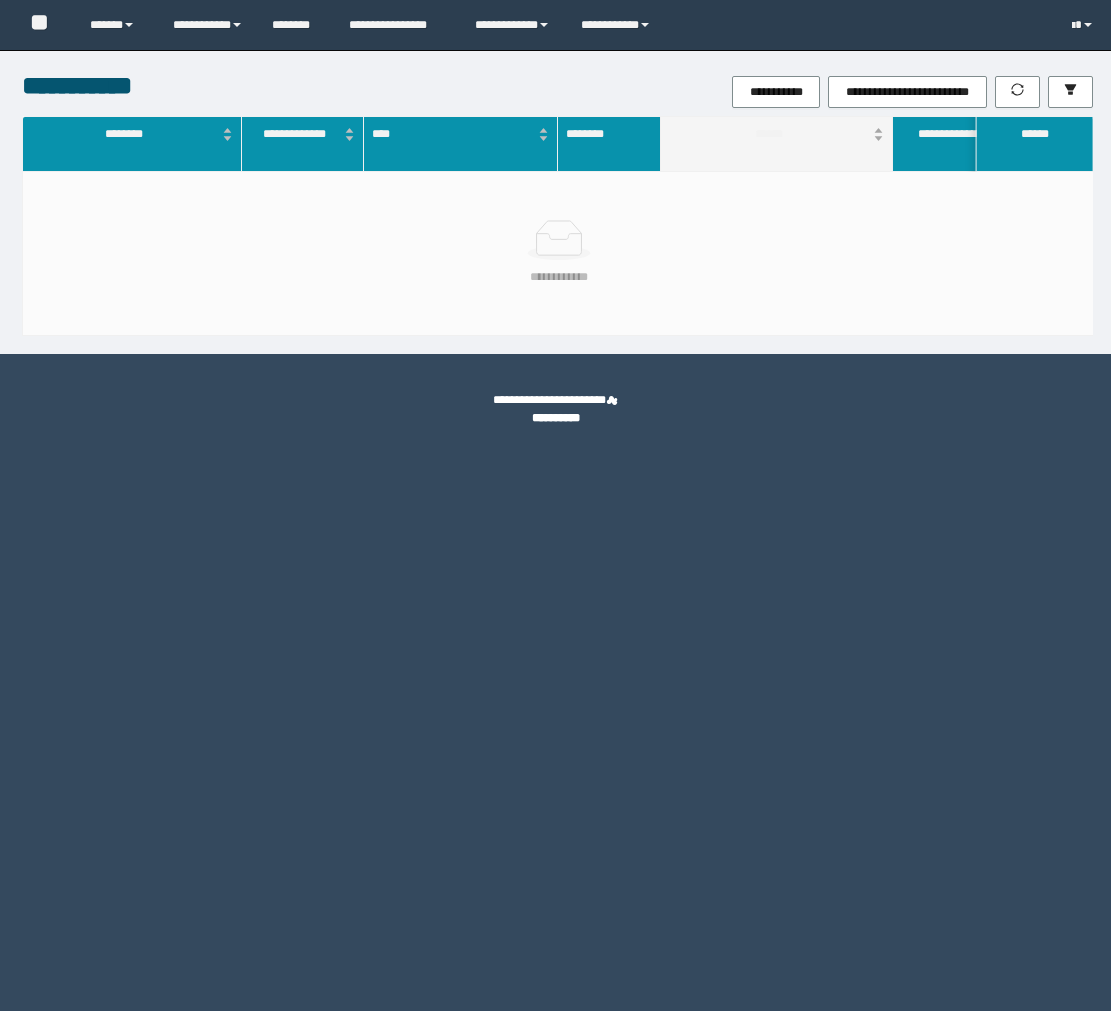 scroll, scrollTop: 0, scrollLeft: 0, axis: both 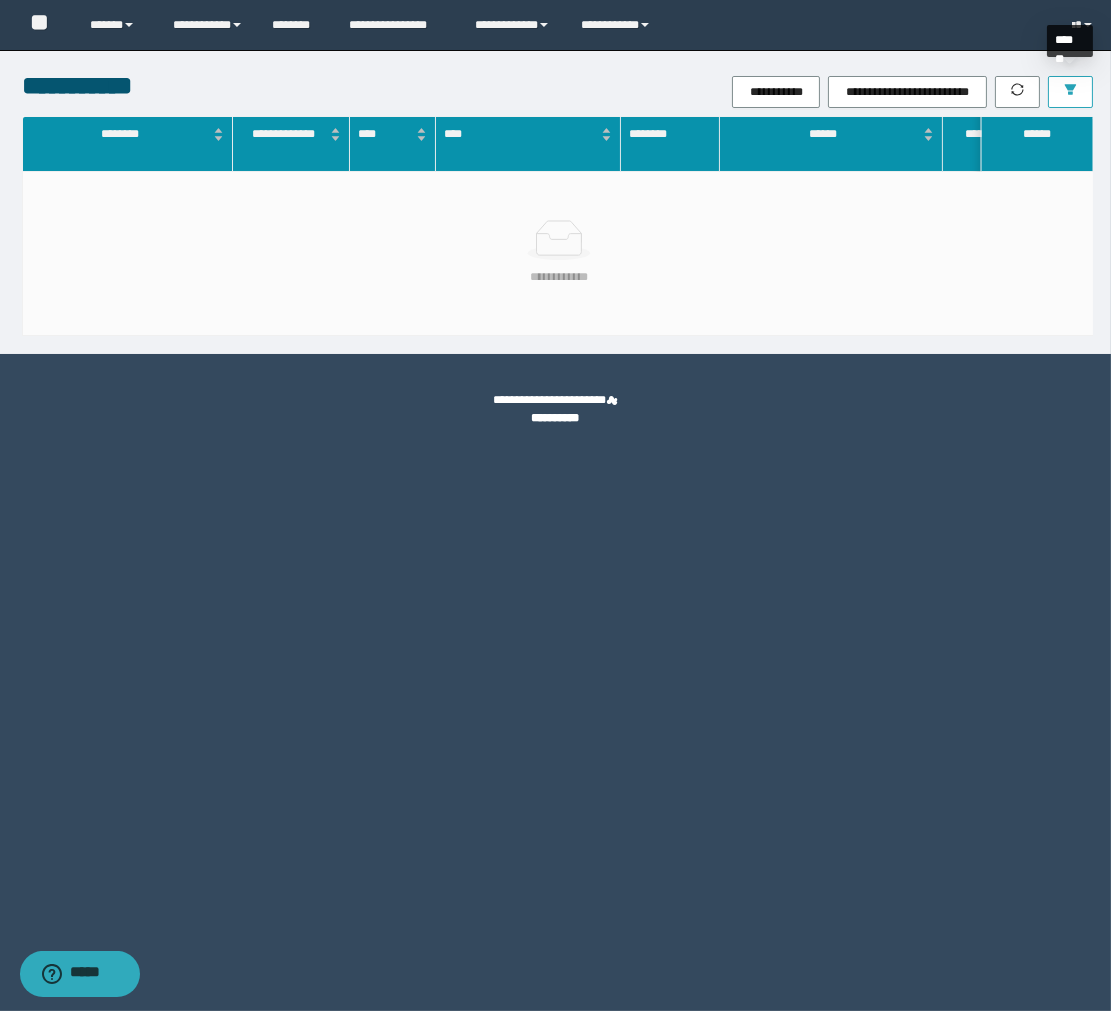 click 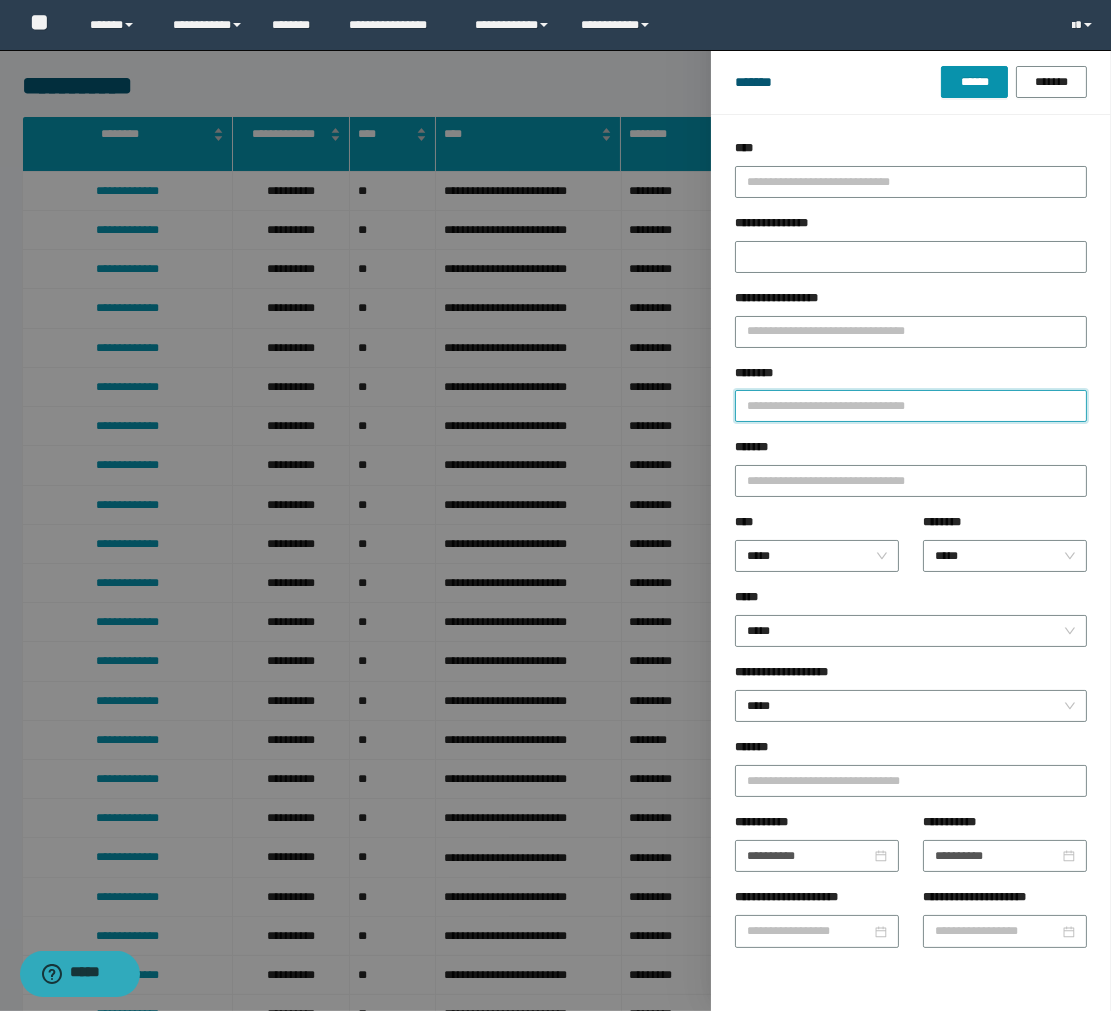 click on "********" at bounding box center (911, 406) 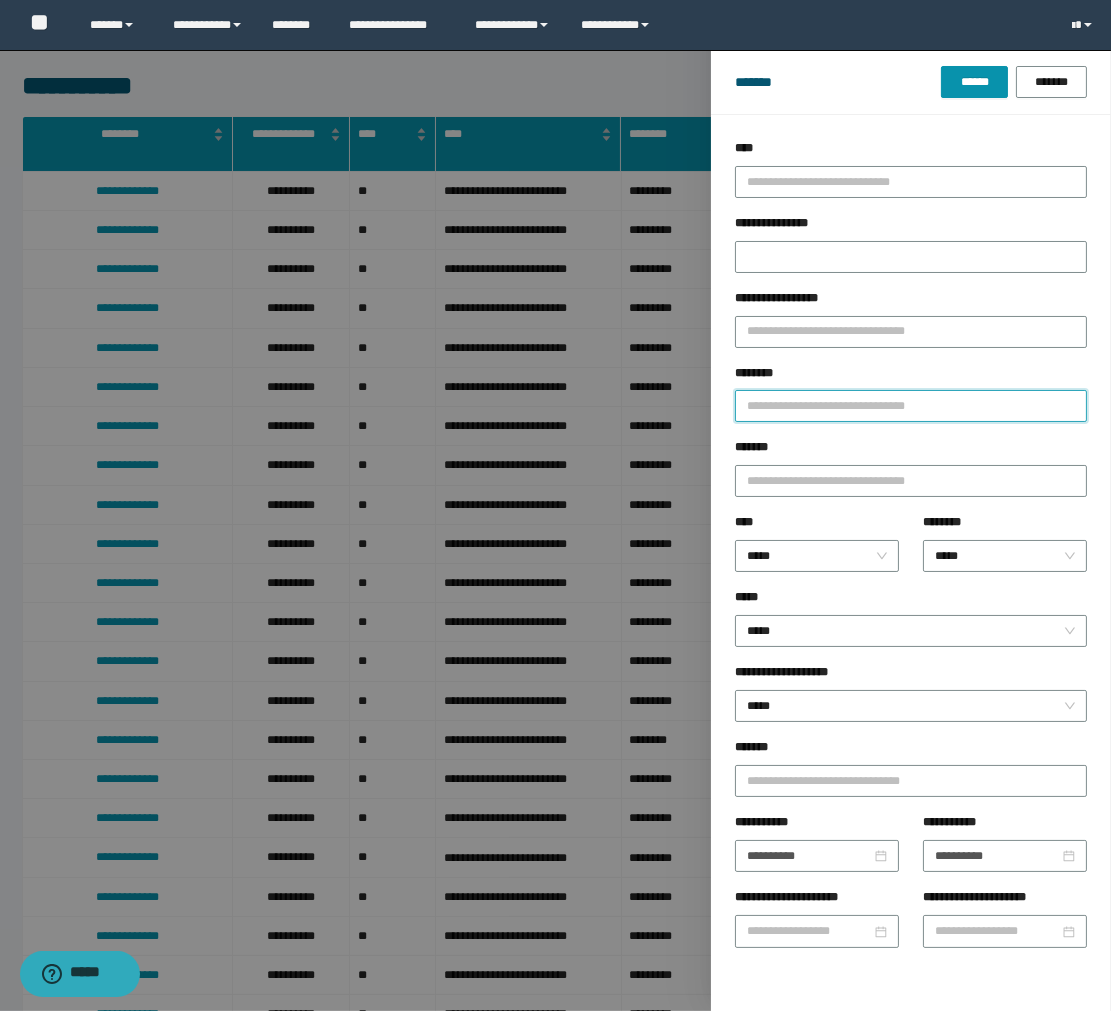 type on "********" 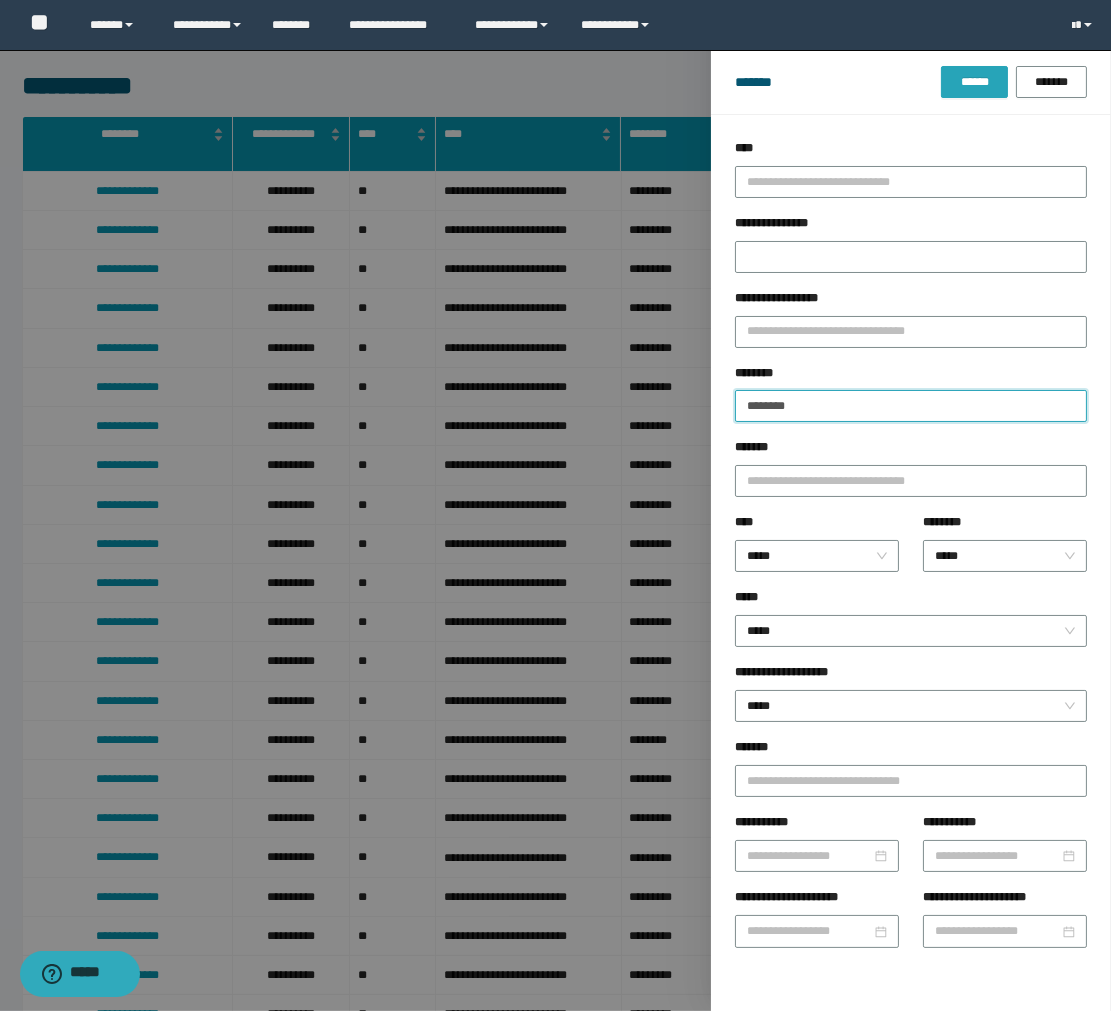 type on "********" 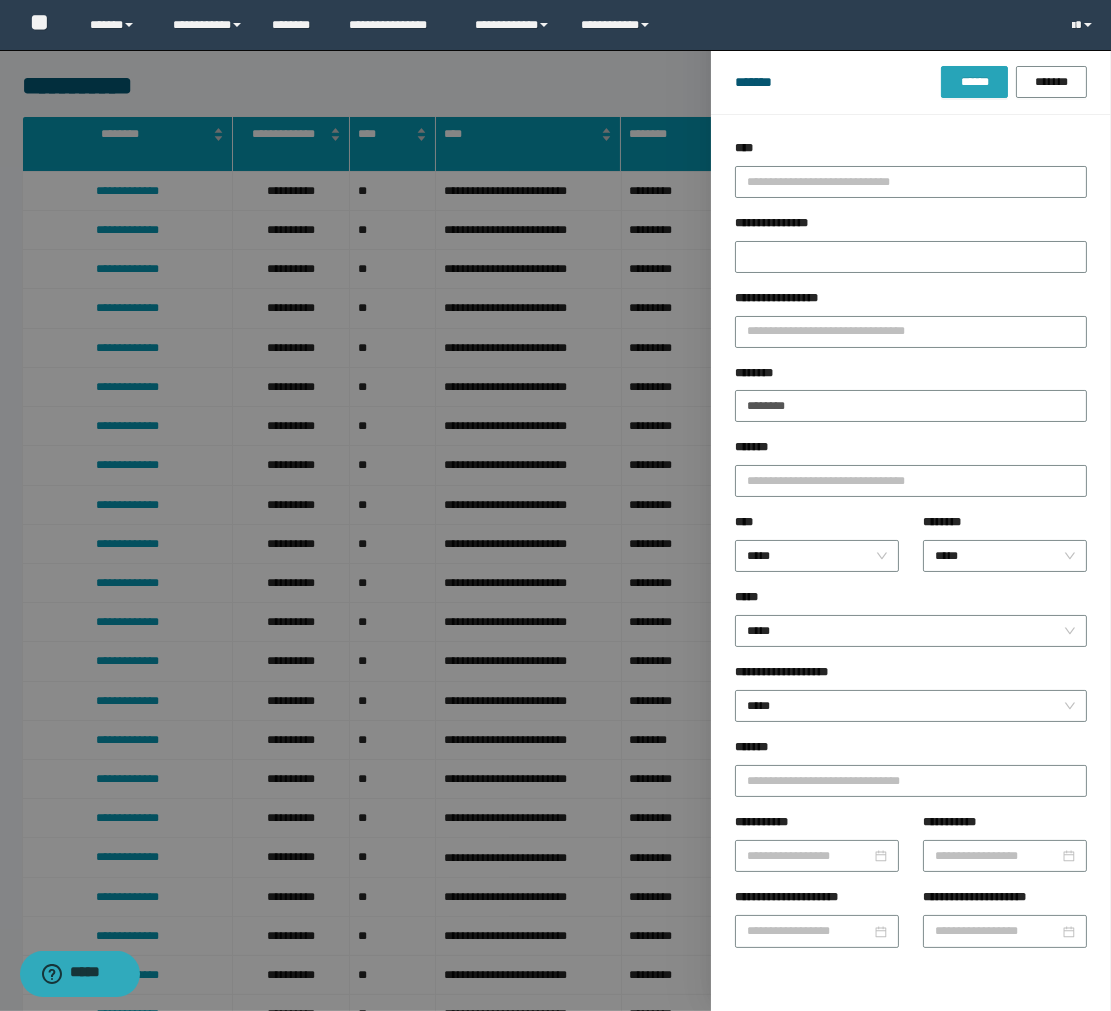 click on "******" at bounding box center [974, 82] 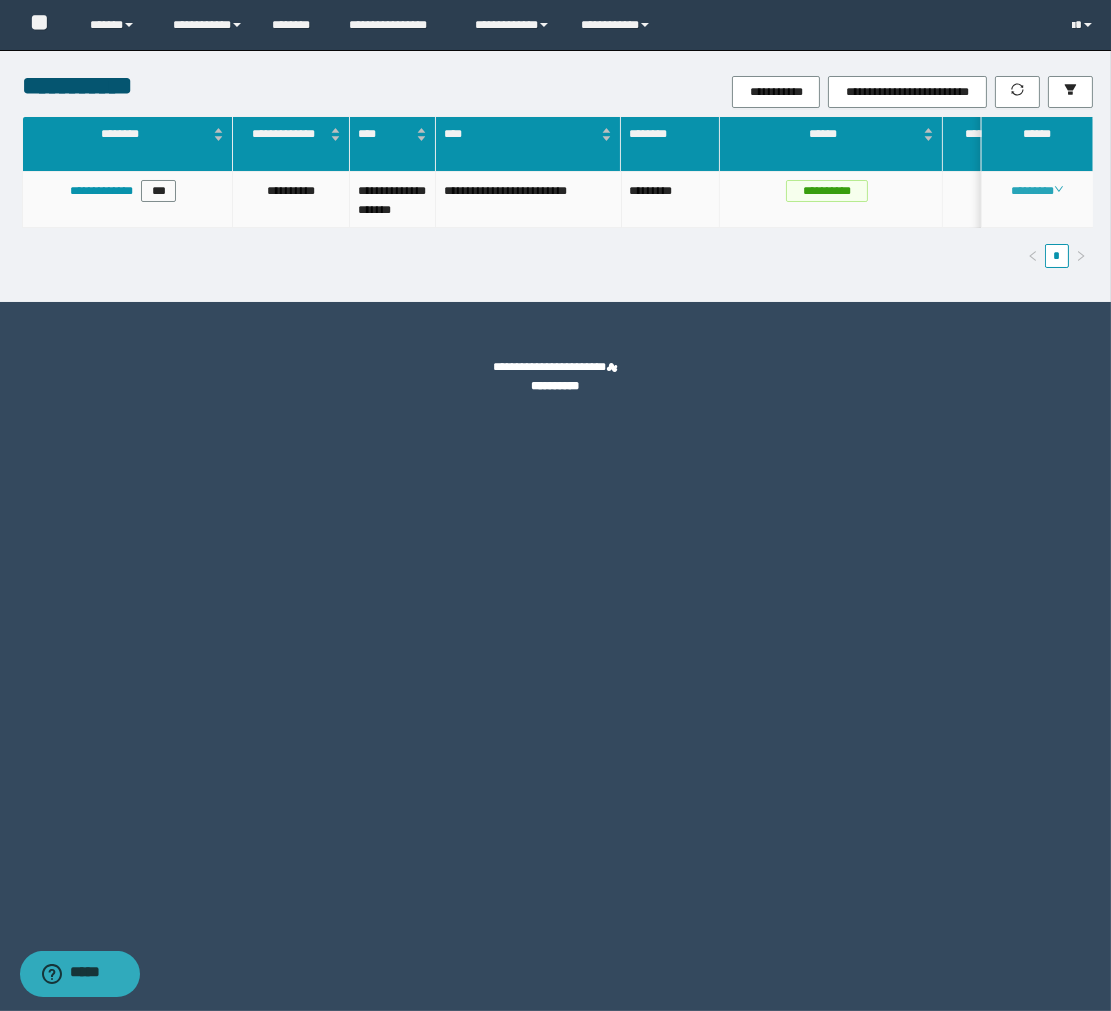 click on "********" at bounding box center [1036, 191] 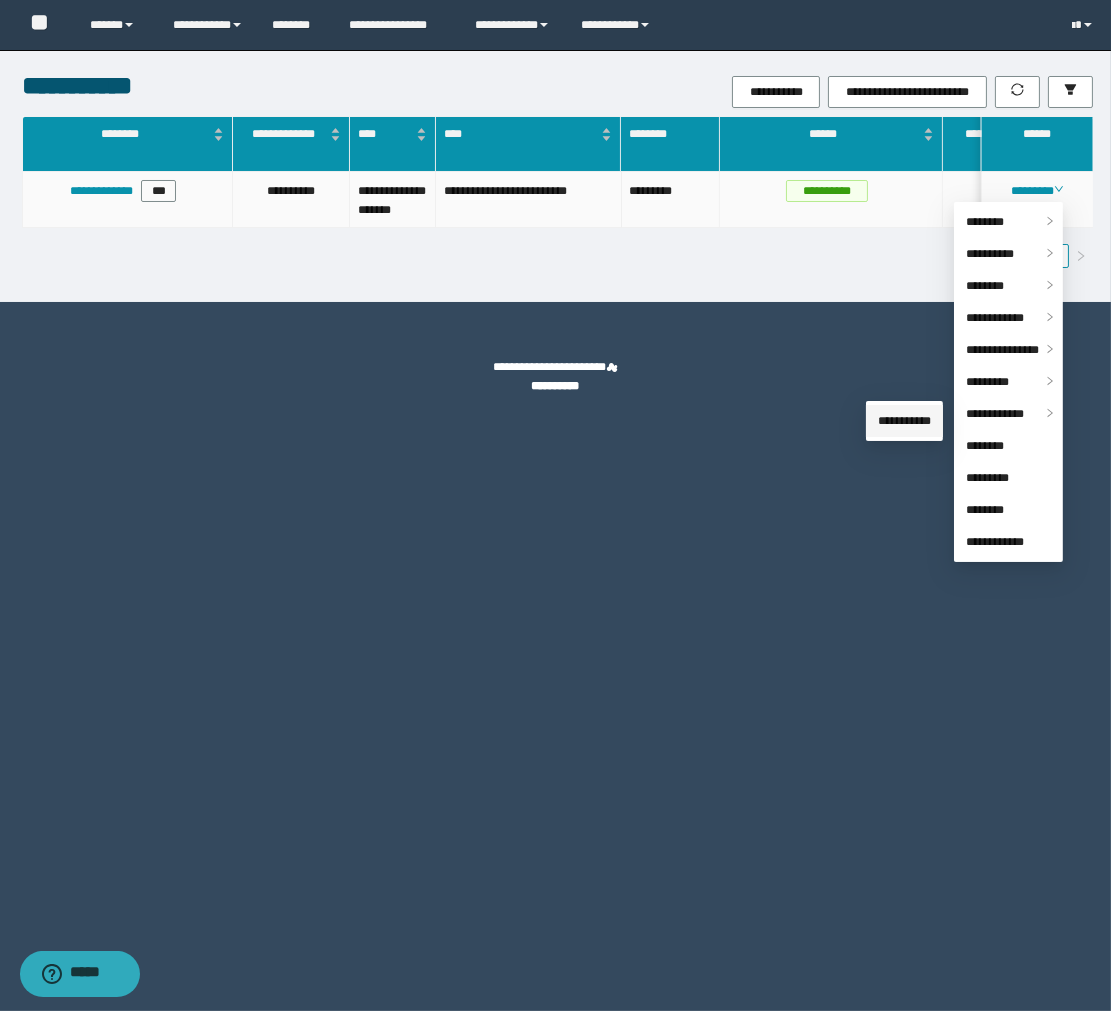 click on "**********" at bounding box center (904, 421) 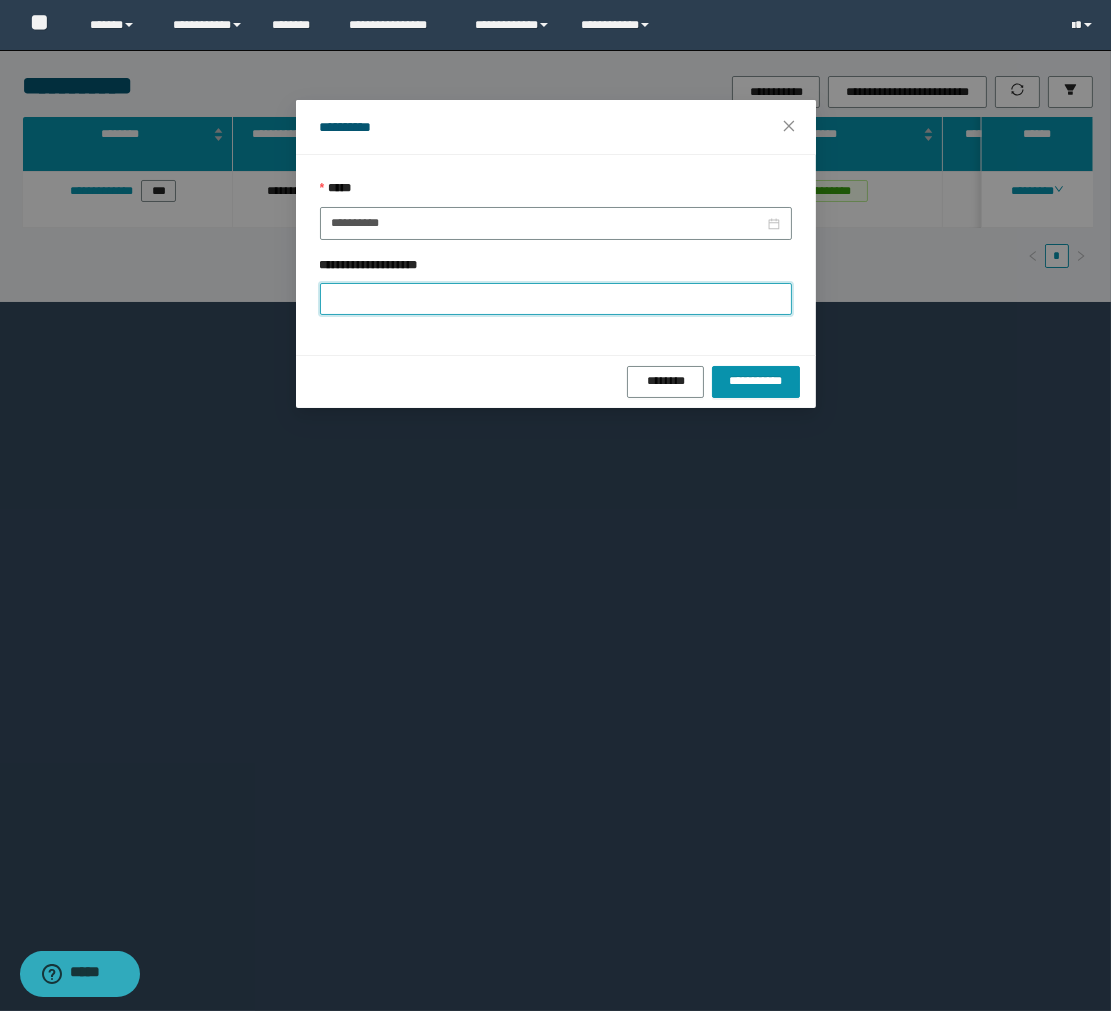 click on "**********" at bounding box center [556, 299] 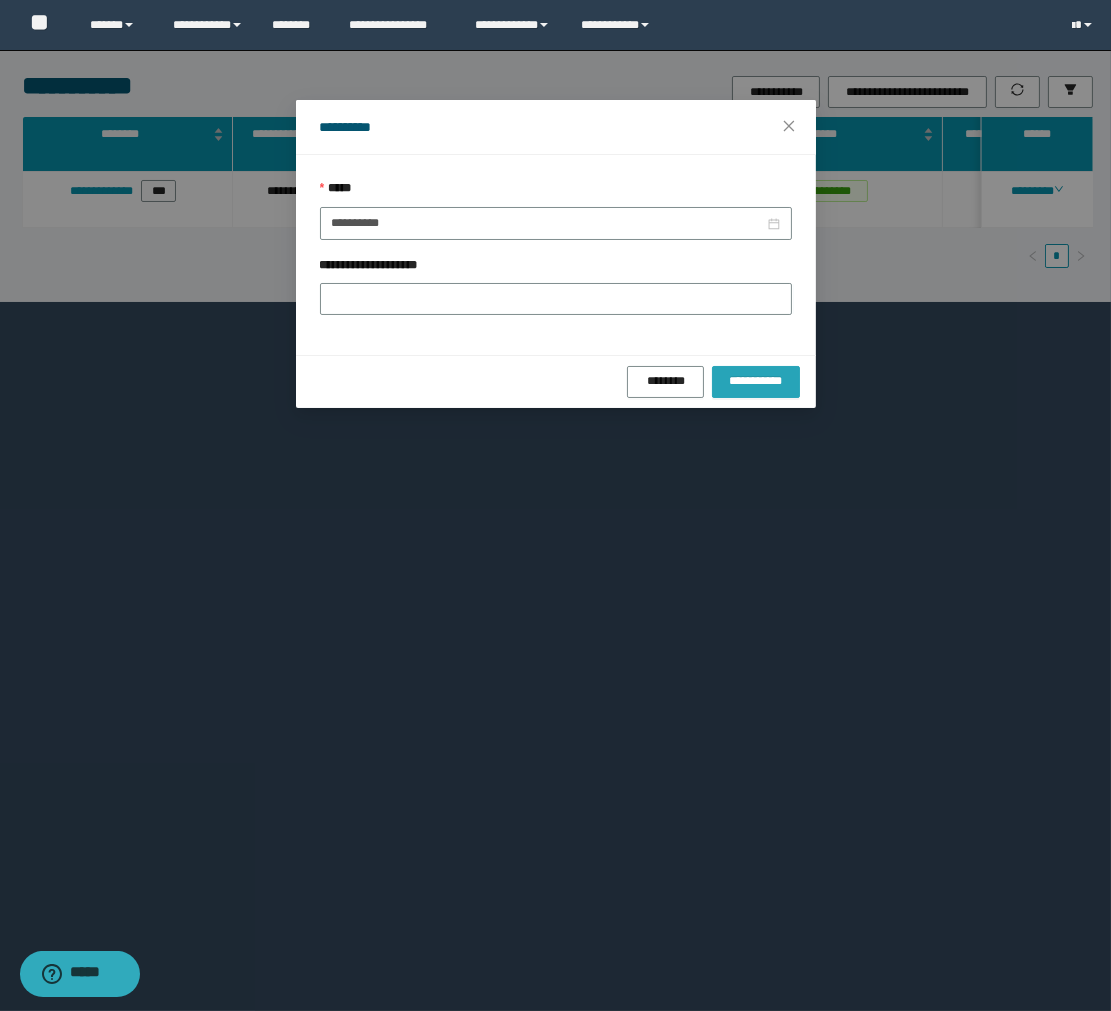 click on "**********" at bounding box center (755, 381) 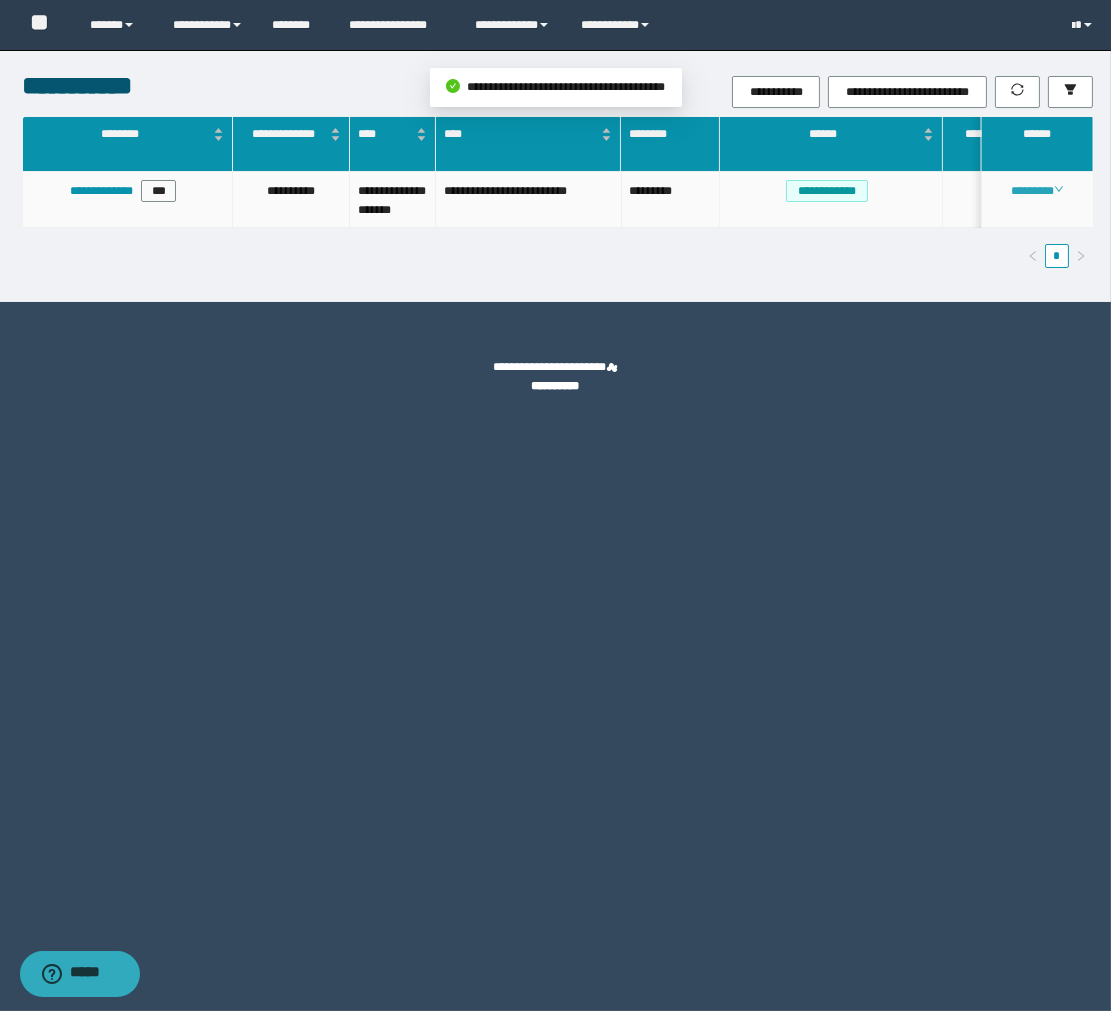 click on "********" at bounding box center (1036, 191) 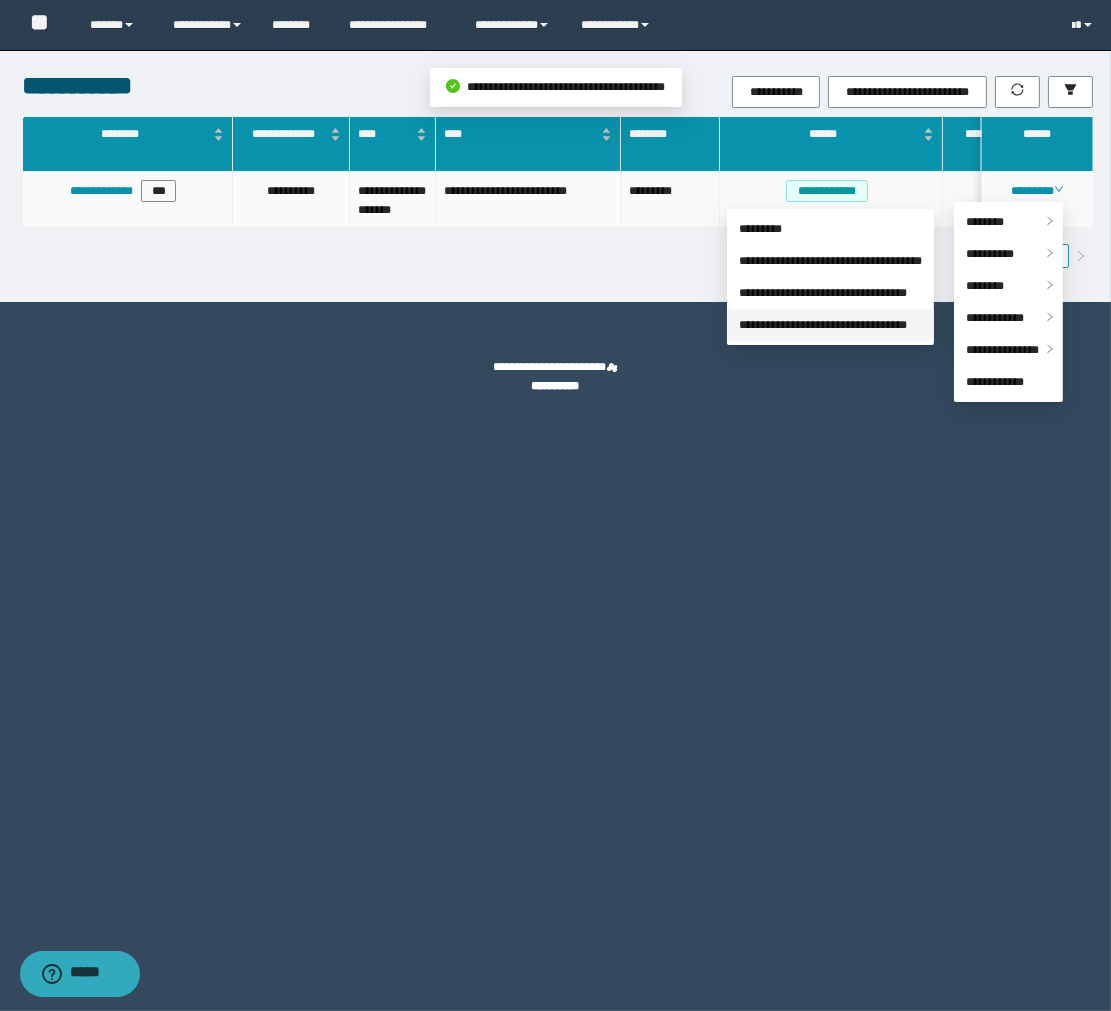 click on "**********" at bounding box center (823, 325) 